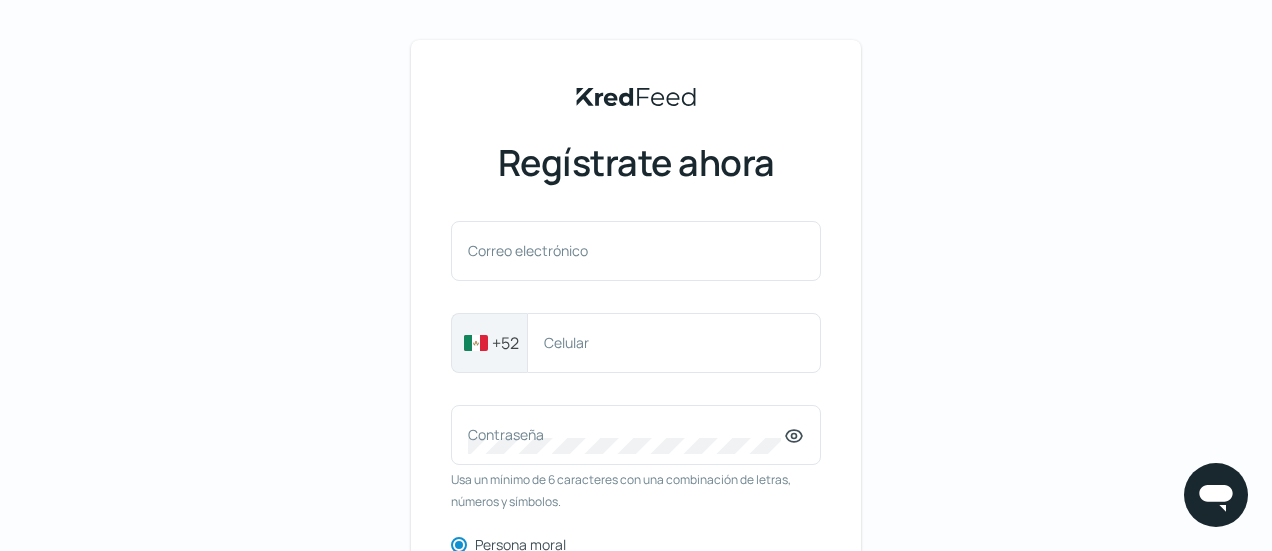 scroll, scrollTop: 0, scrollLeft: 0, axis: both 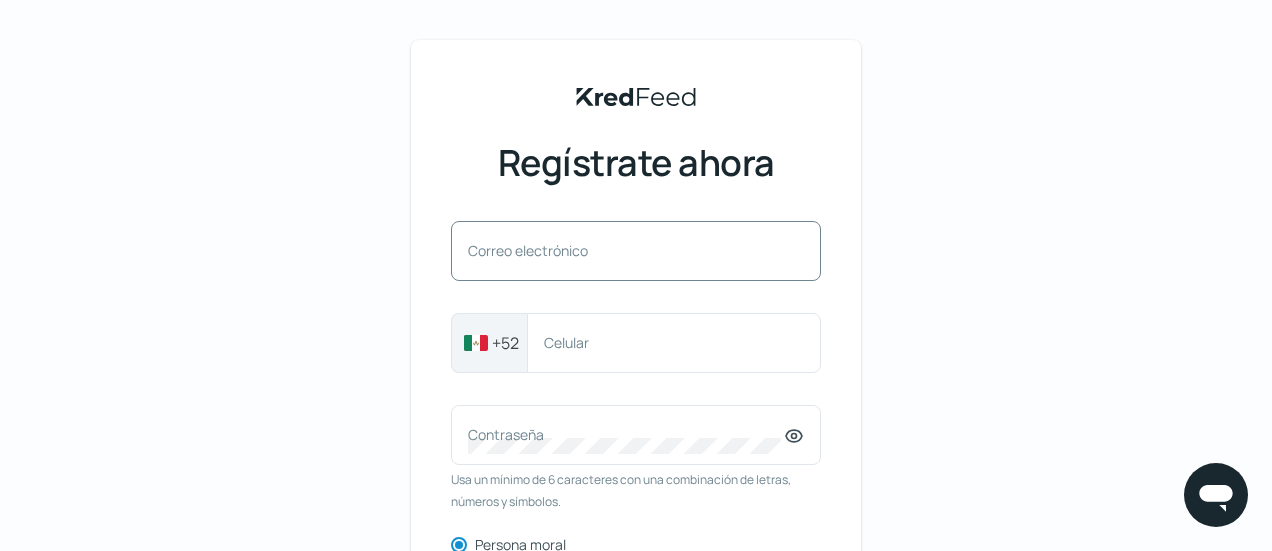 click on "Correo electrónico" at bounding box center (626, 250) 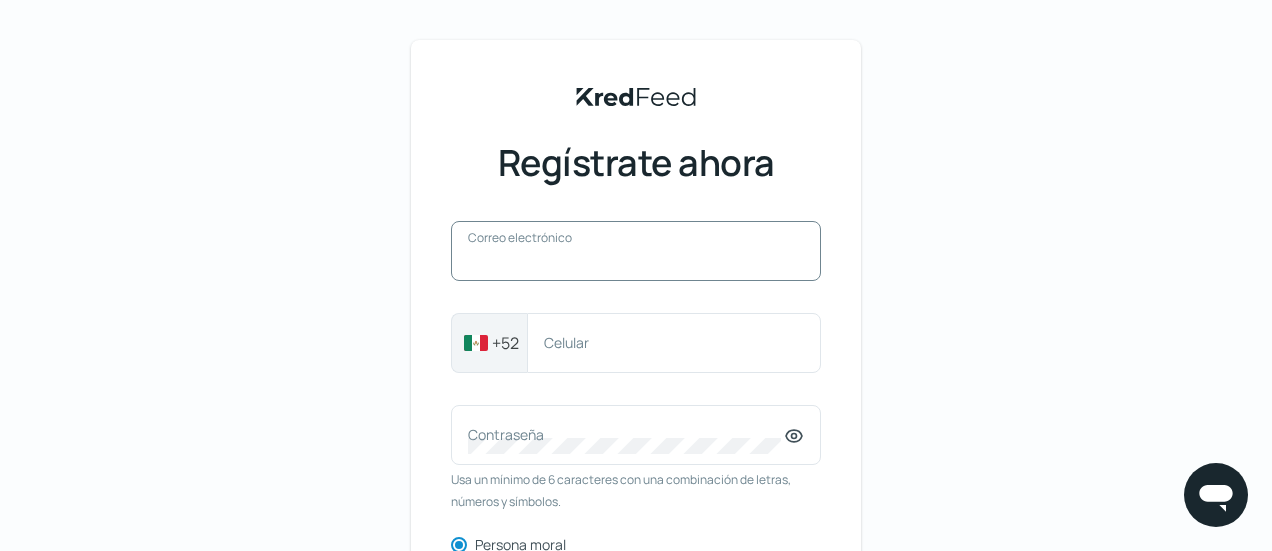 click on "Correo electrónico" at bounding box center (636, 261) 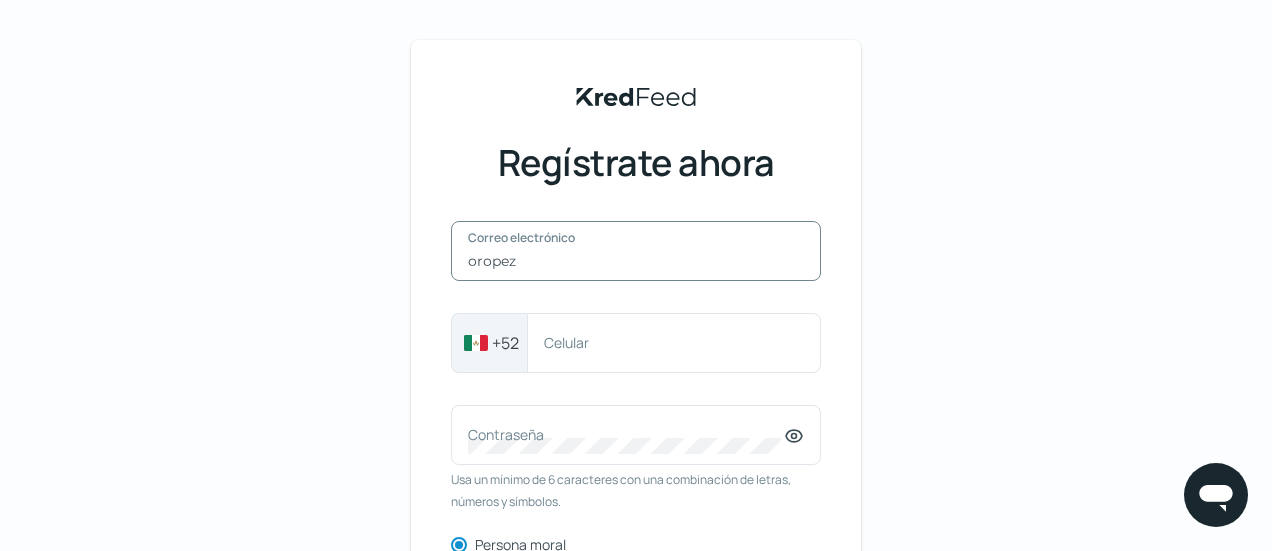 type on "[EMAIL]" 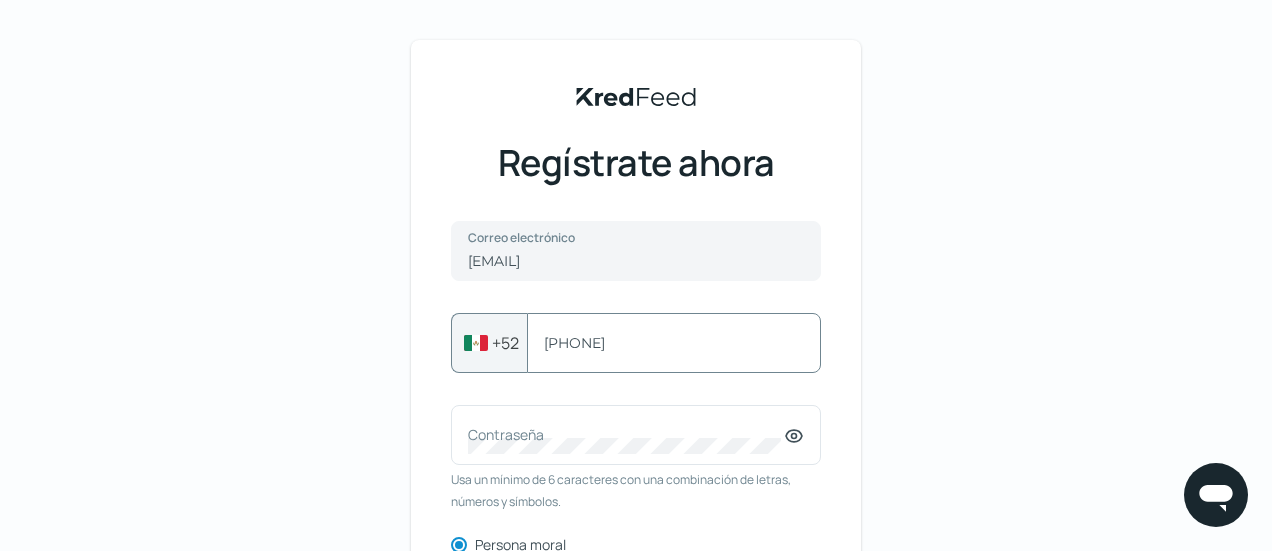 type on "[PHONE]" 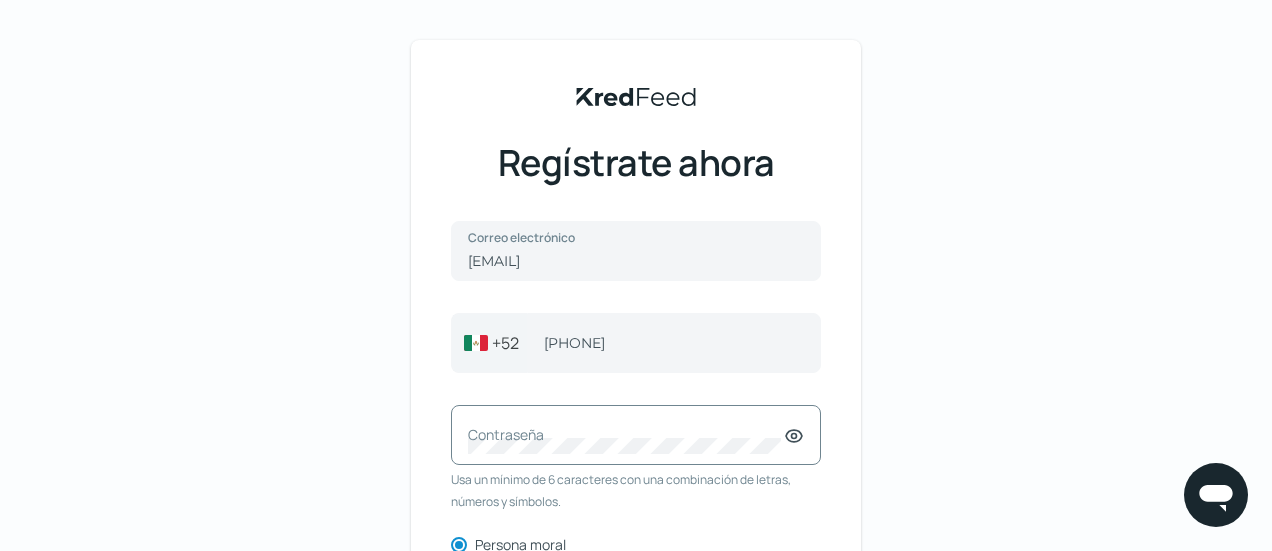 click on "Contraseña" at bounding box center [636, 435] 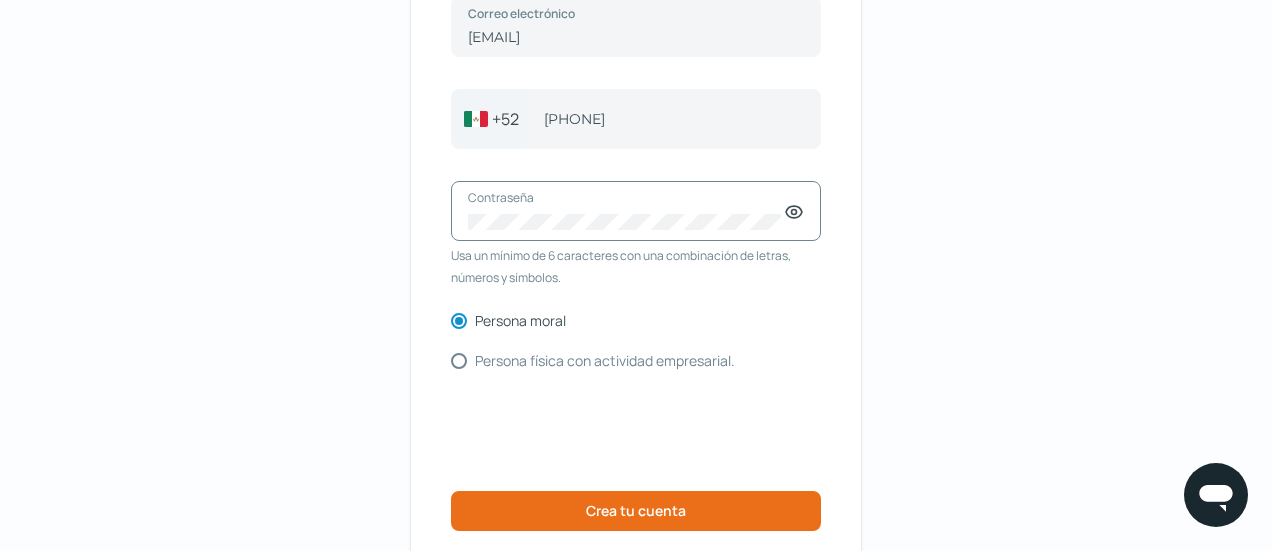 scroll, scrollTop: 226, scrollLeft: 0, axis: vertical 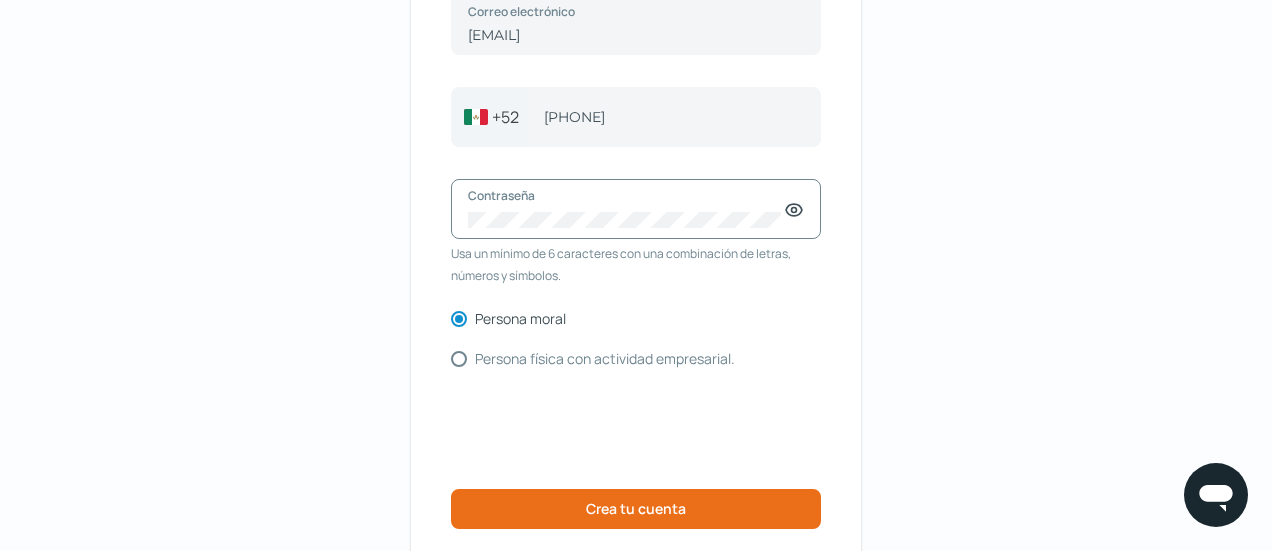 click 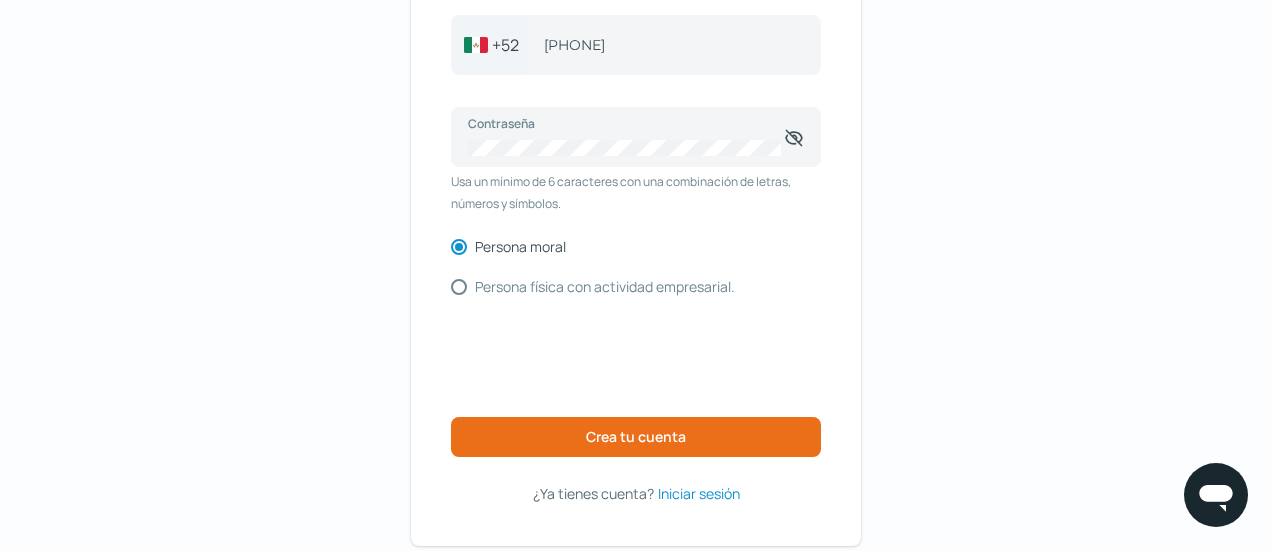 scroll, scrollTop: 364, scrollLeft: 0, axis: vertical 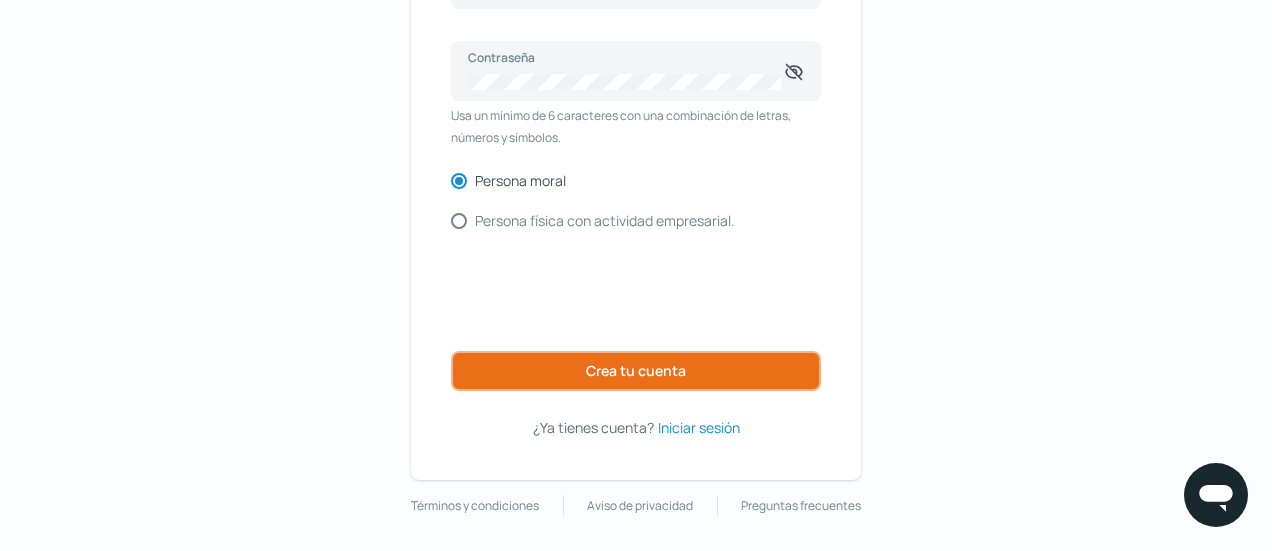 click on "Crea tu cuenta" at bounding box center (636, 370) 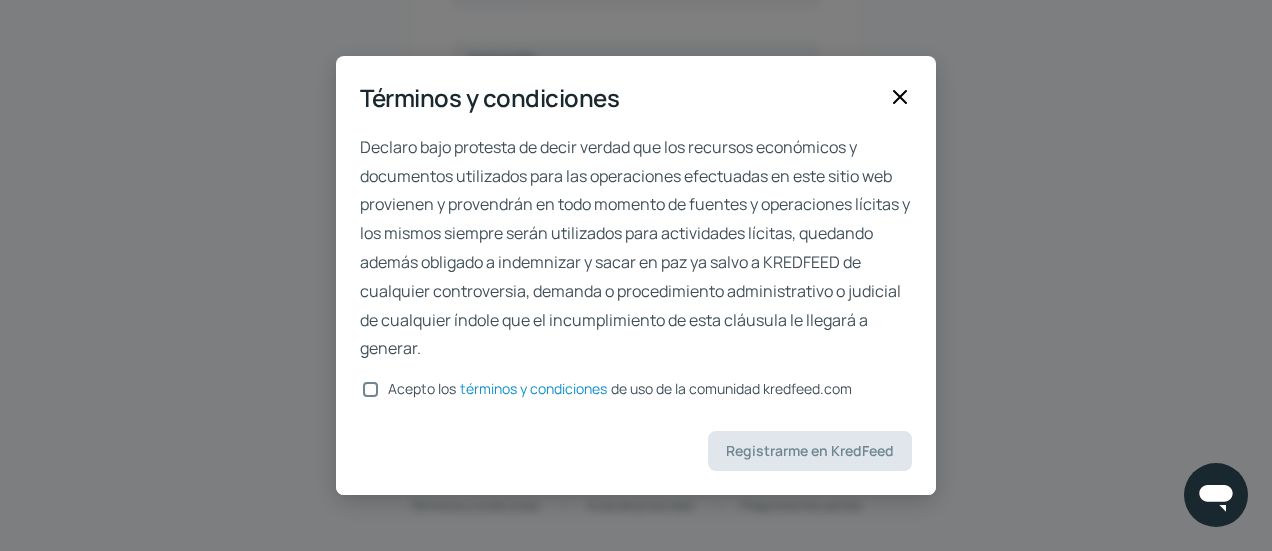 click on "Acepto los términos y condiciones de uso de la comunidad kredfeed.com" at bounding box center (370, 389) 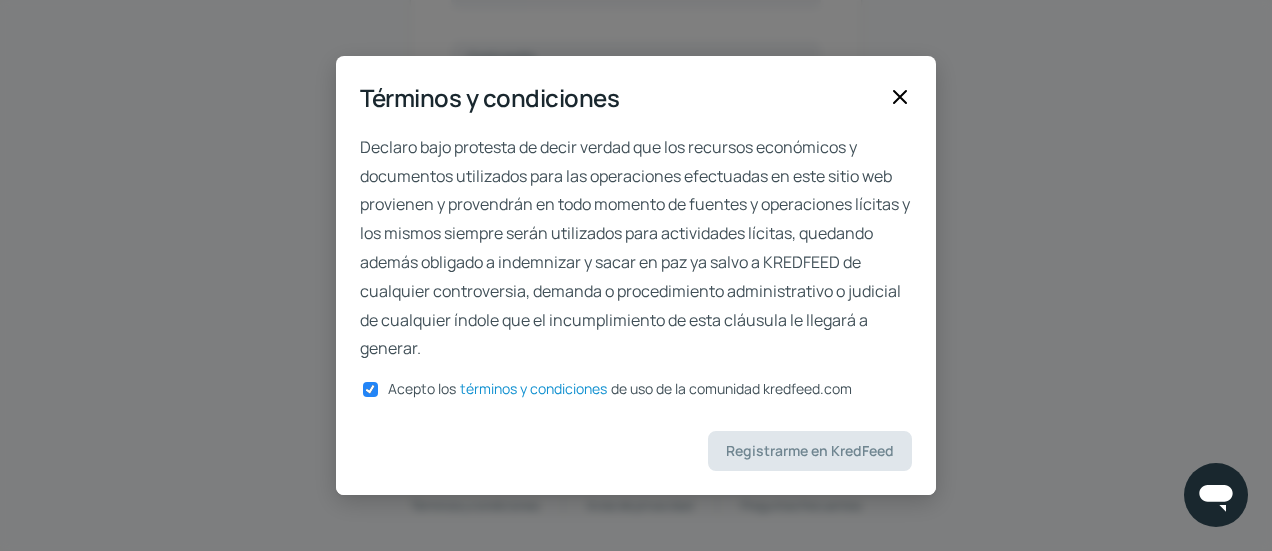 checkbox on "true" 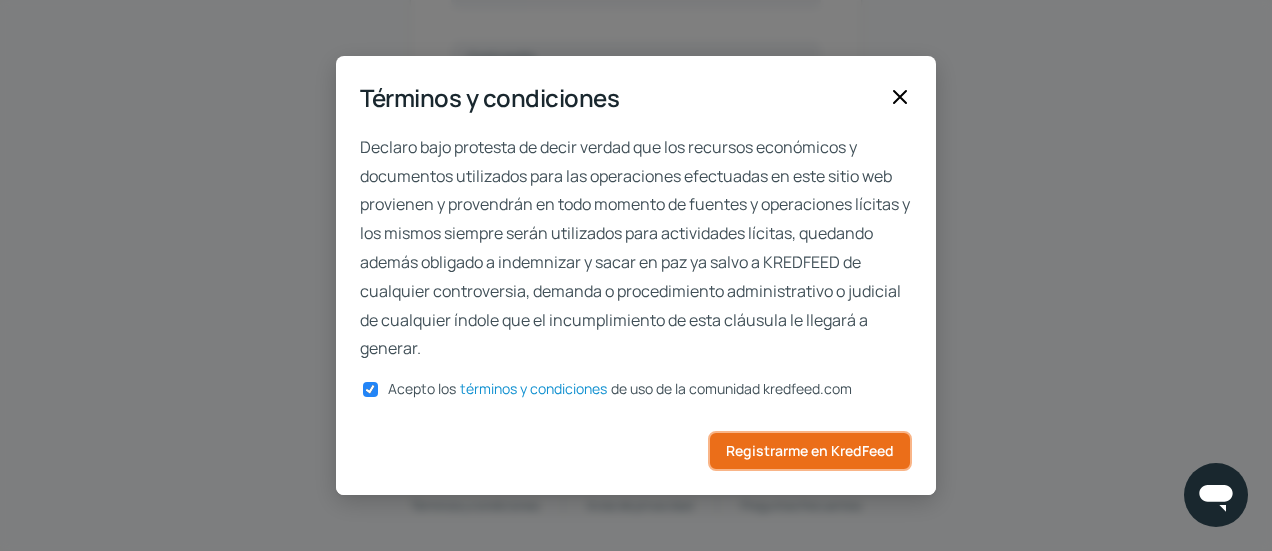 click on "Registrarme en KredFeed" at bounding box center [810, 450] 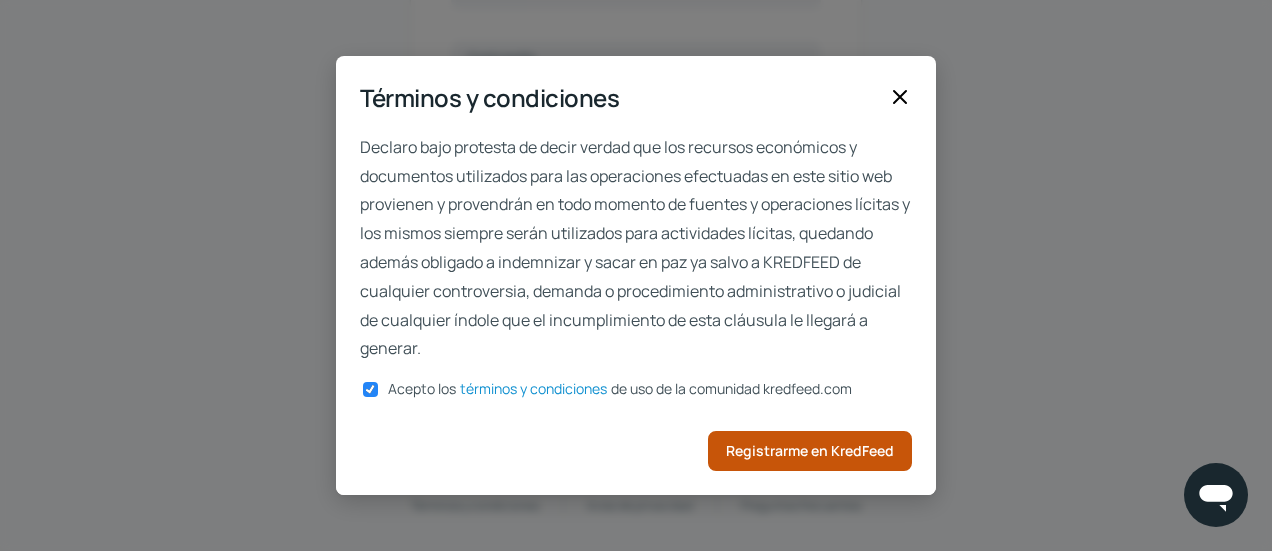 scroll, scrollTop: 292, scrollLeft: 0, axis: vertical 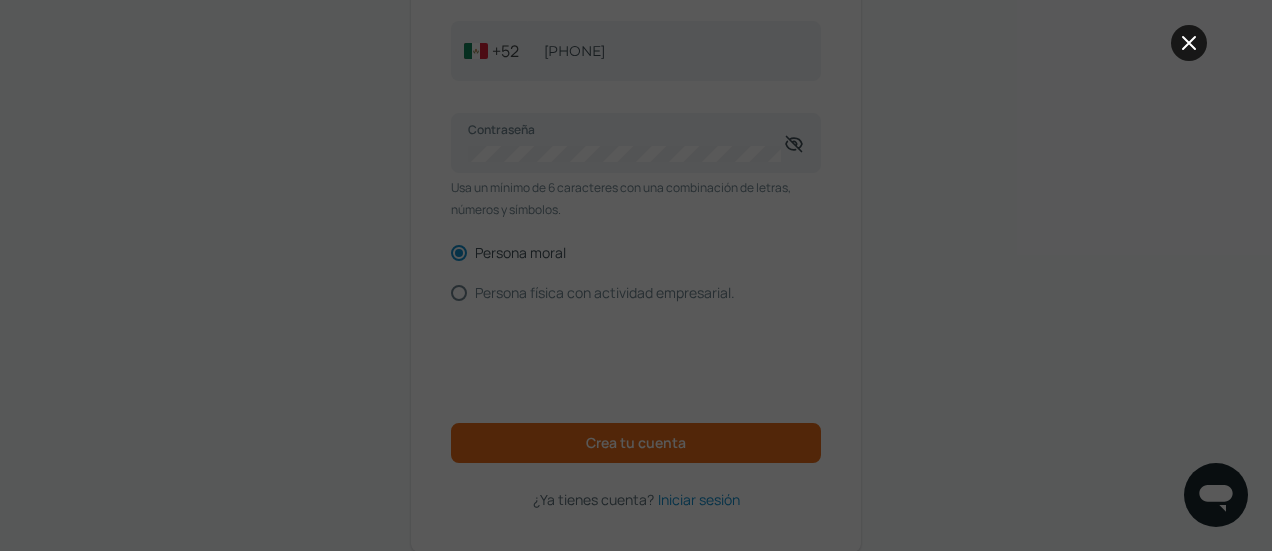 click 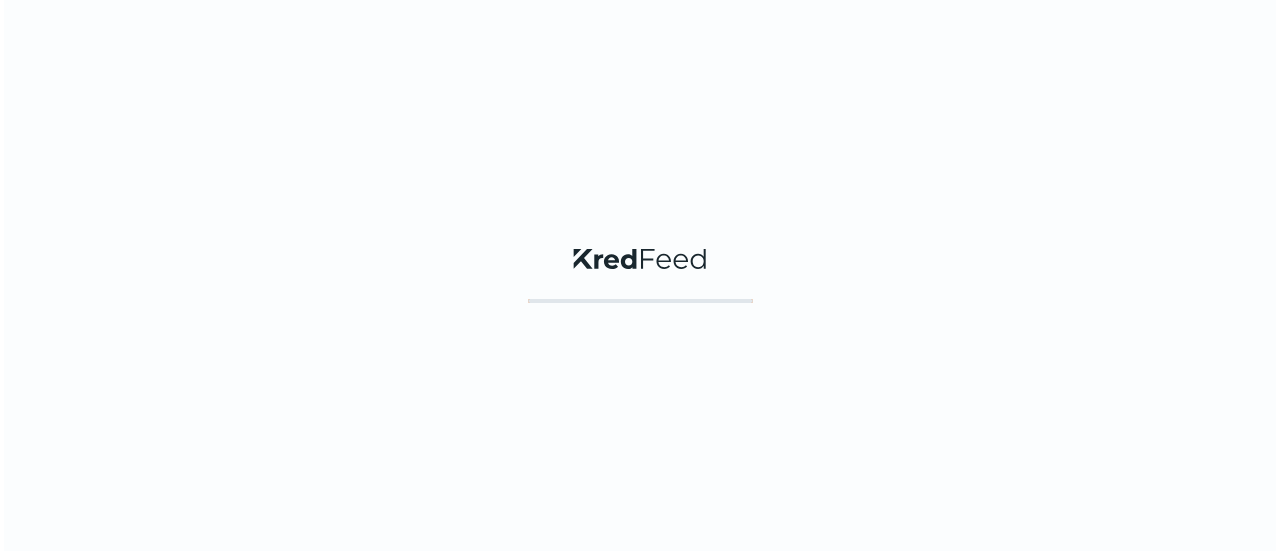 scroll, scrollTop: 0, scrollLeft: 0, axis: both 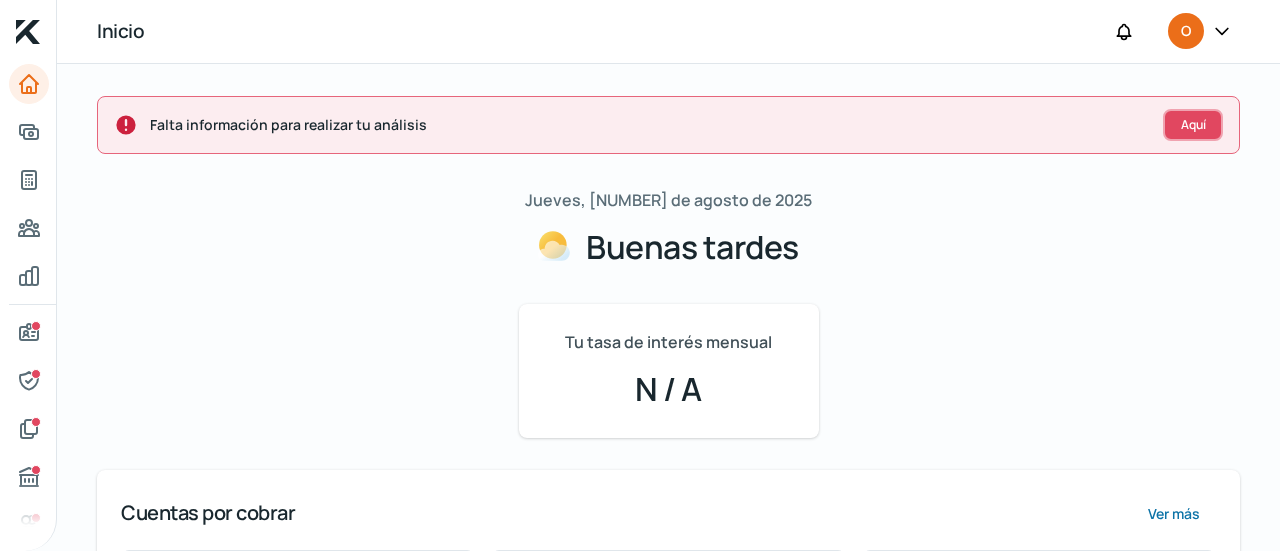 click on "Aquí" at bounding box center (1193, 124) 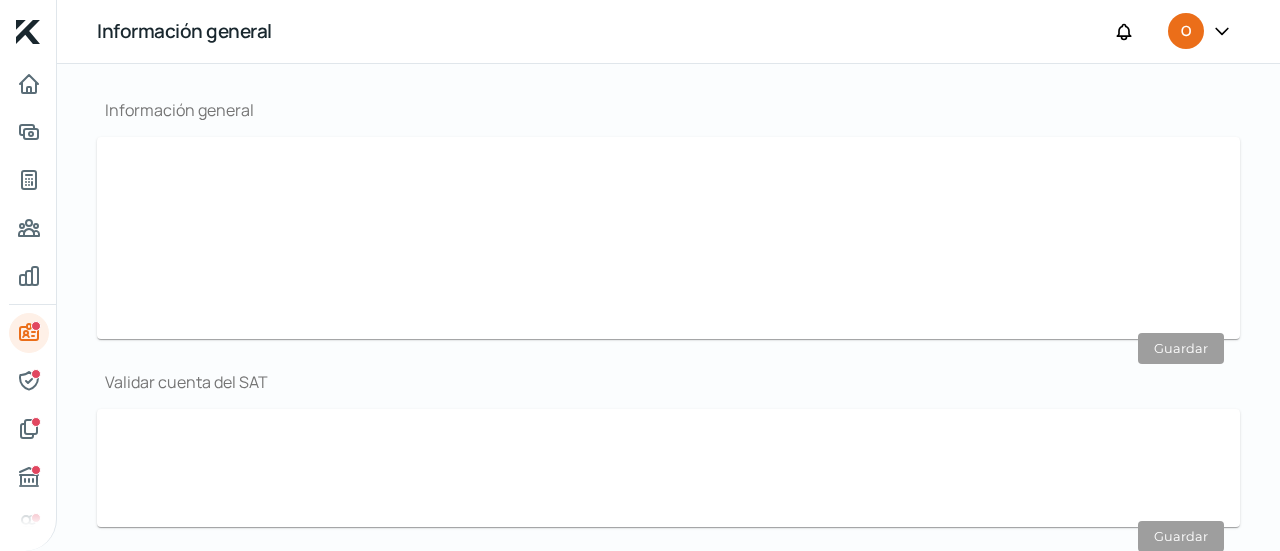 type on "[EMAIL]" 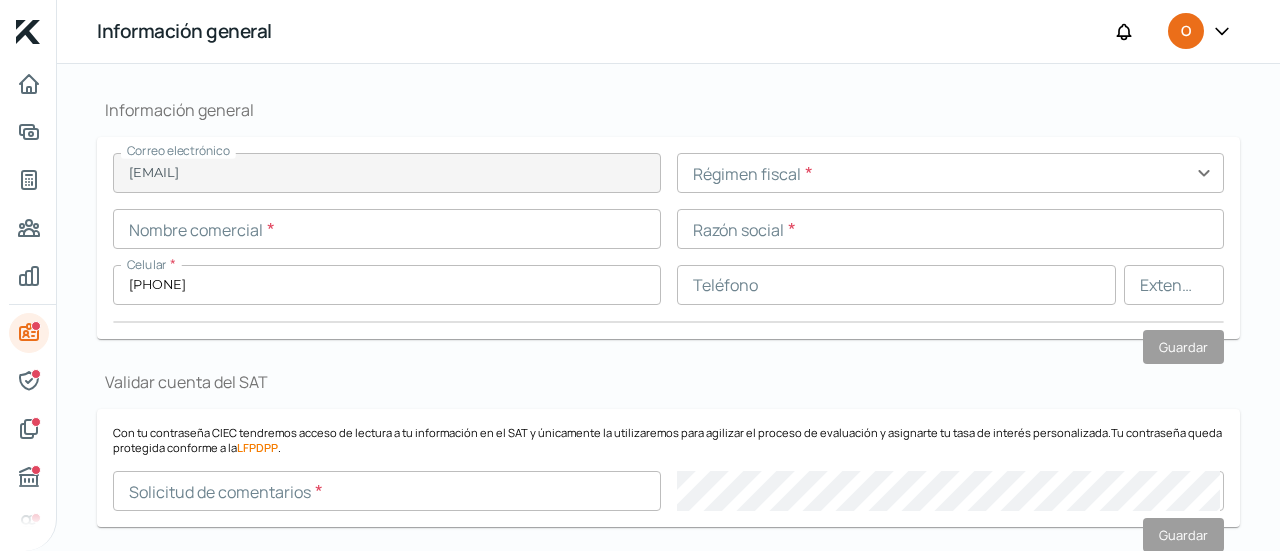 scroll, scrollTop: 239, scrollLeft: 0, axis: vertical 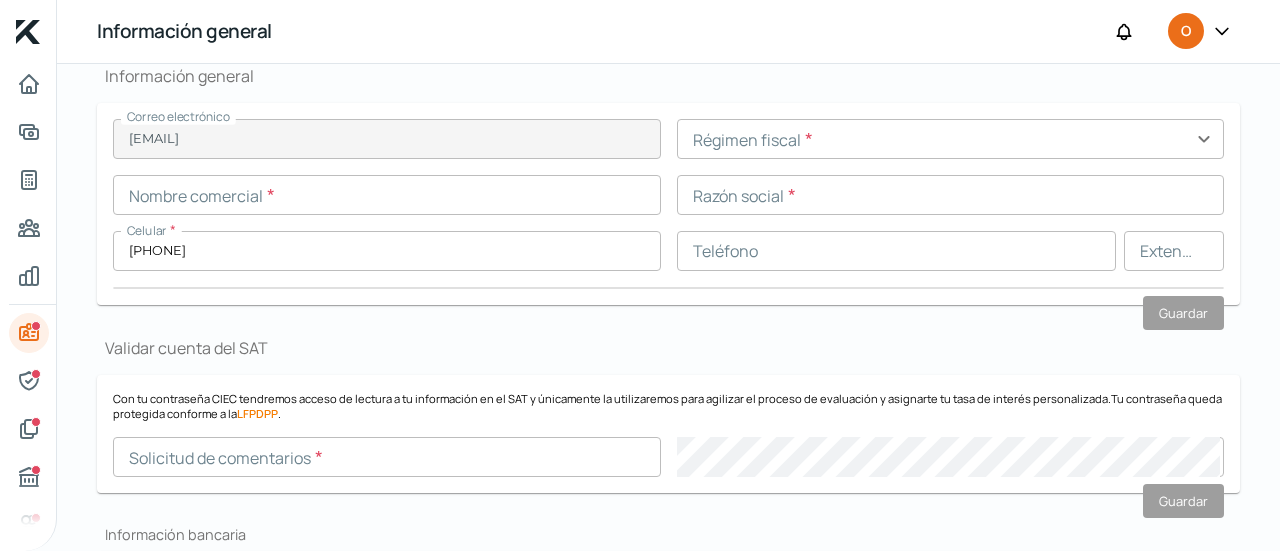 click at bounding box center (951, 139) 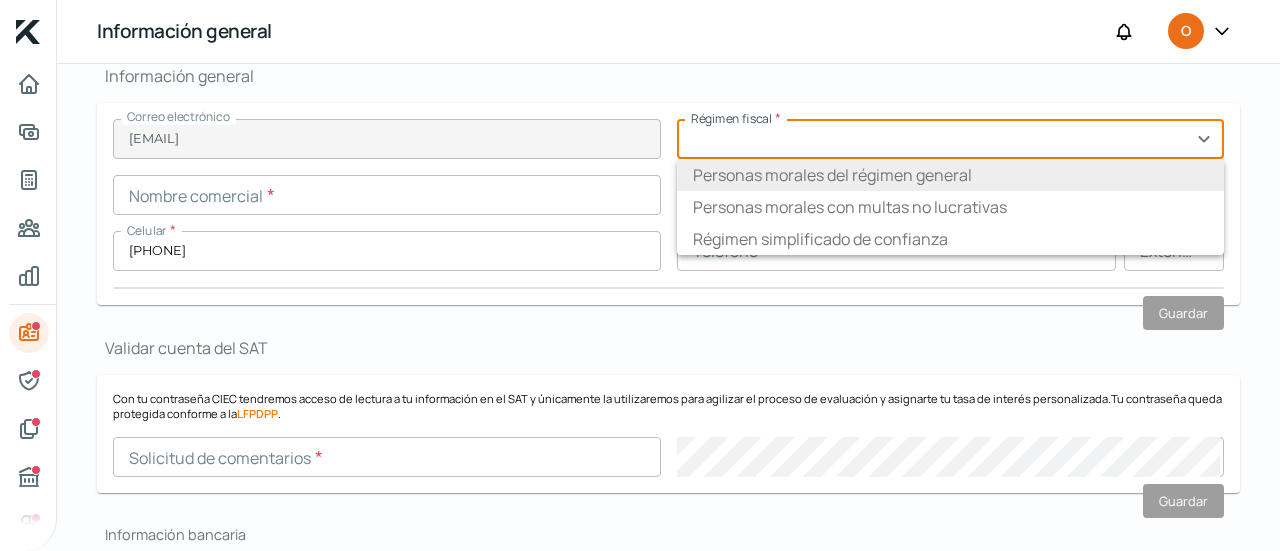 click on "Personas morales del régimen general" at bounding box center (832, 175) 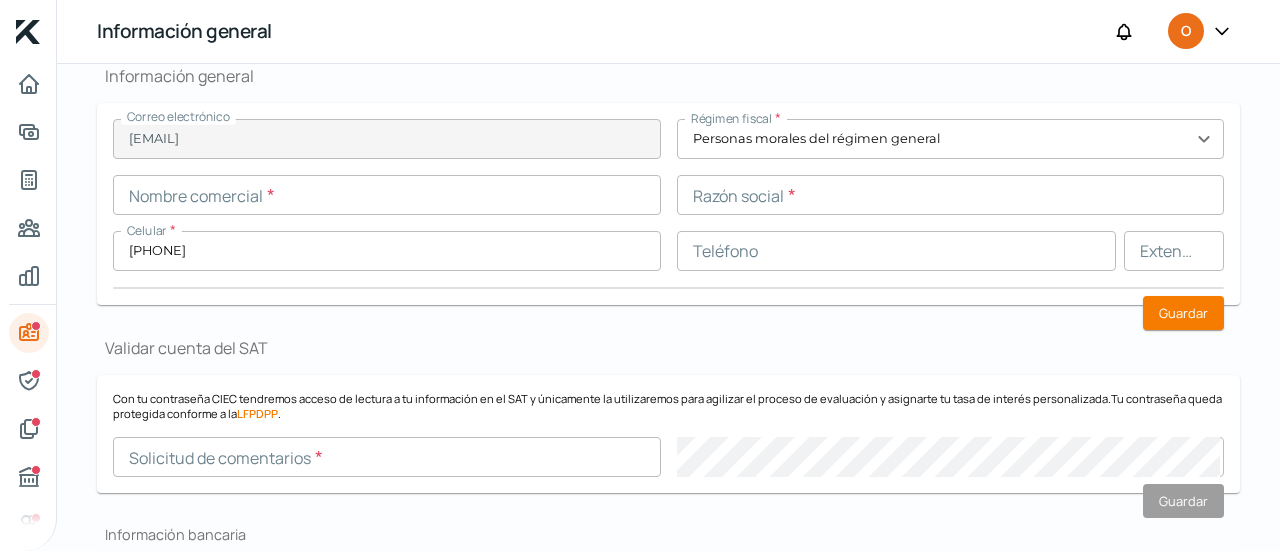 click at bounding box center (387, 195) 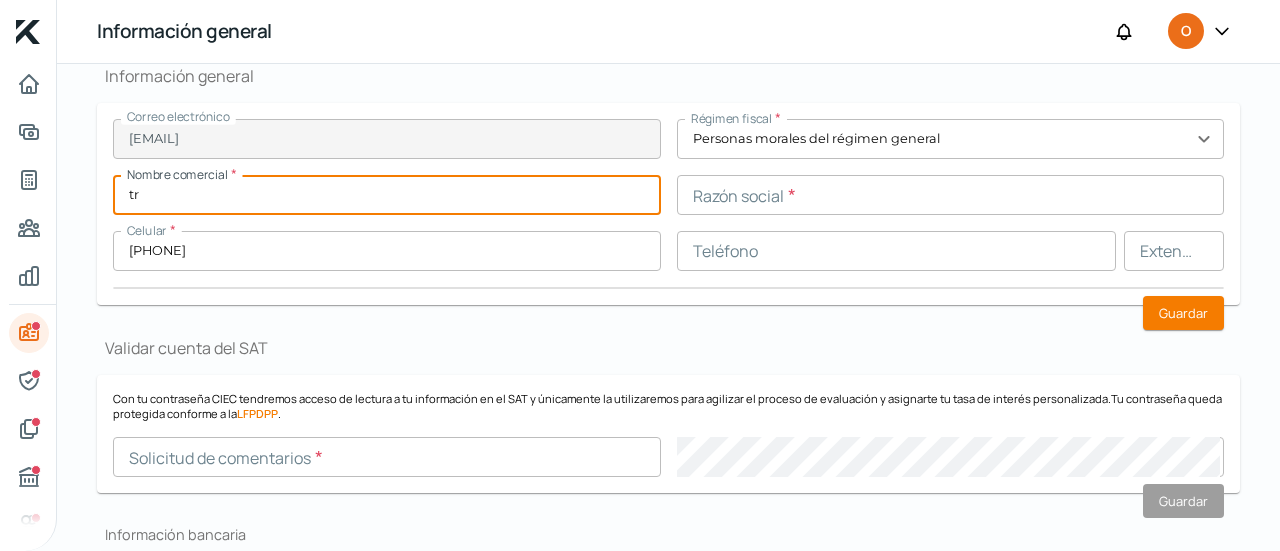 type on "t" 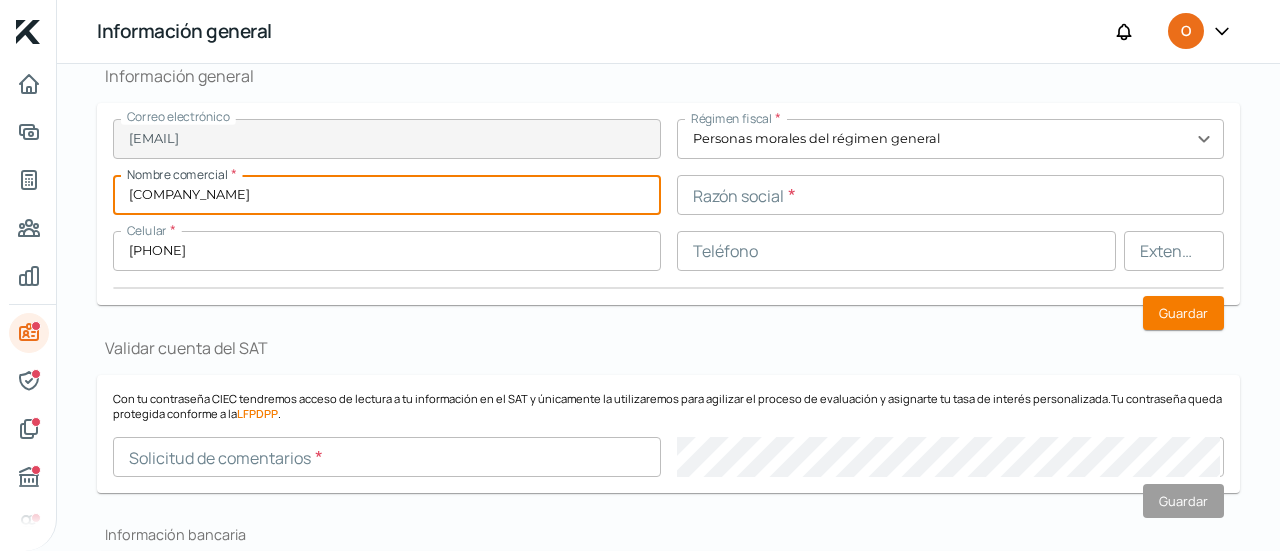 type on "[COMPANY_NAME]" 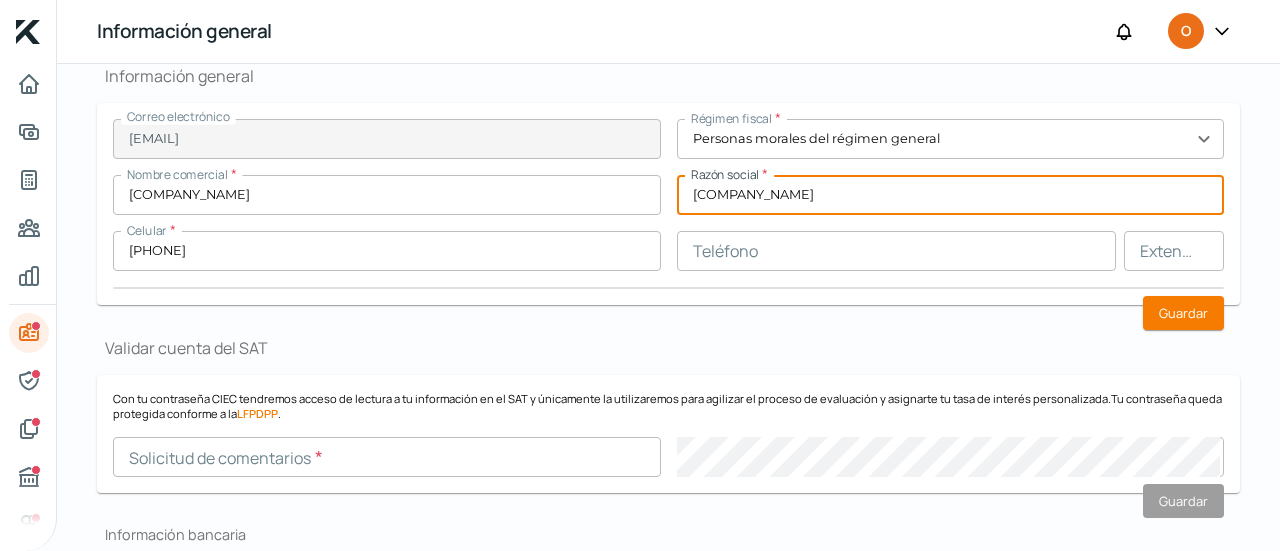 type on "[COMPANY_NAME]" 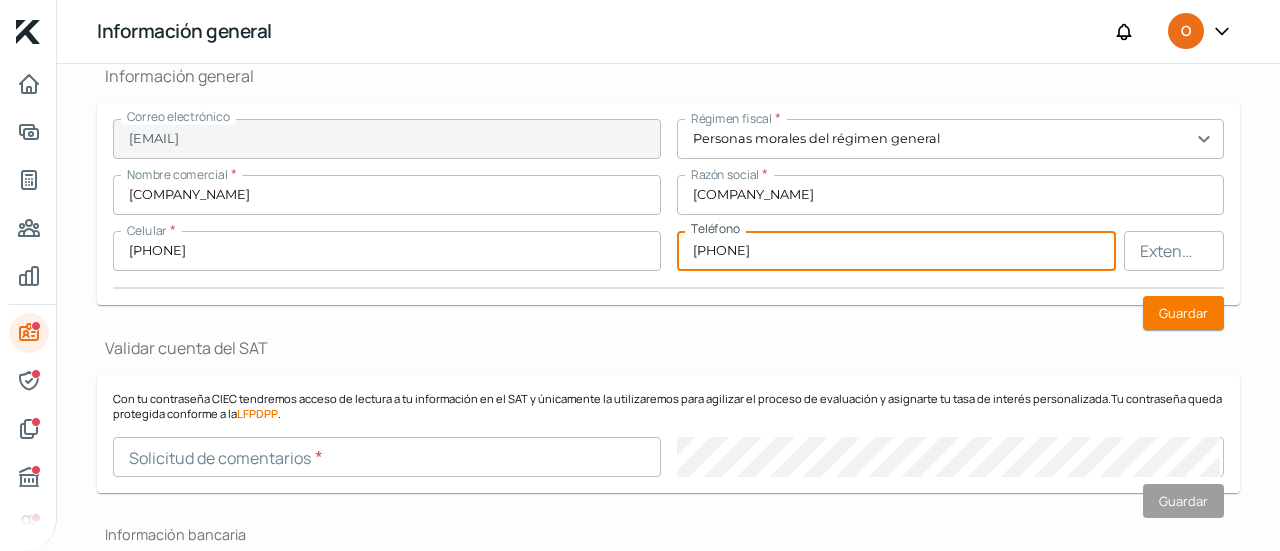 type on "[PHONE]" 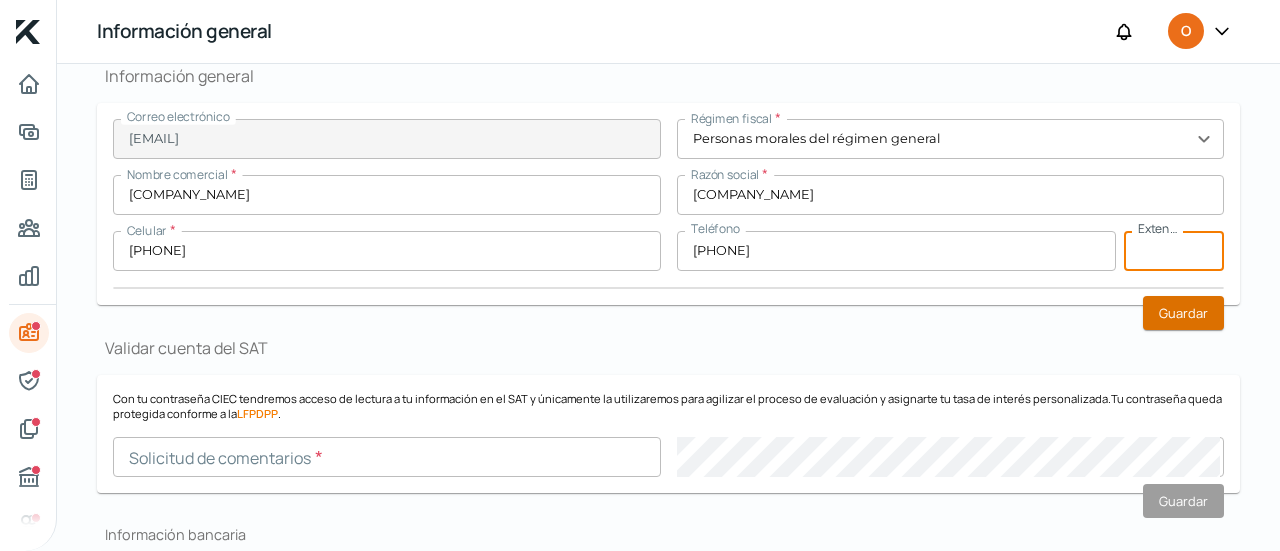 click on "Guardar" at bounding box center (1183, 313) 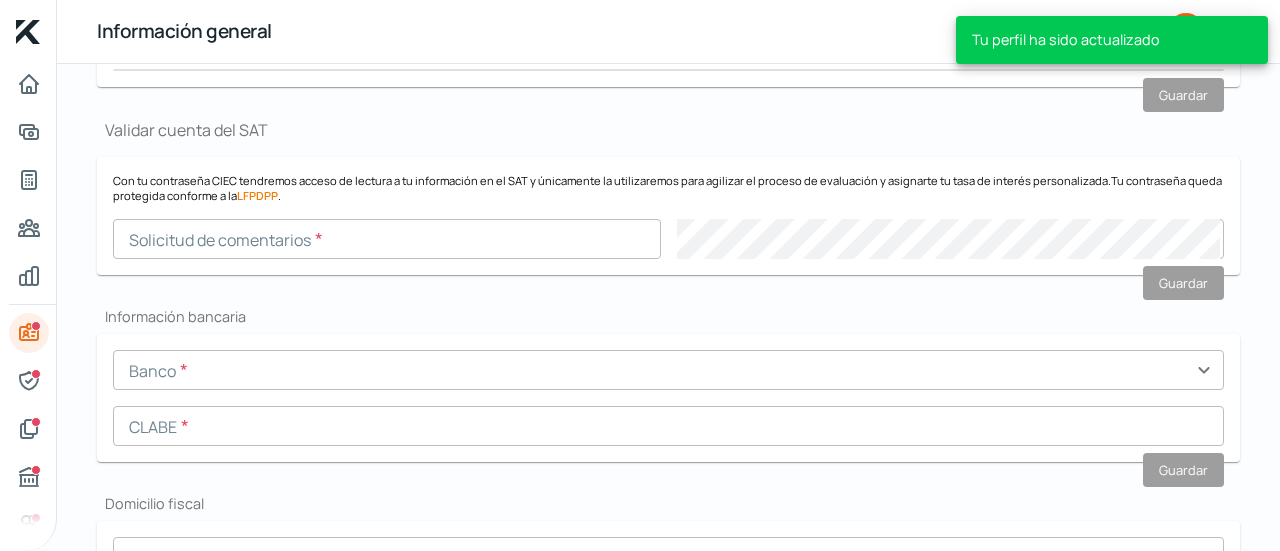 scroll, scrollTop: 510, scrollLeft: 0, axis: vertical 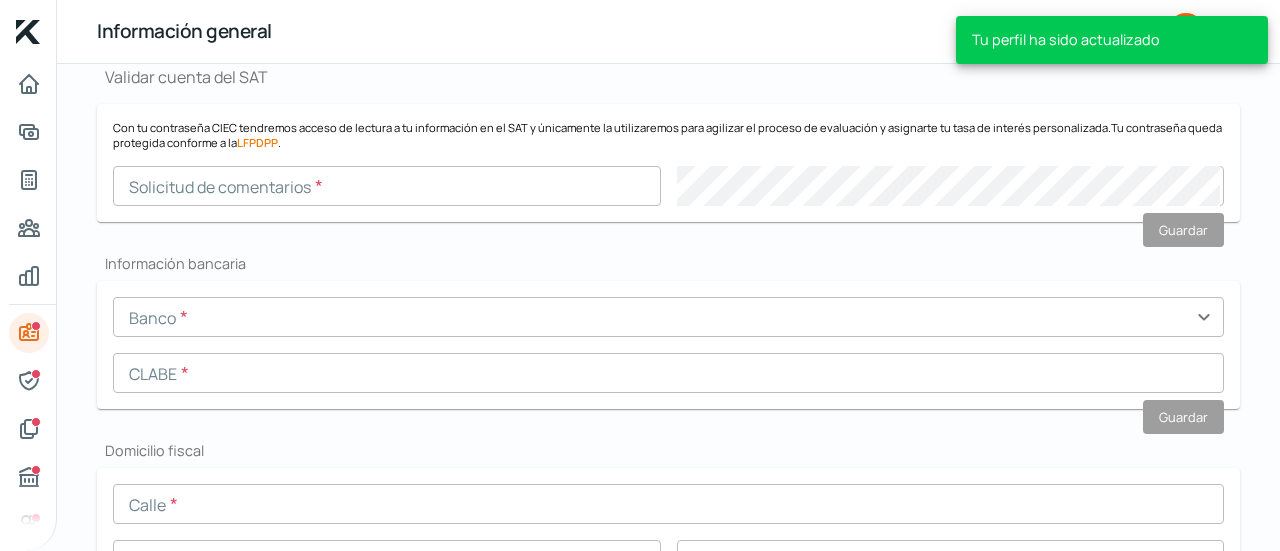 click at bounding box center (387, 186) 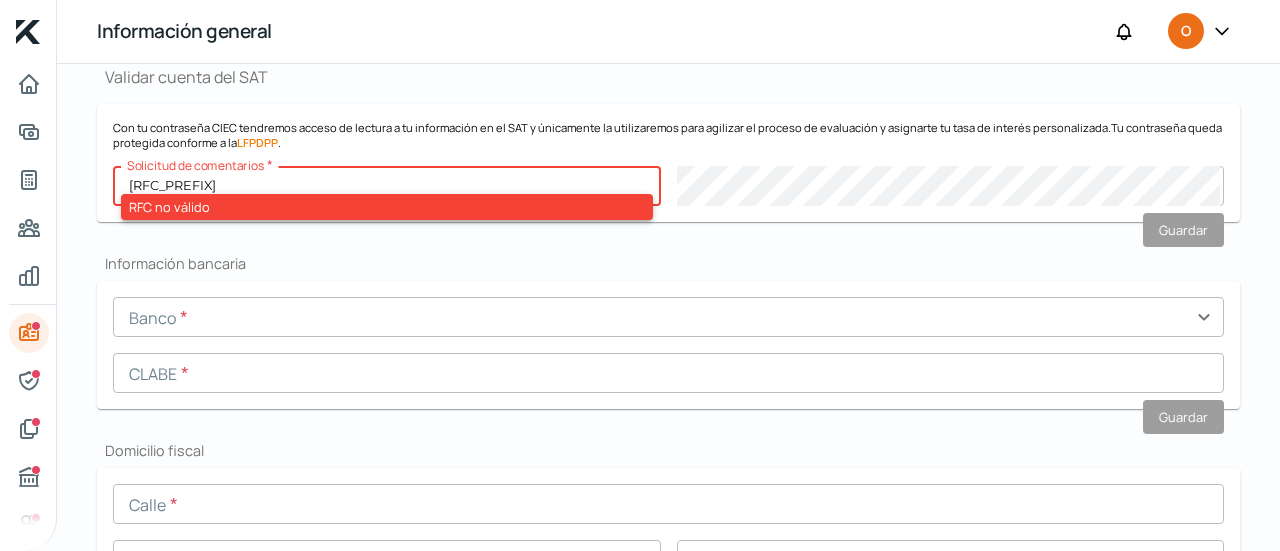 type on "[RFC_PREFIX]" 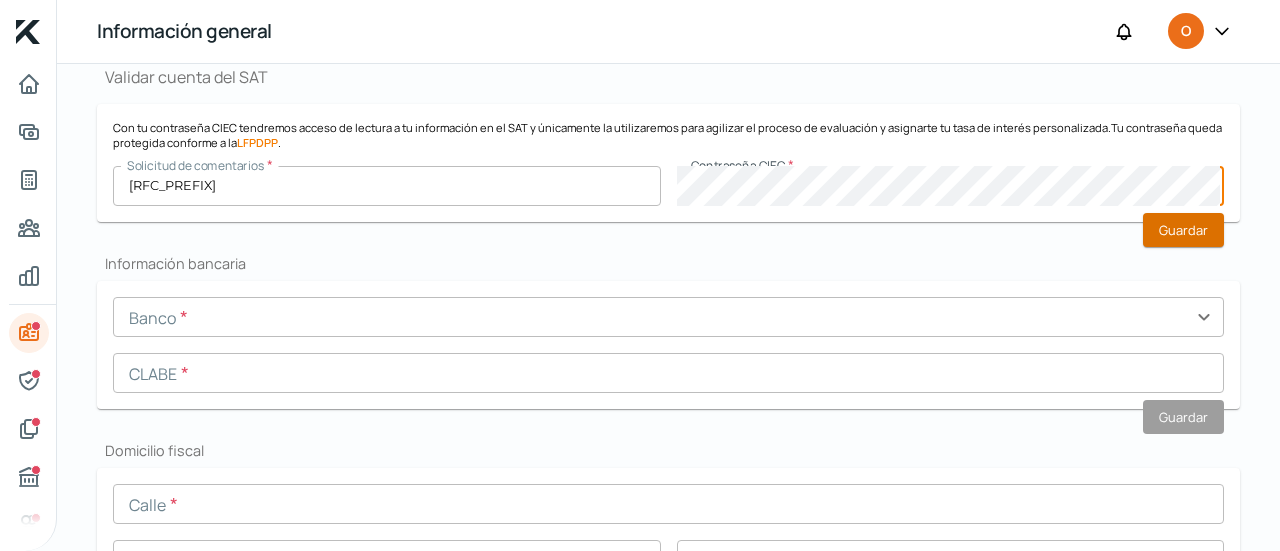 click on "Guardar" at bounding box center [1183, 230] 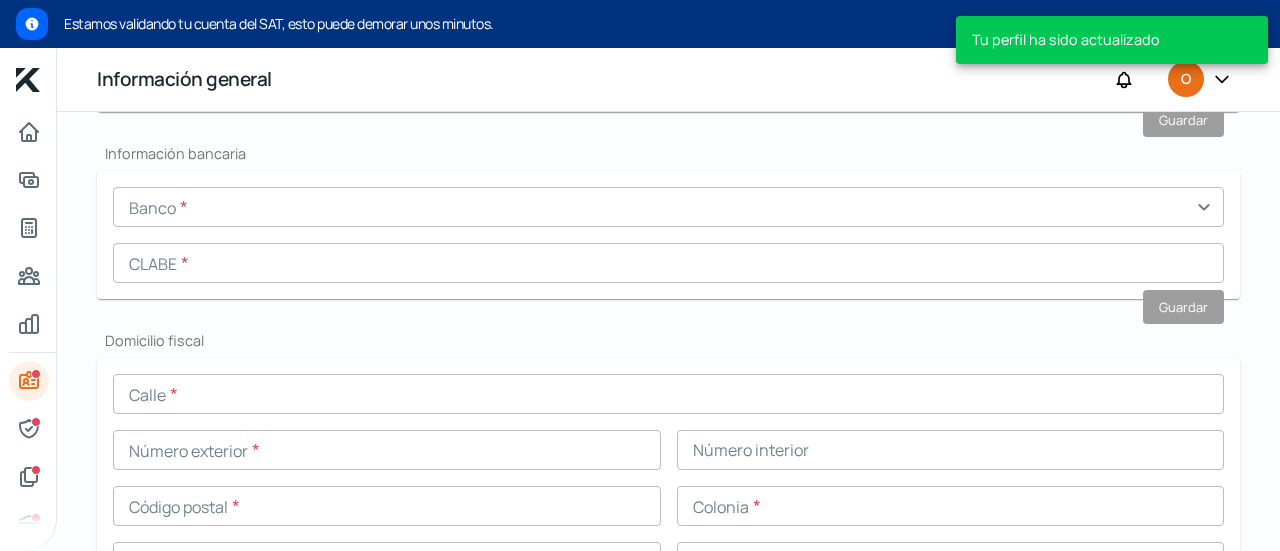 scroll, scrollTop: 747, scrollLeft: 0, axis: vertical 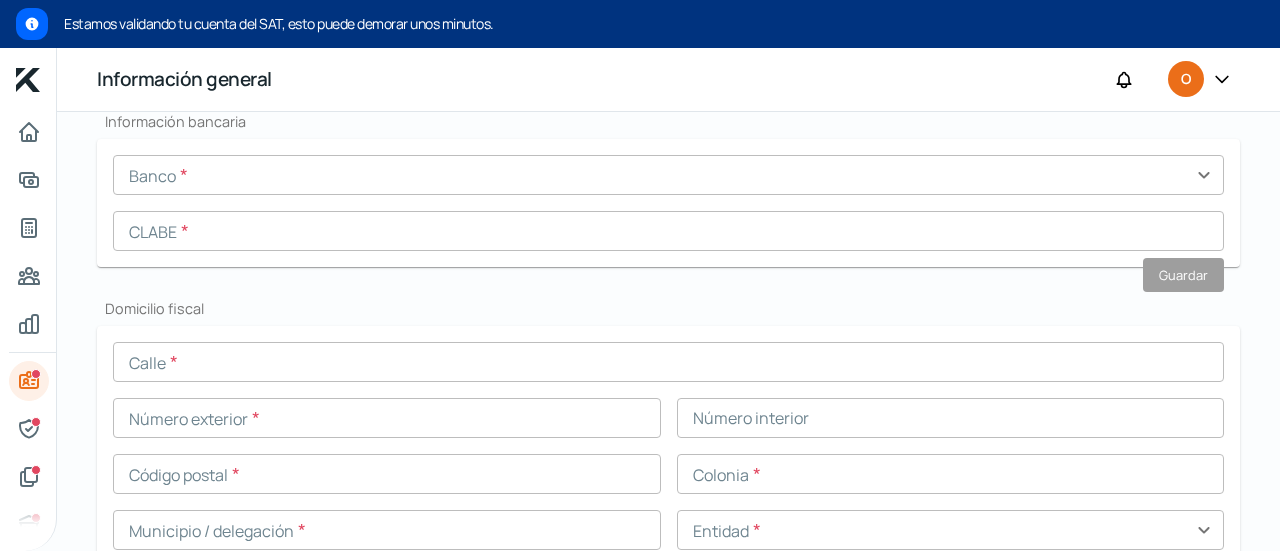 drag, startPoint x: 1279, startPoint y: 300, endPoint x: 1279, endPoint y: 219, distance: 81 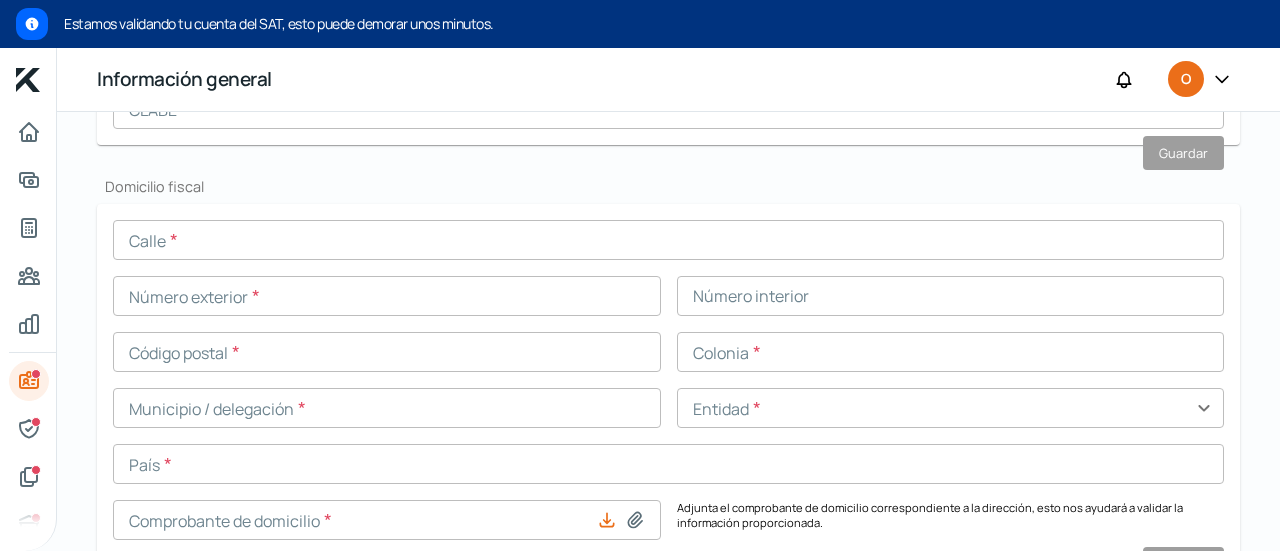 scroll, scrollTop: 878, scrollLeft: 0, axis: vertical 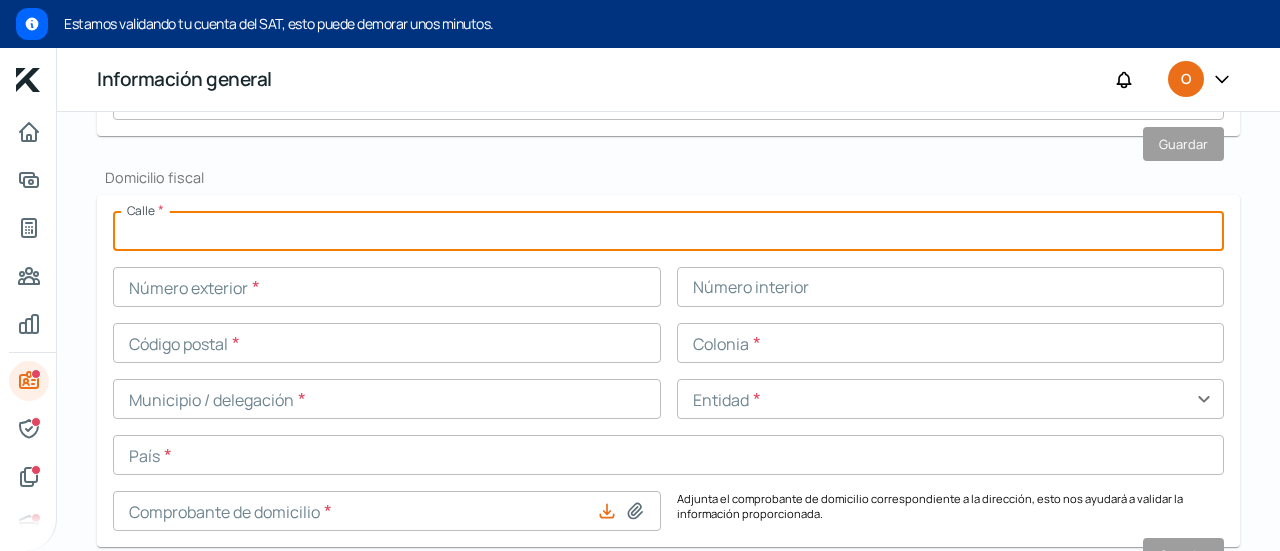 click at bounding box center (668, 231) 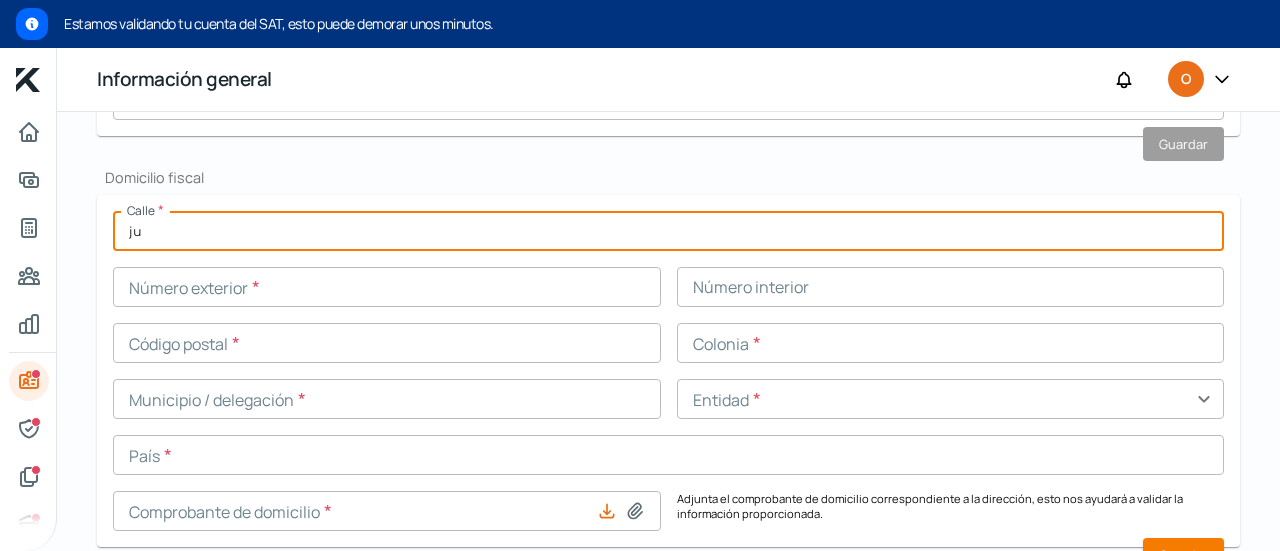 type on "j" 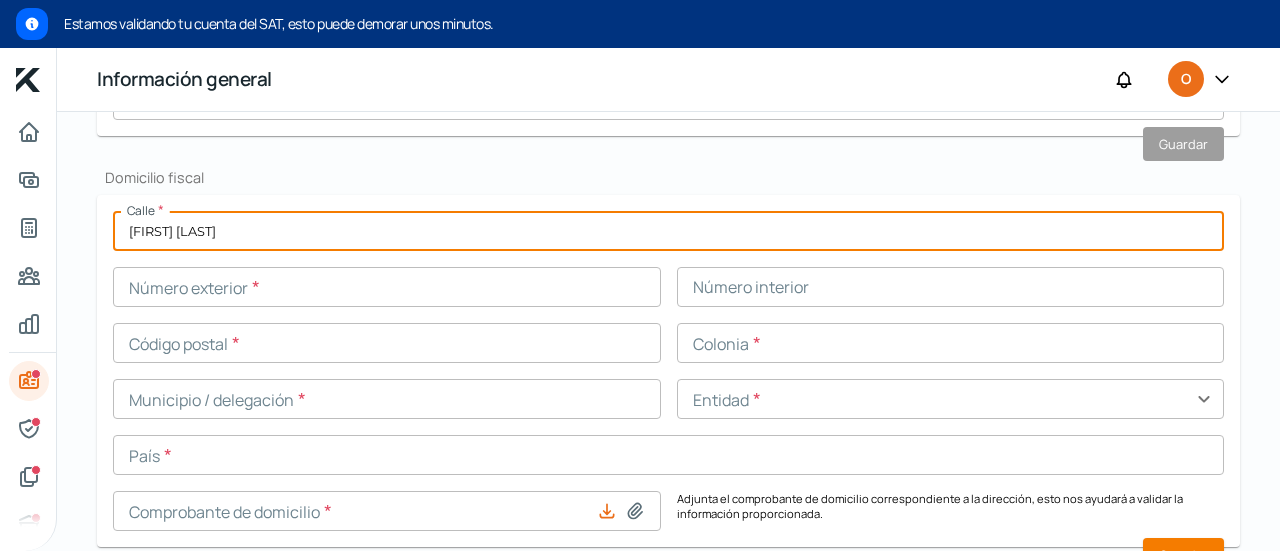 type on "[FIRST] [LAST]" 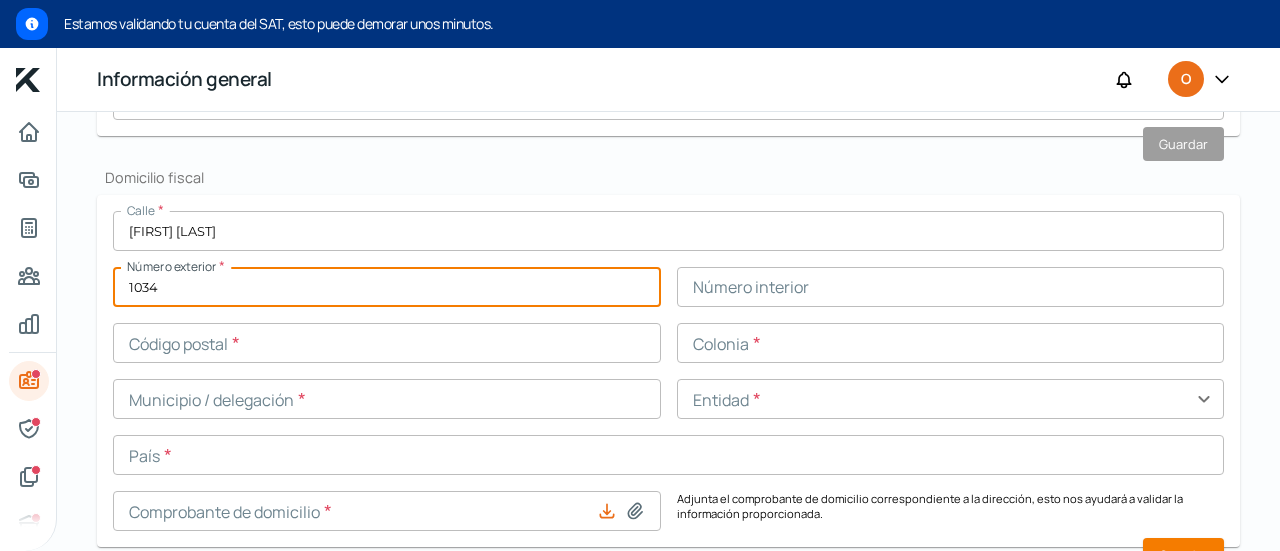 type on "1034" 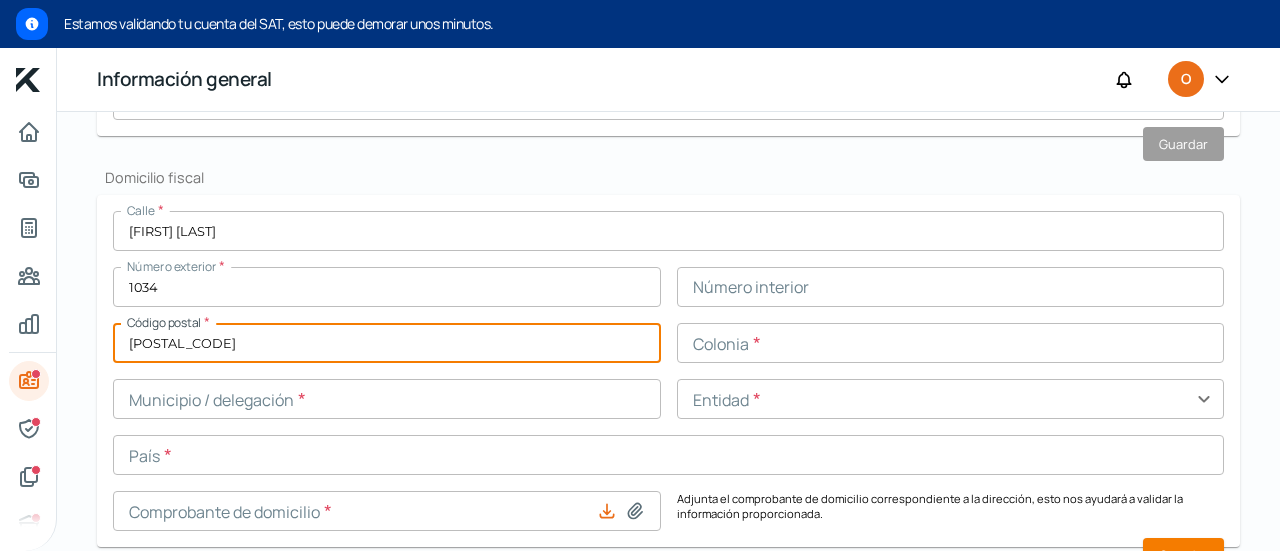 type on "[POSTAL_CODE]" 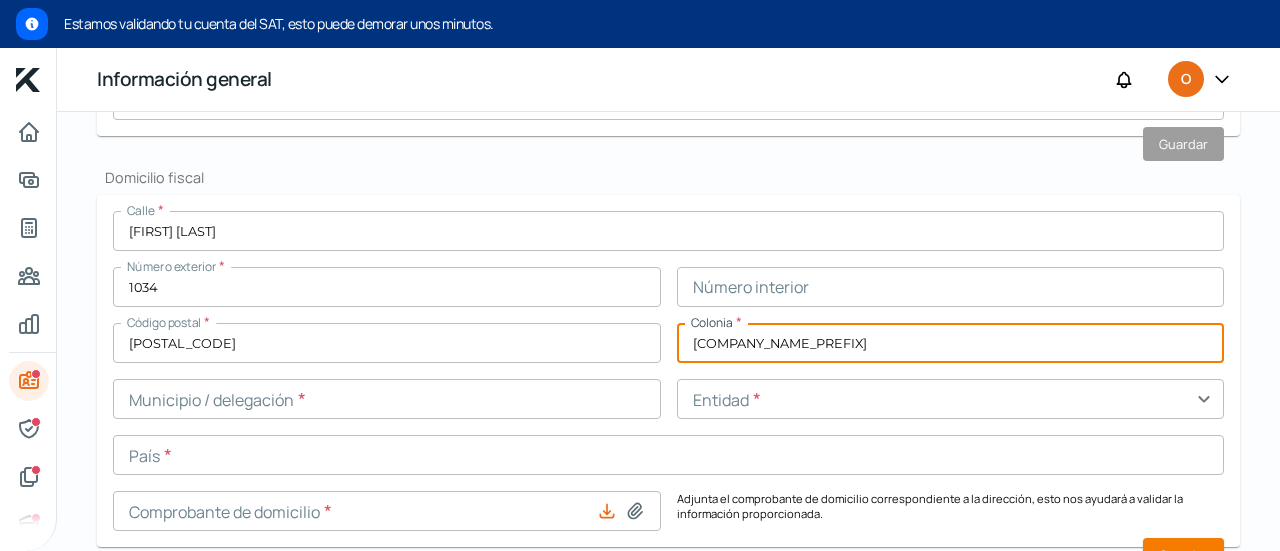 type on "[LOCATION]" 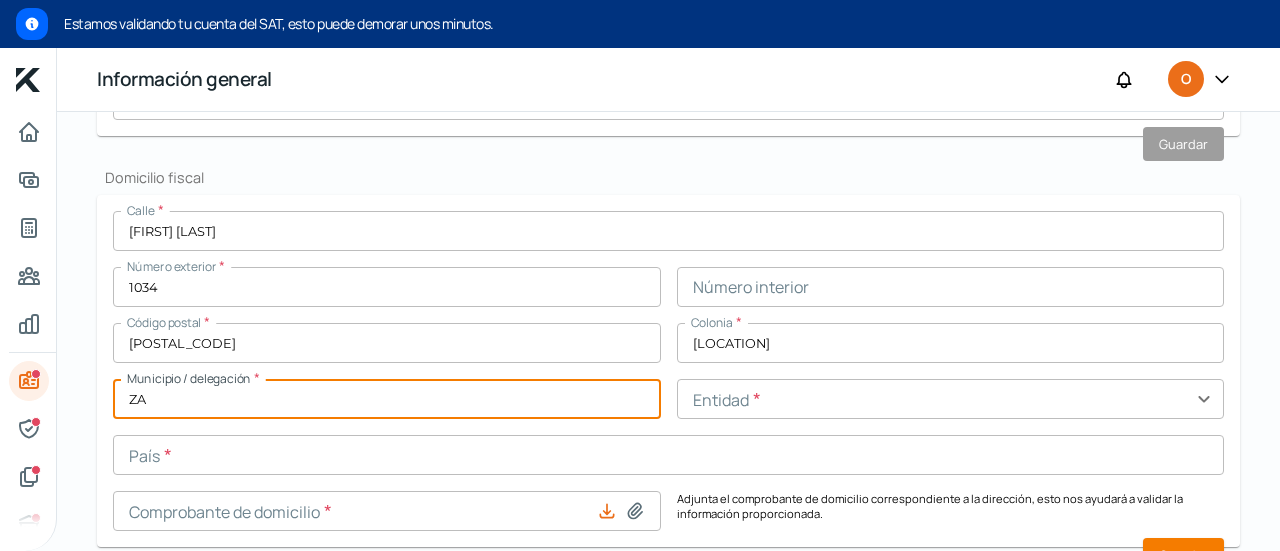 type on "[CITY]" 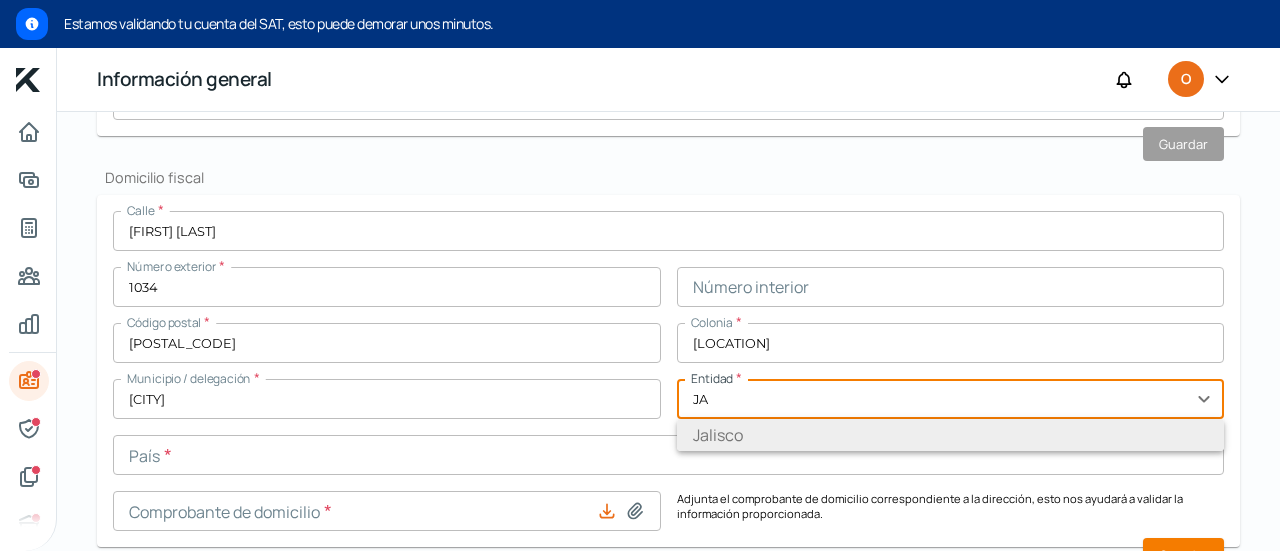 type on "Jalisco" 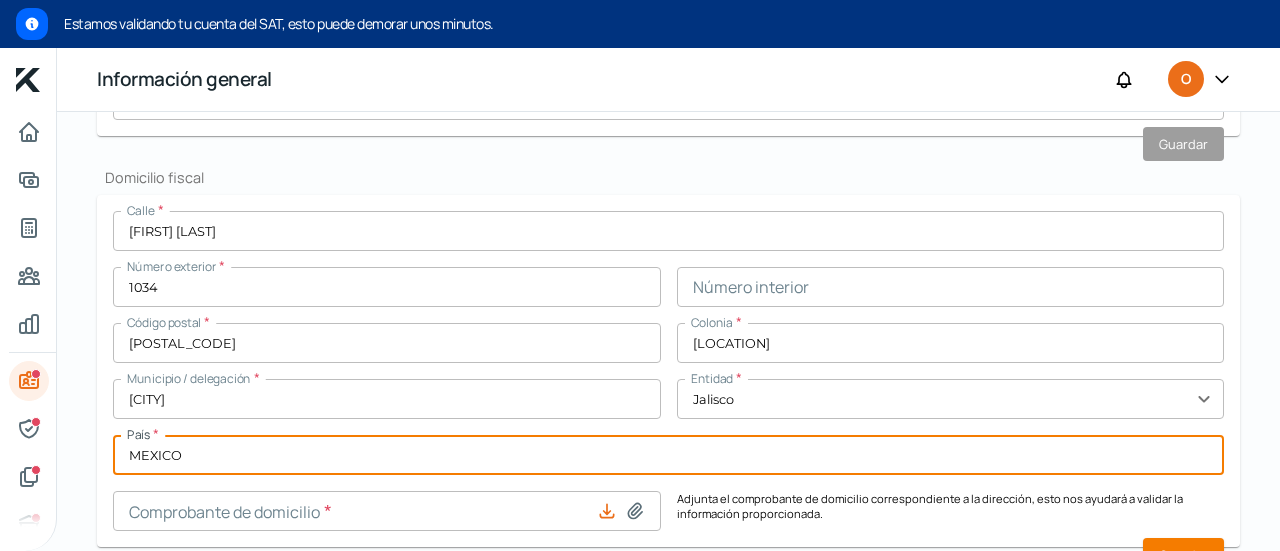 type on "MEXICO" 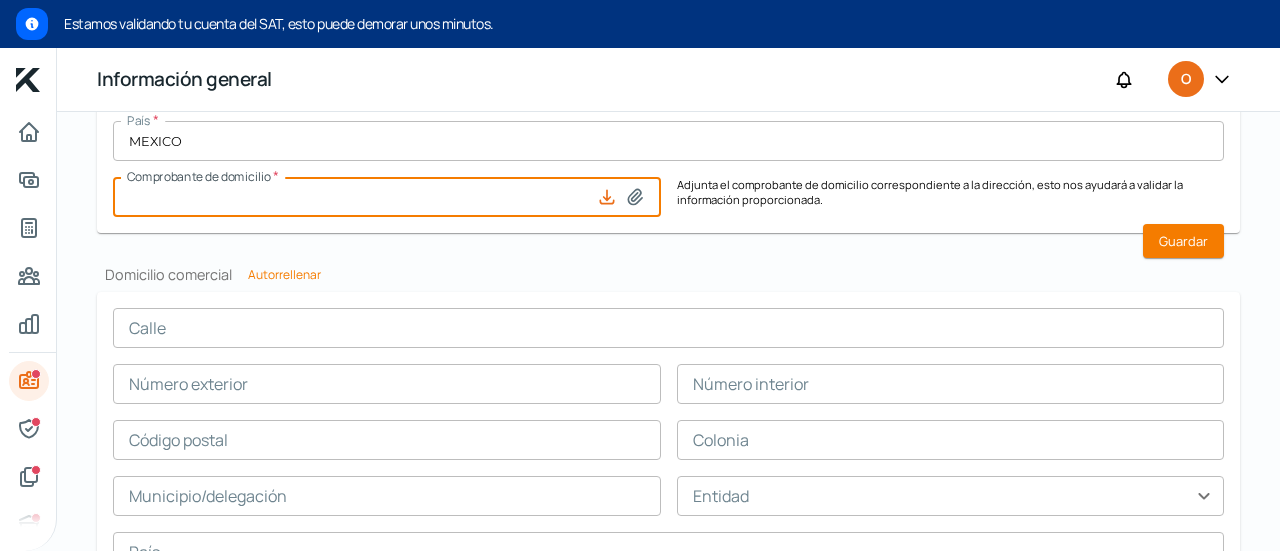 scroll, scrollTop: 1202, scrollLeft: 0, axis: vertical 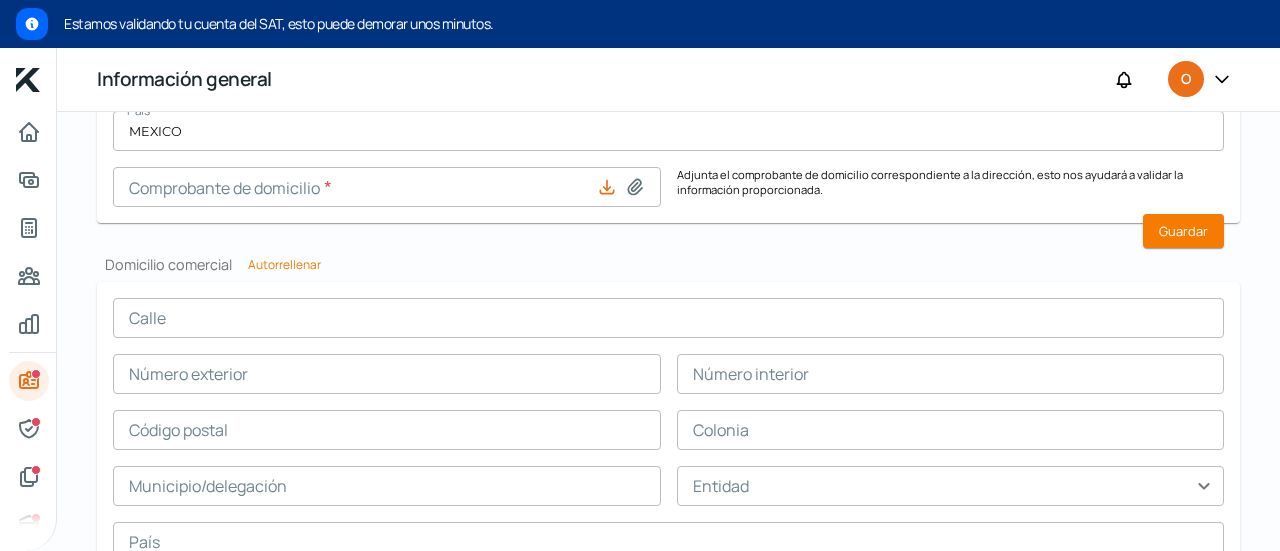 click 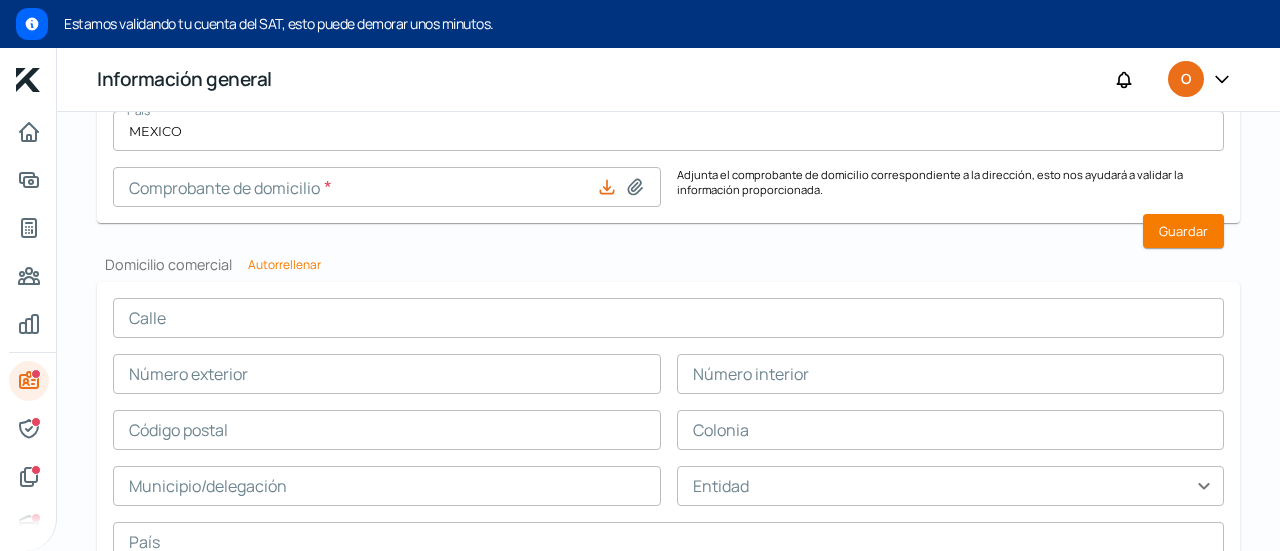type on "[FILENAME]" 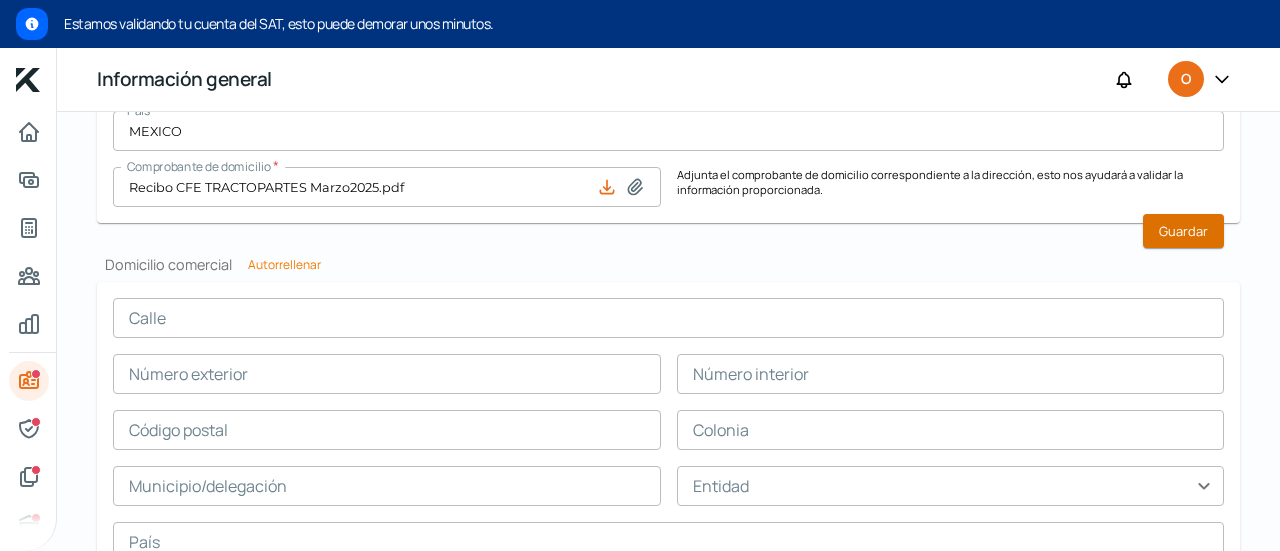 click on "Guardar" at bounding box center (1183, 231) 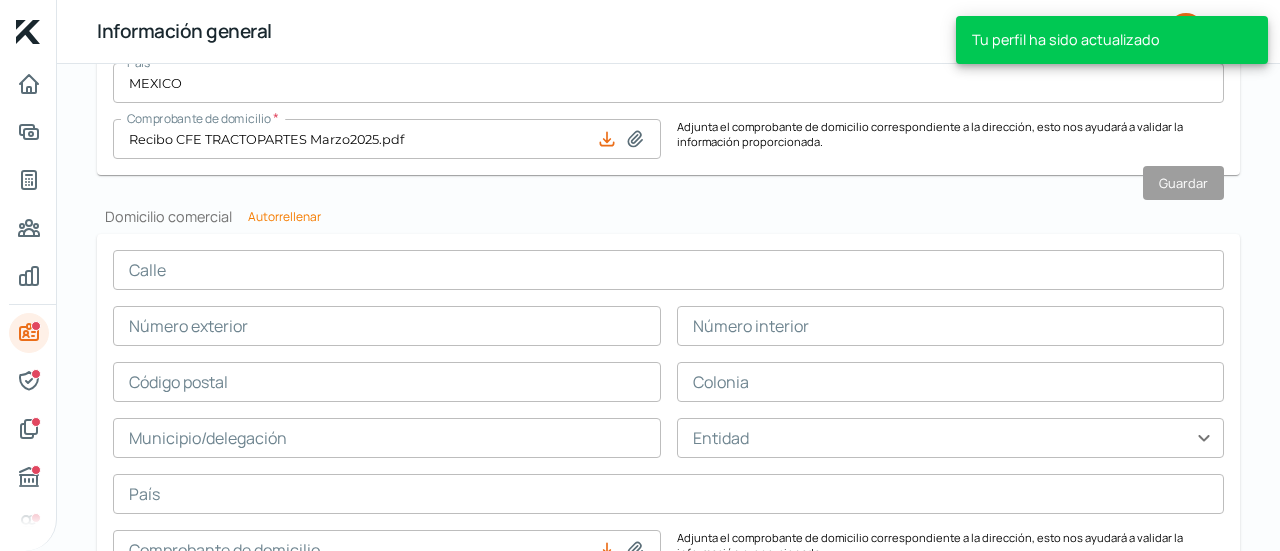 click on "Autorrellenar" at bounding box center [284, 216] 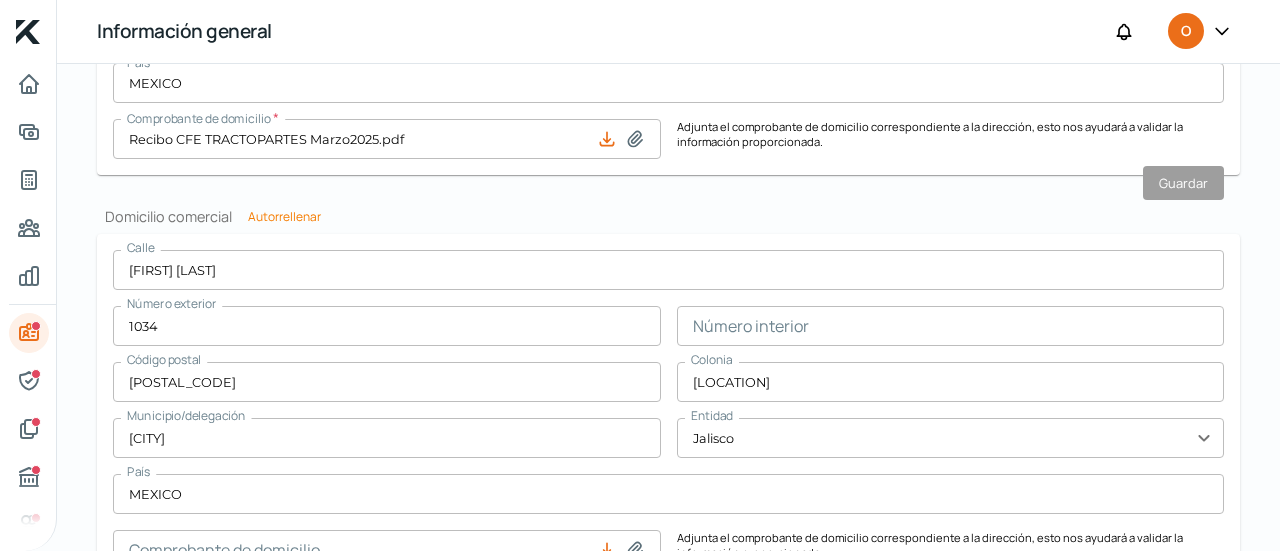drag, startPoint x: 1279, startPoint y: 379, endPoint x: 1278, endPoint y: 448, distance: 69.00725 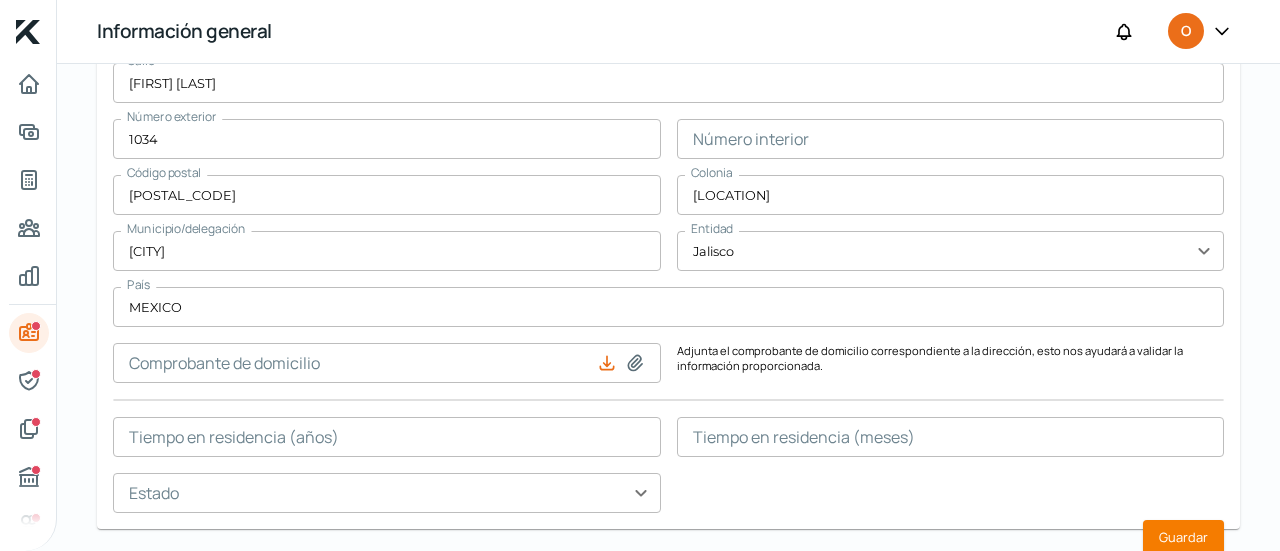 scroll, scrollTop: 1447, scrollLeft: 0, axis: vertical 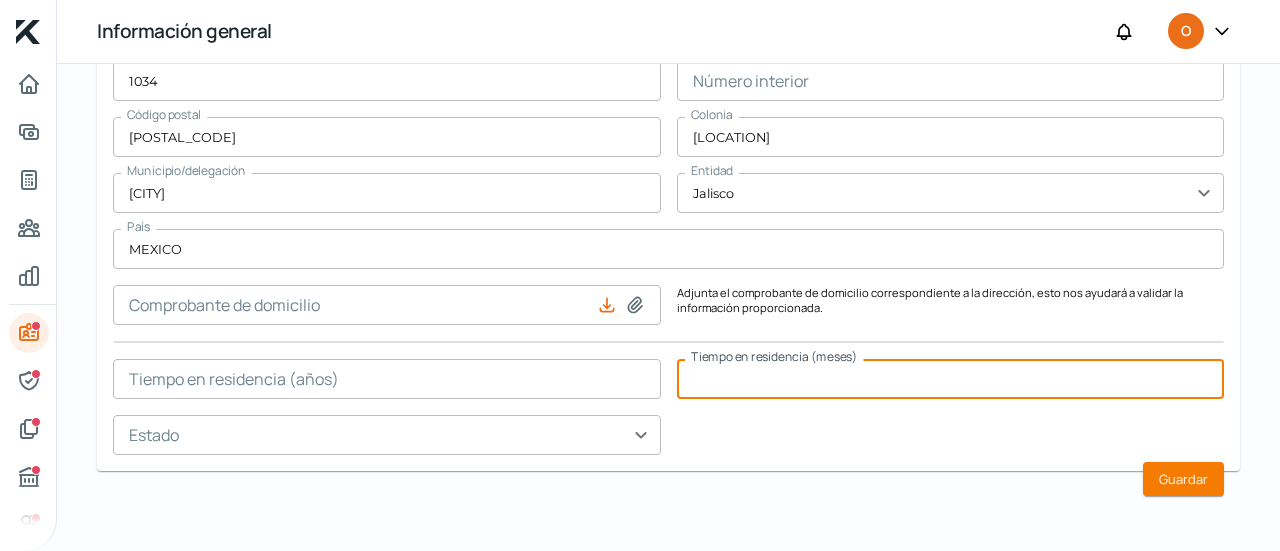 click at bounding box center (951, 379) 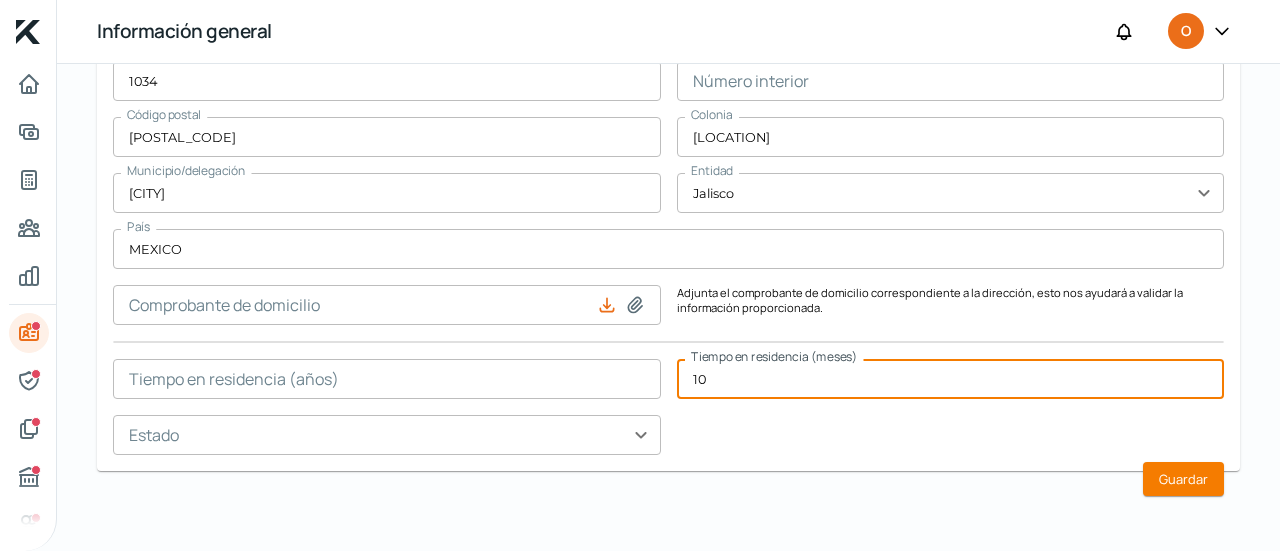 type on "1" 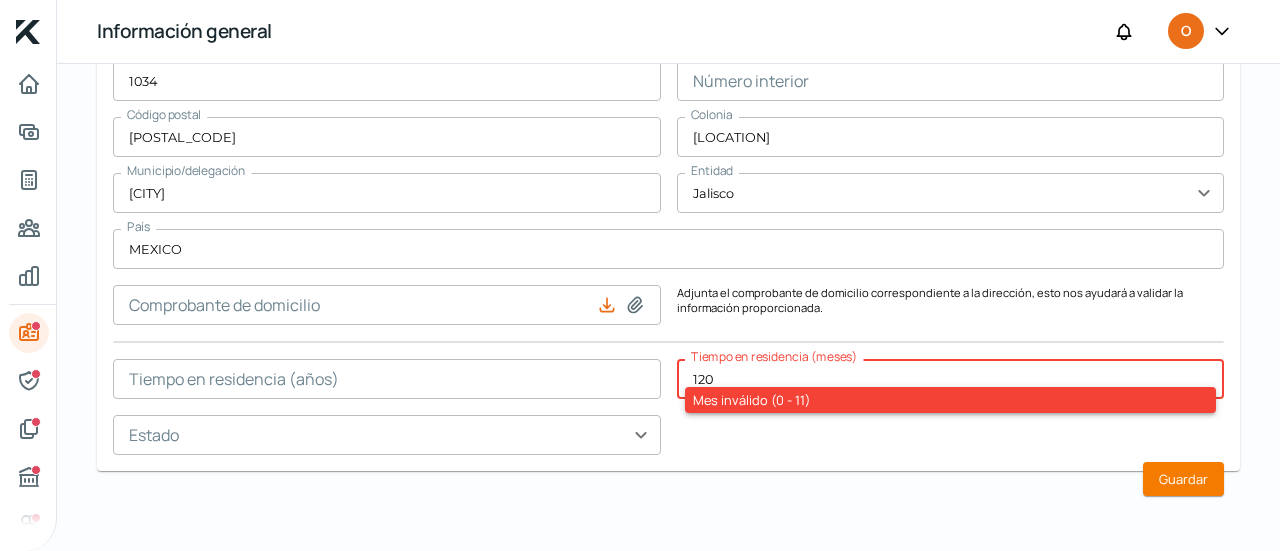 drag, startPoint x: 727, startPoint y: 376, endPoint x: 670, endPoint y: 375, distance: 57.00877 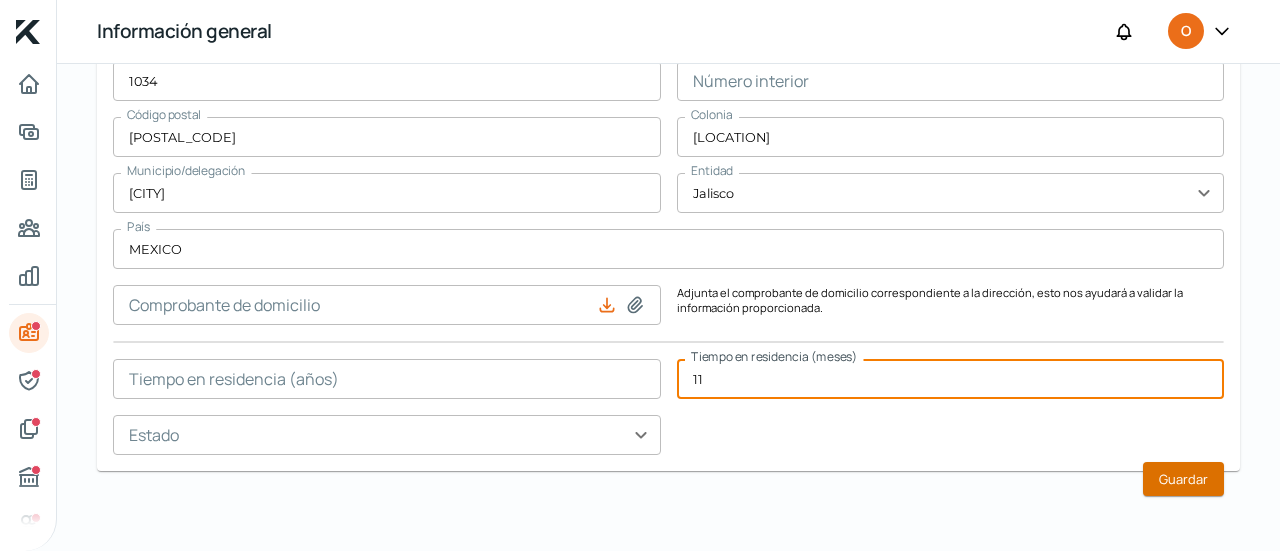 type on "11" 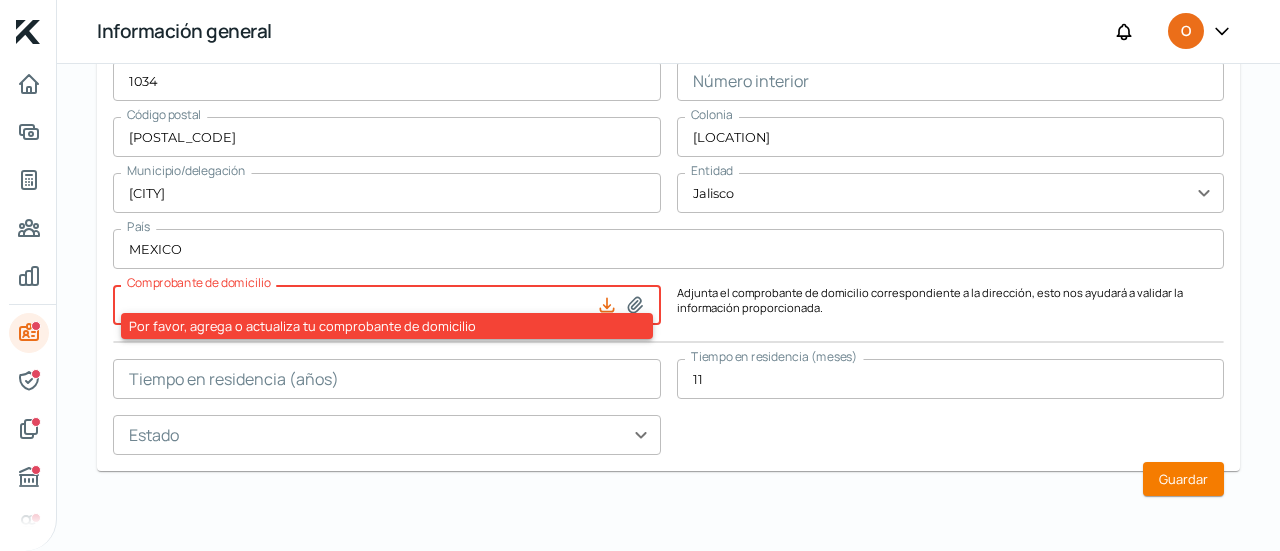 click 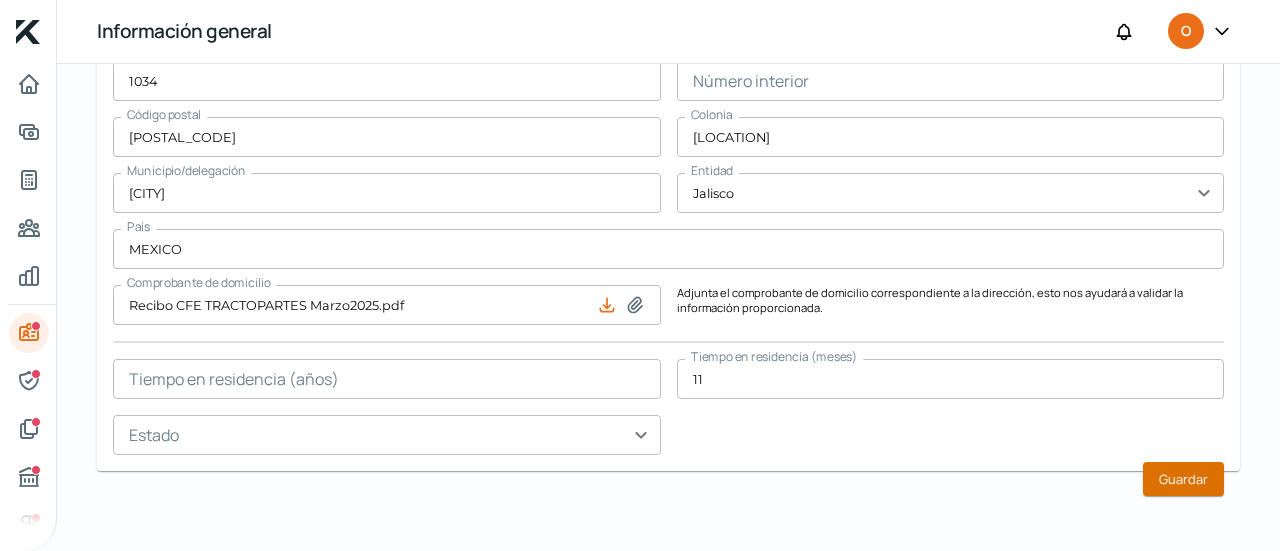 click on "Guardar" at bounding box center (1183, 479) 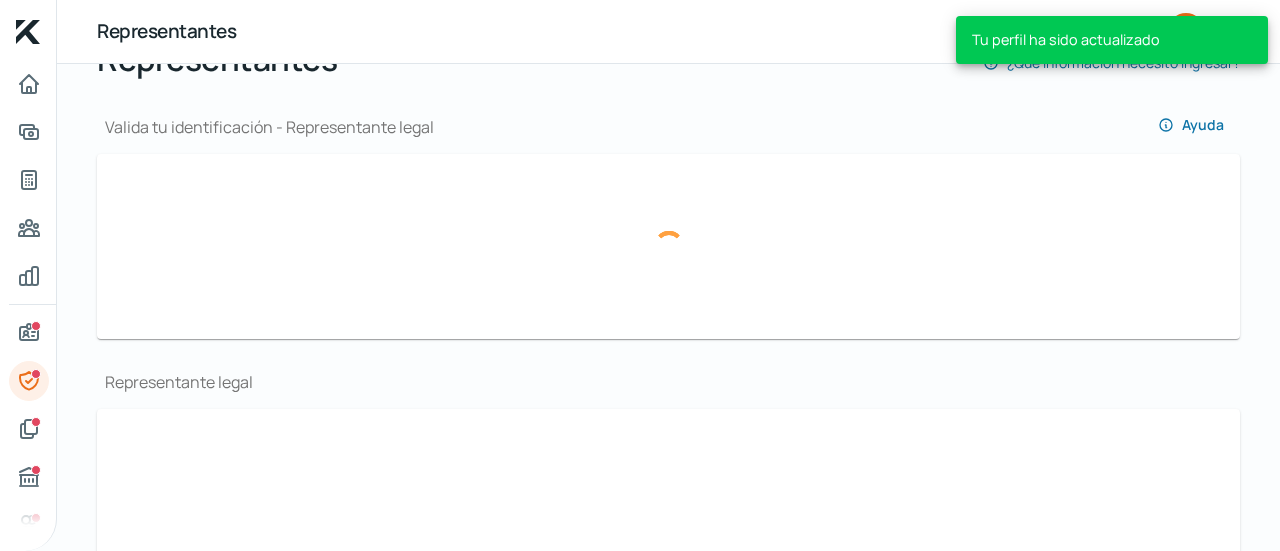 scroll, scrollTop: 206, scrollLeft: 0, axis: vertical 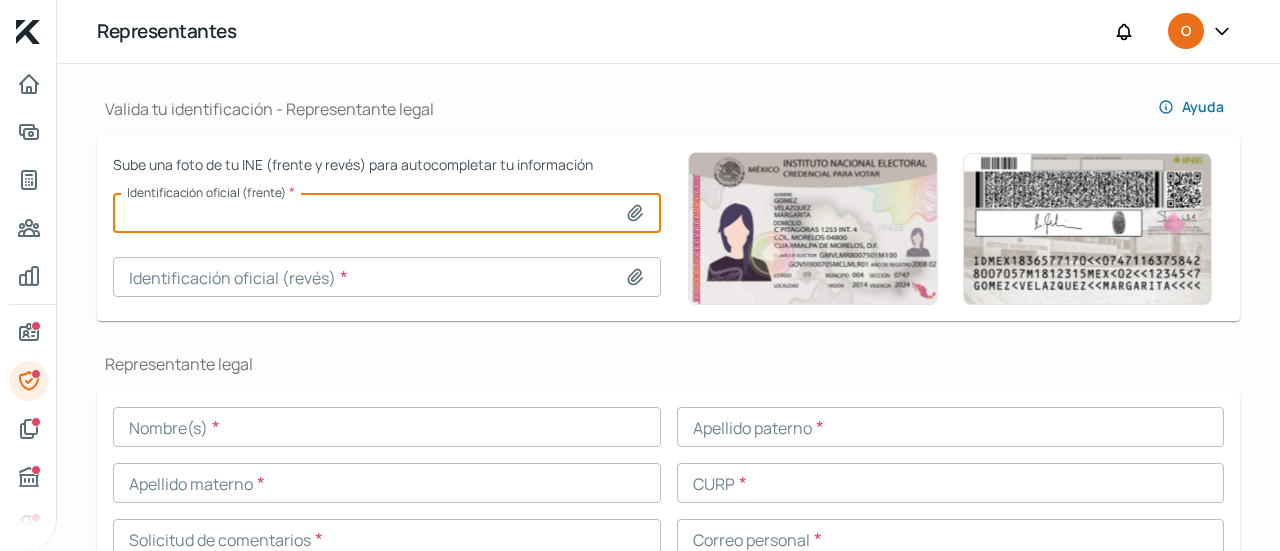 click at bounding box center [387, 213] 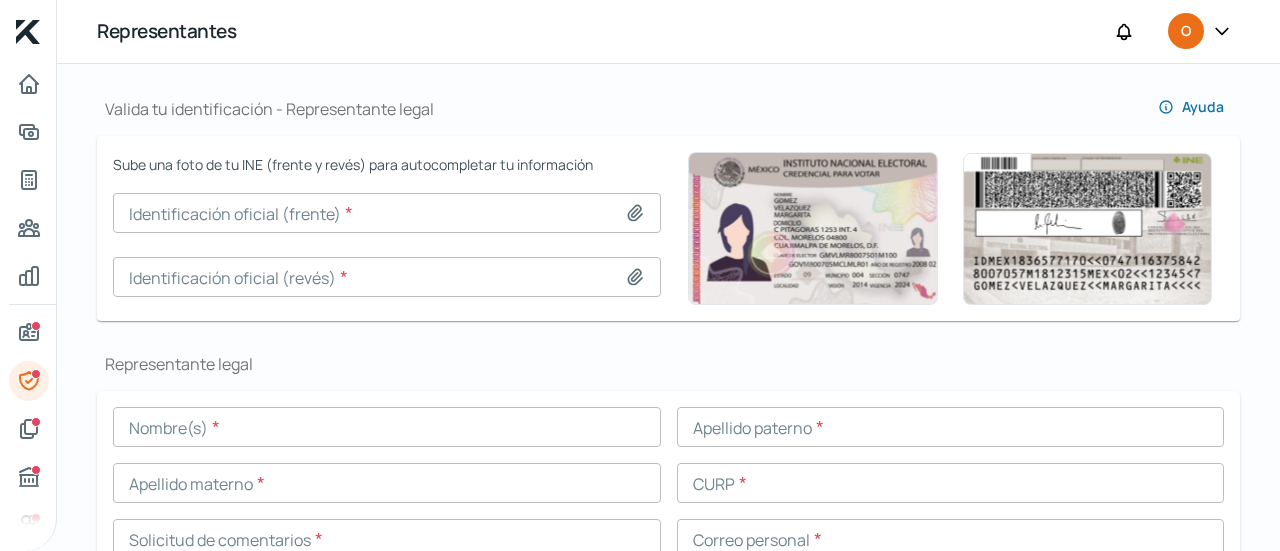 type on "[FILENAME]" 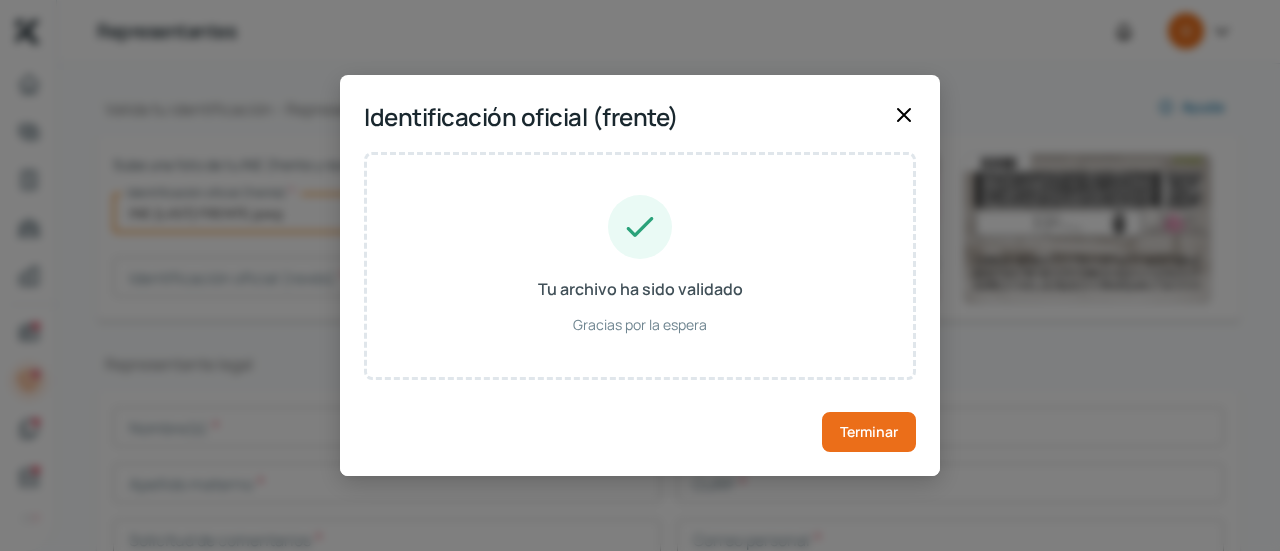 type on "[FIRST]" 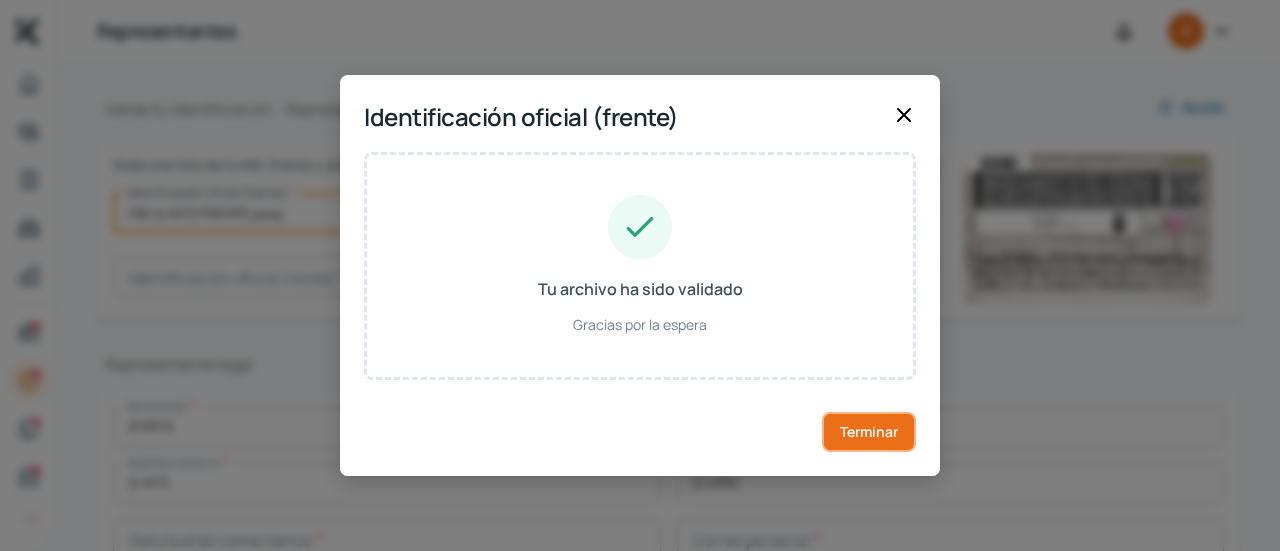click on "Terminar" at bounding box center (869, 432) 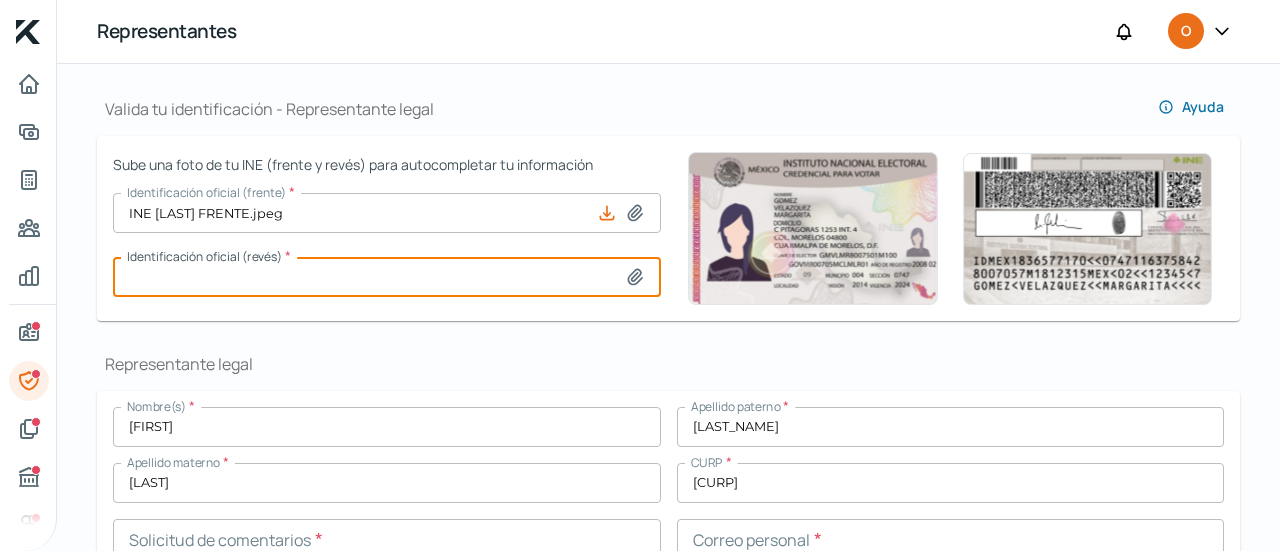 click at bounding box center [387, 277] 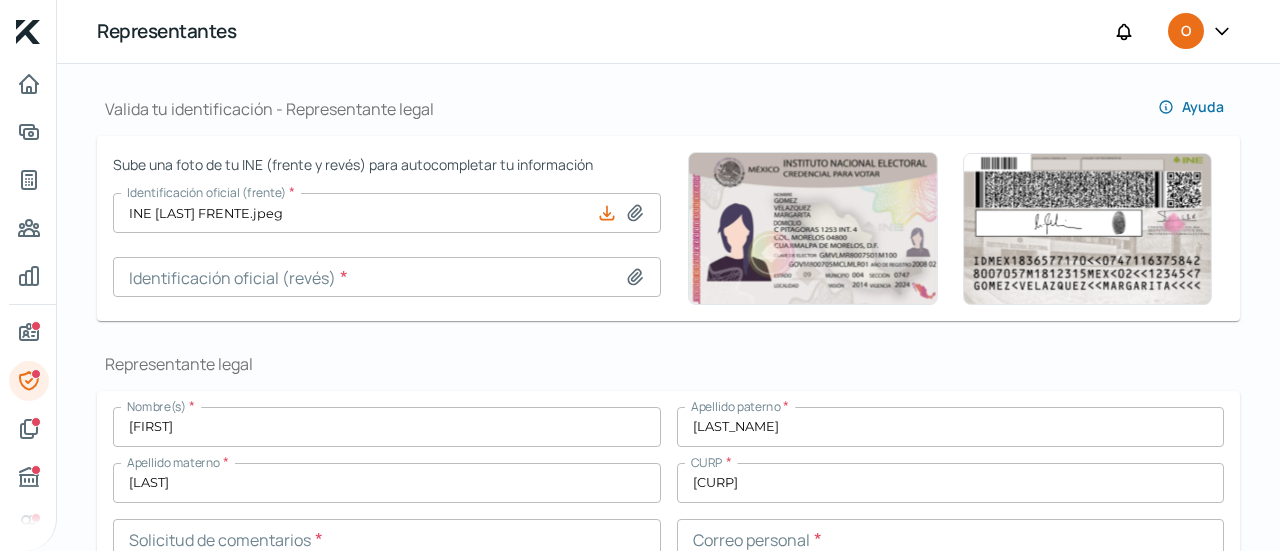 type on "C:\fakepath\[ID_DOCUMENT_NAME]" 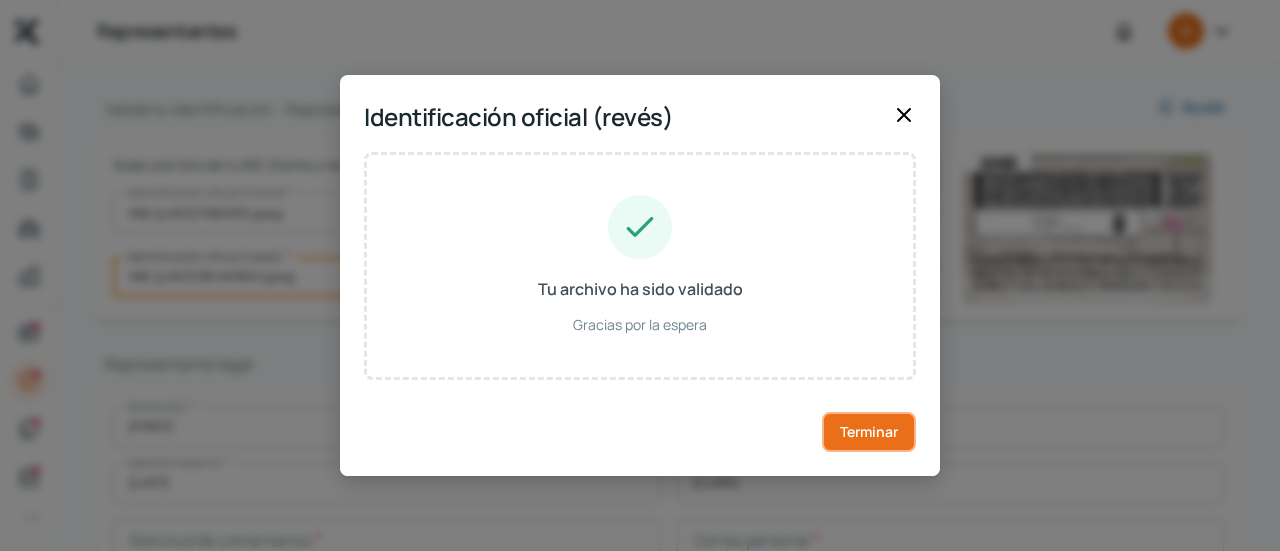 click on "Terminar" at bounding box center (869, 431) 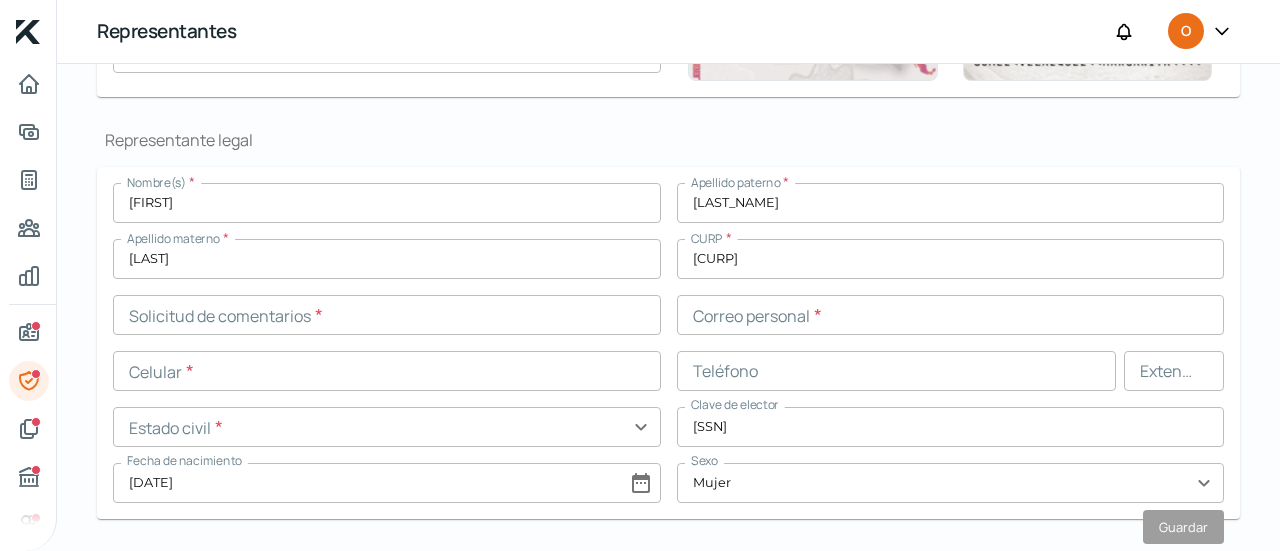 scroll, scrollTop: 494, scrollLeft: 0, axis: vertical 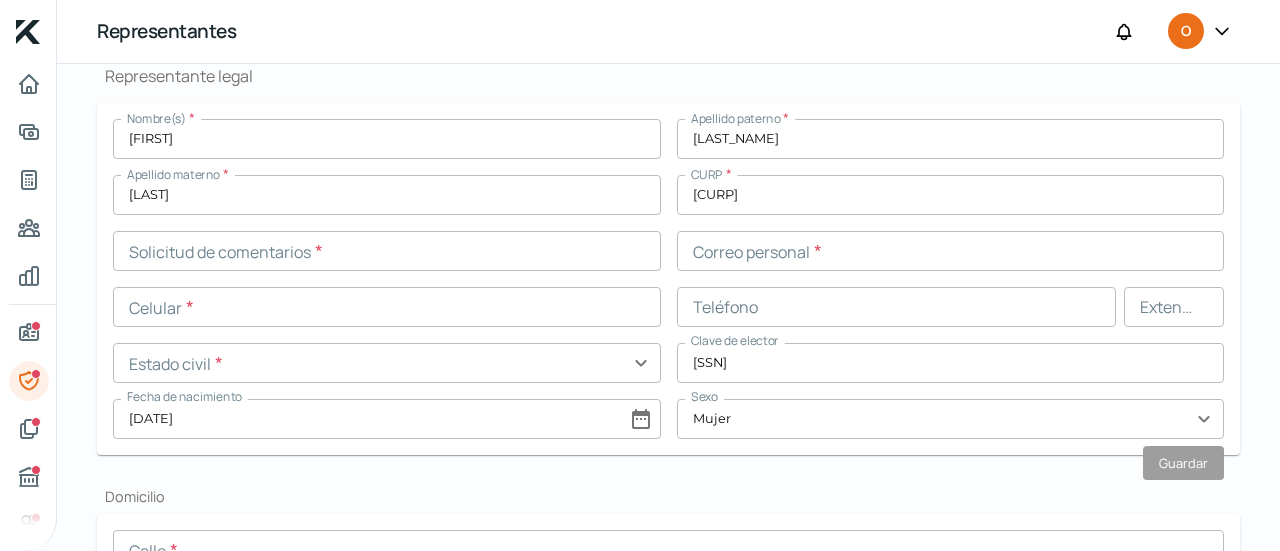 click at bounding box center [387, 251] 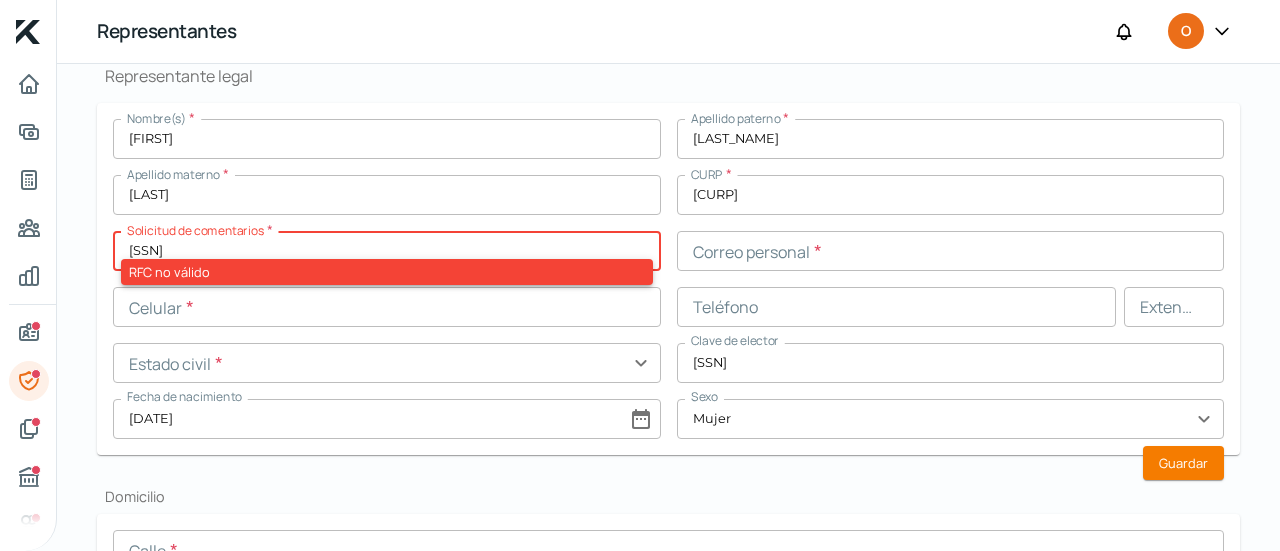 type on "[SSN]" 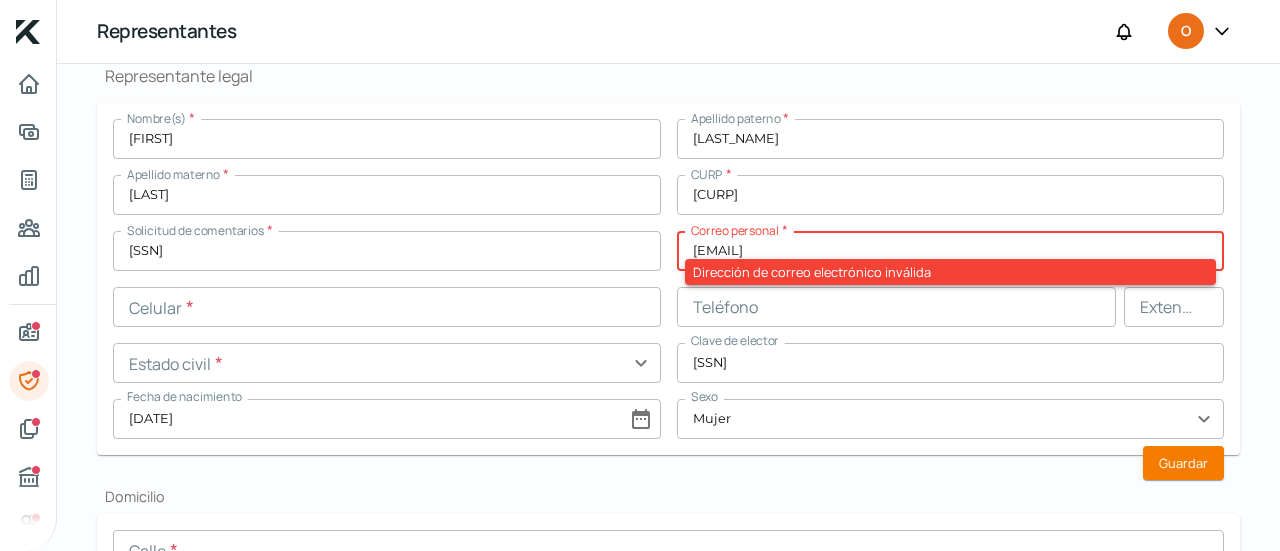 type on "[EMAIL]" 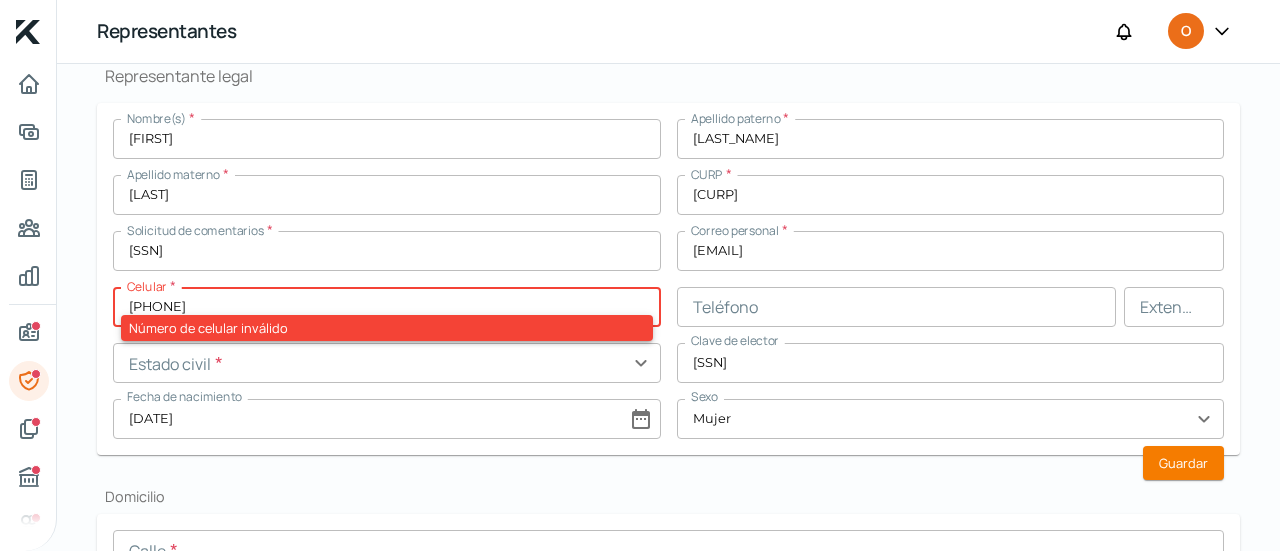type on "3" 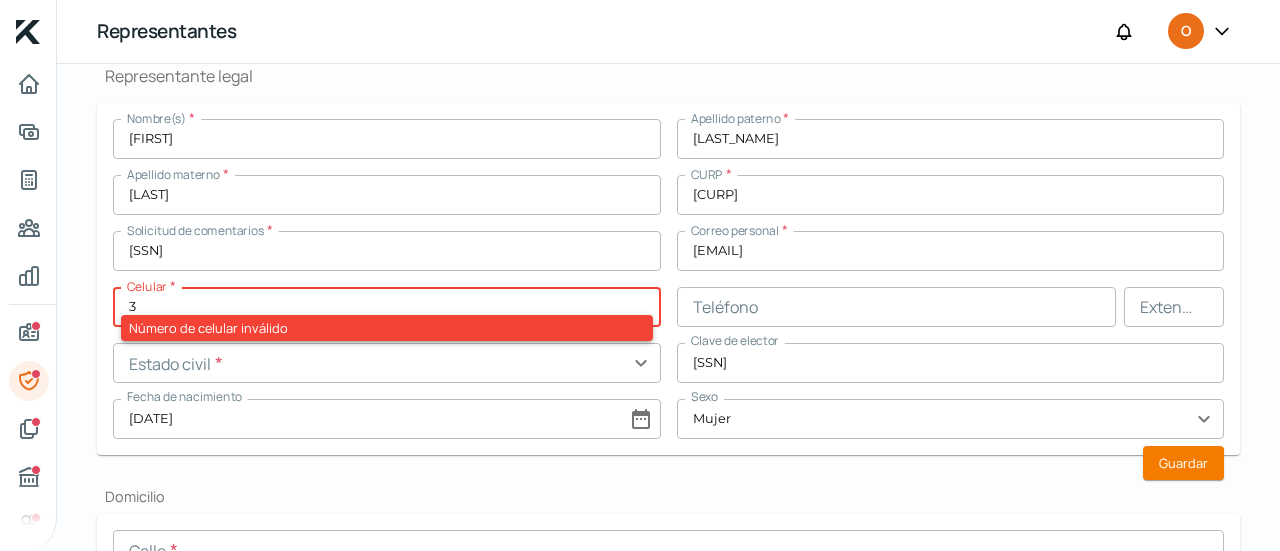 type 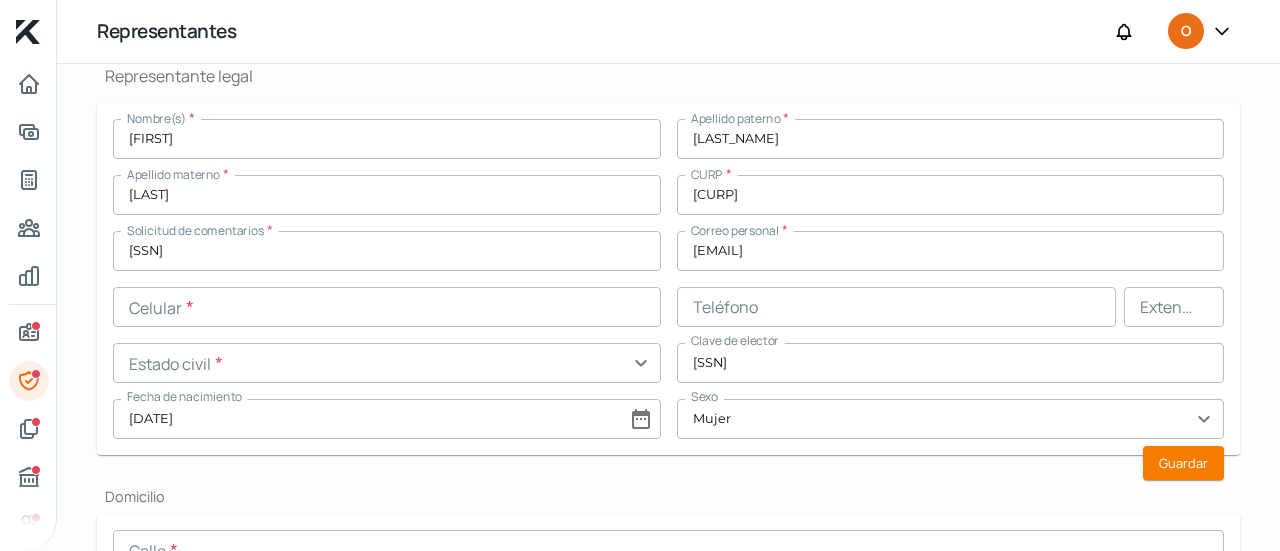 drag, startPoint x: 1279, startPoint y: 203, endPoint x: 1279, endPoint y: 146, distance: 57 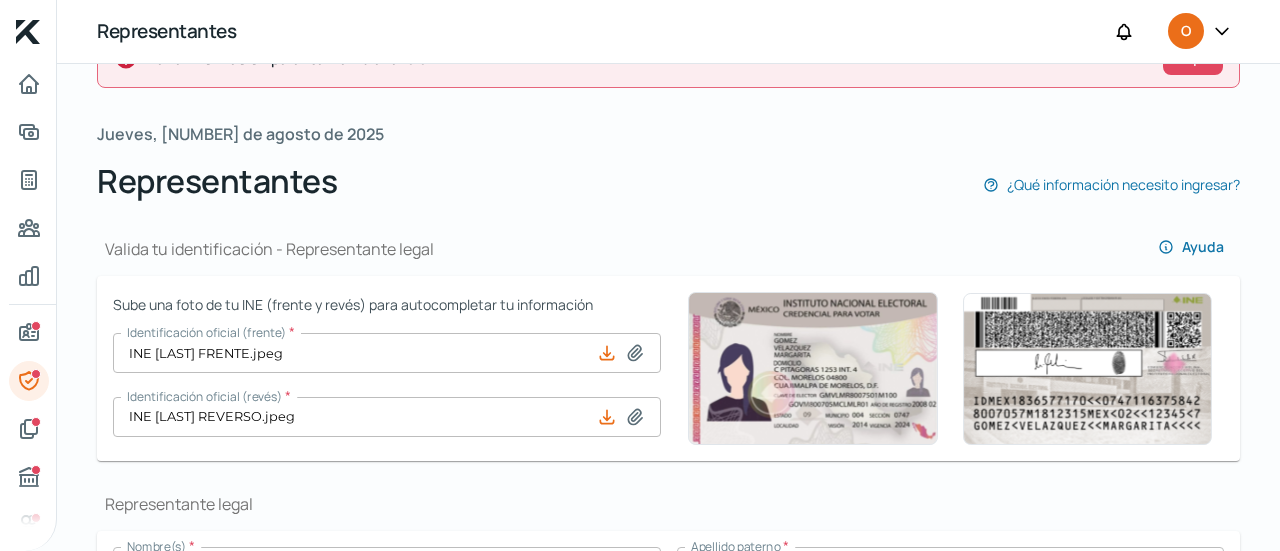 scroll, scrollTop: 0, scrollLeft: 0, axis: both 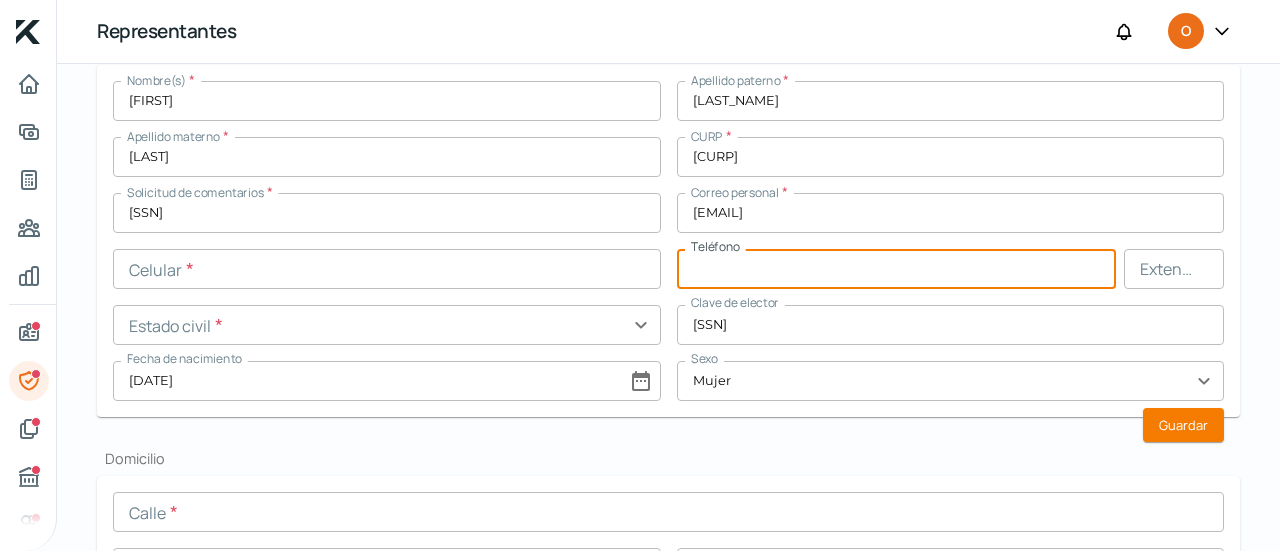 click at bounding box center [897, 269] 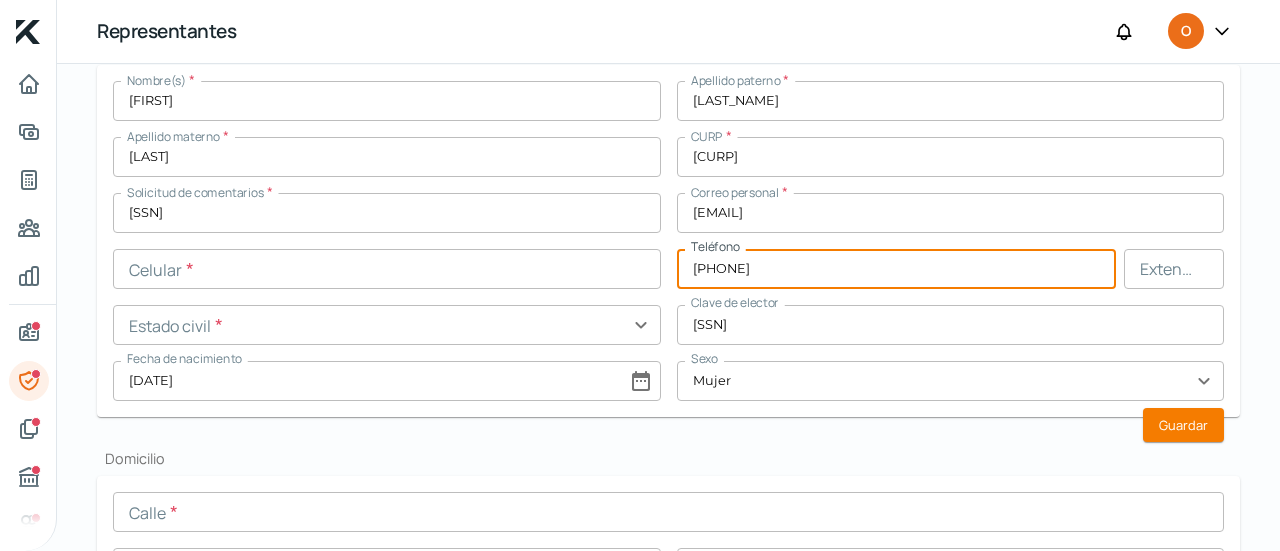 type on "[PHONE]" 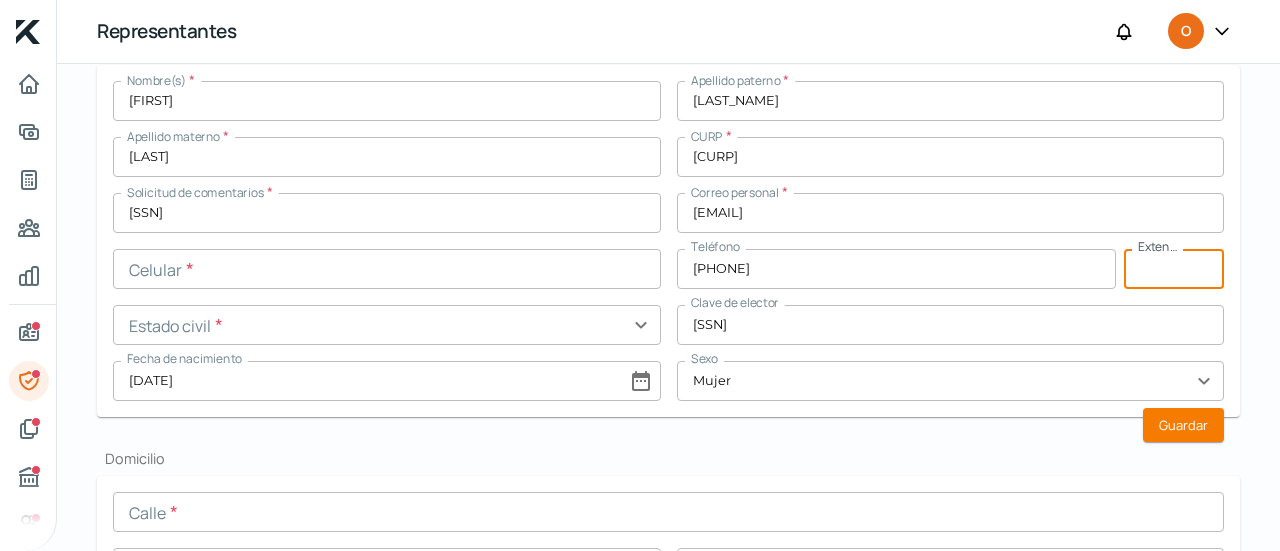 click at bounding box center [387, 325] 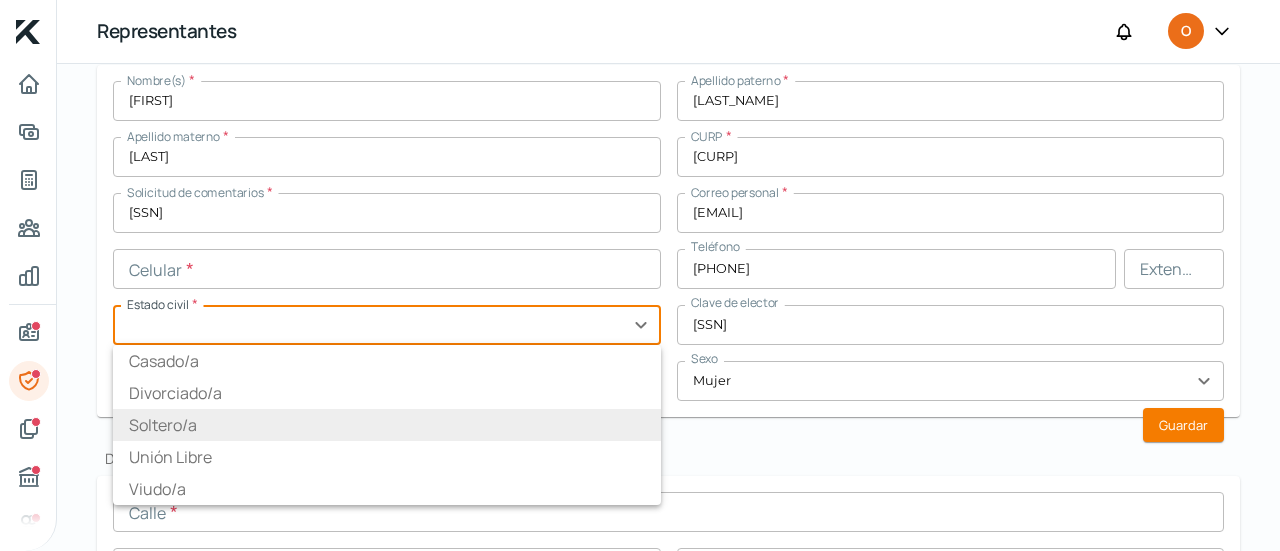 click on "Soltero/a" at bounding box center [163, 425] 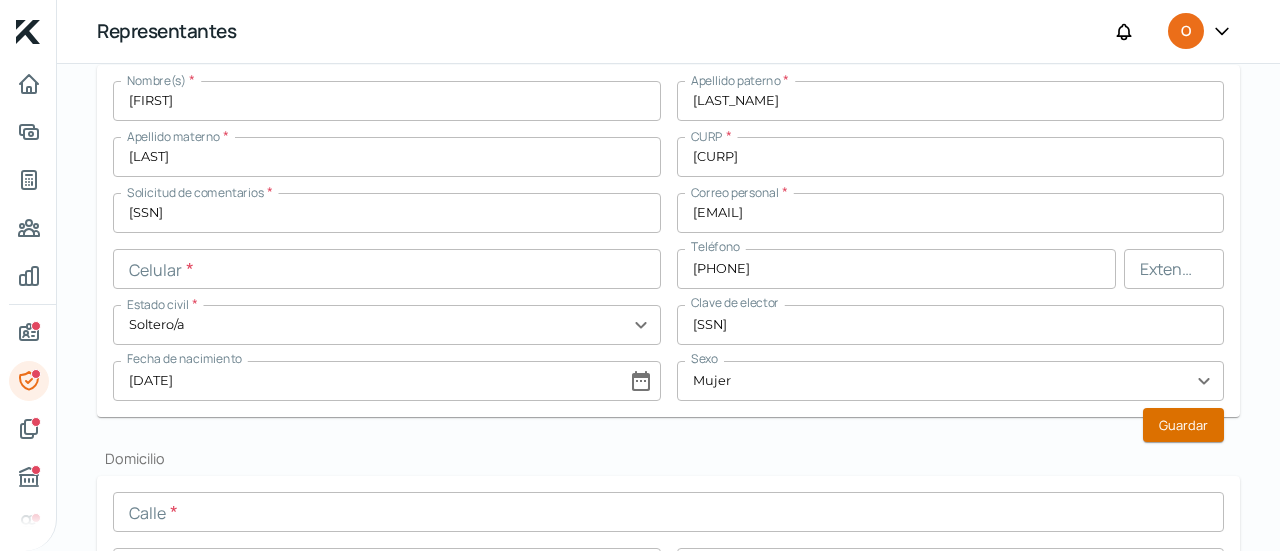 click on "Guardar" at bounding box center (1183, 425) 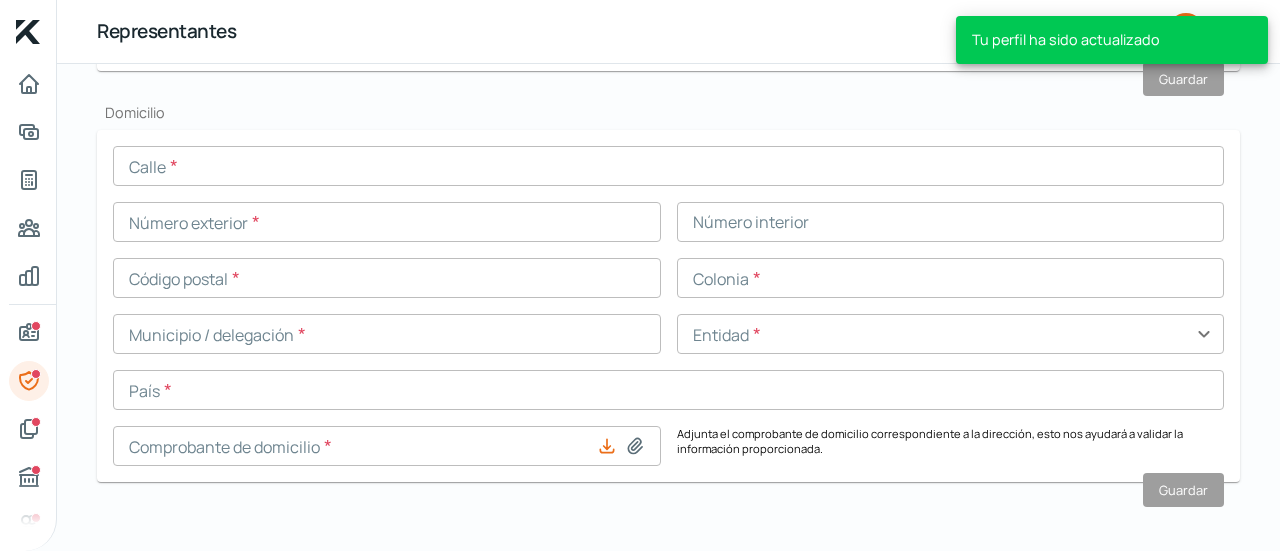 scroll, scrollTop: 892, scrollLeft: 0, axis: vertical 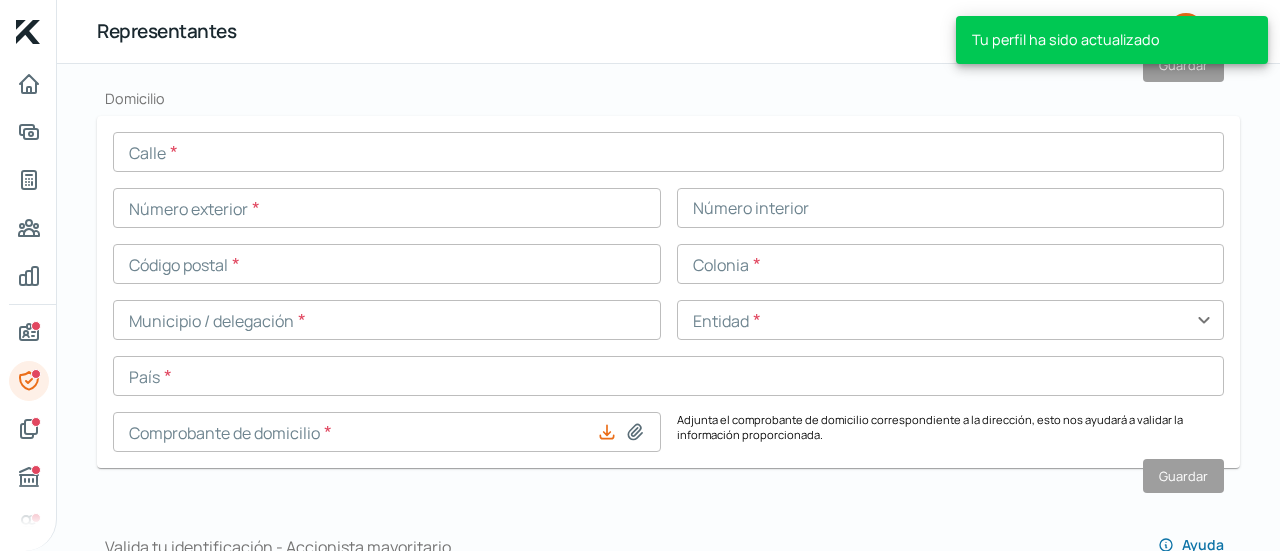 click at bounding box center [668, 152] 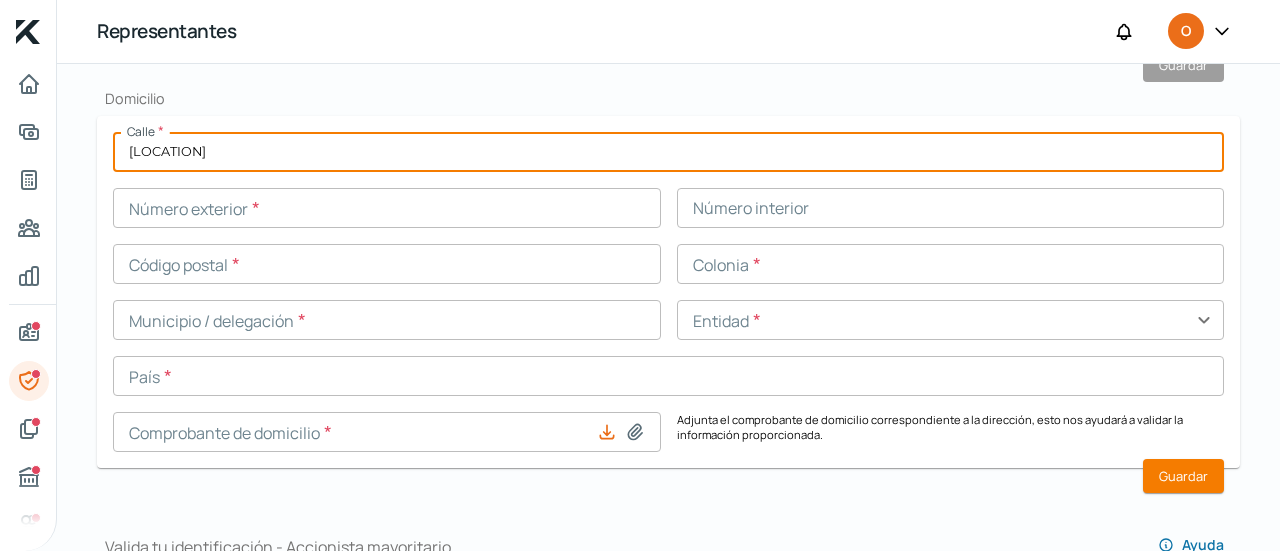 type on "[LOCATION]" 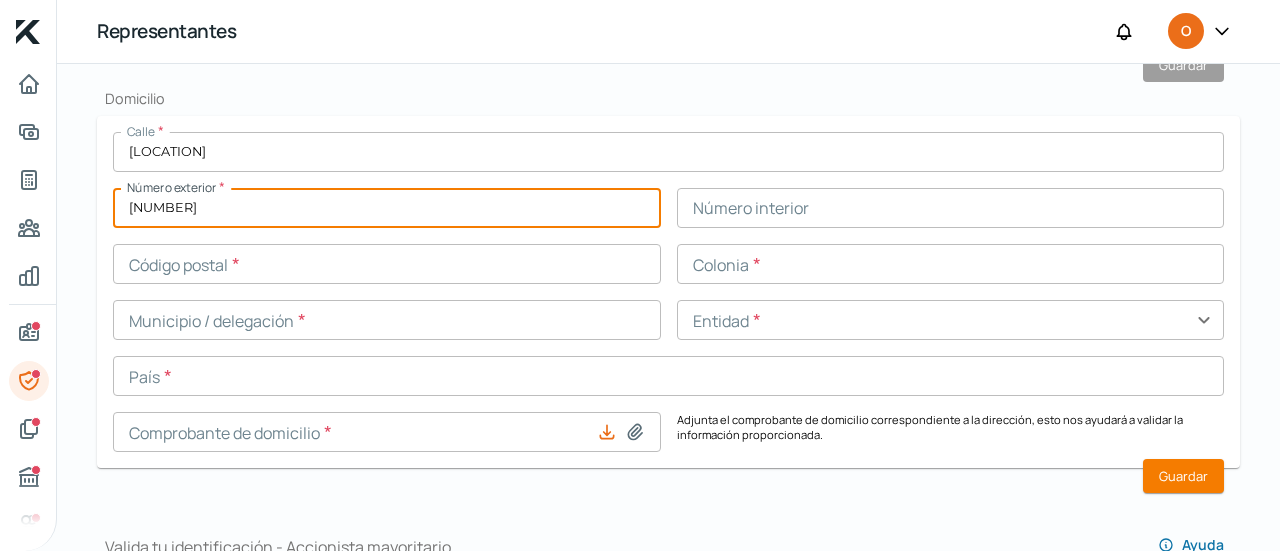 type on "[NUMBER]" 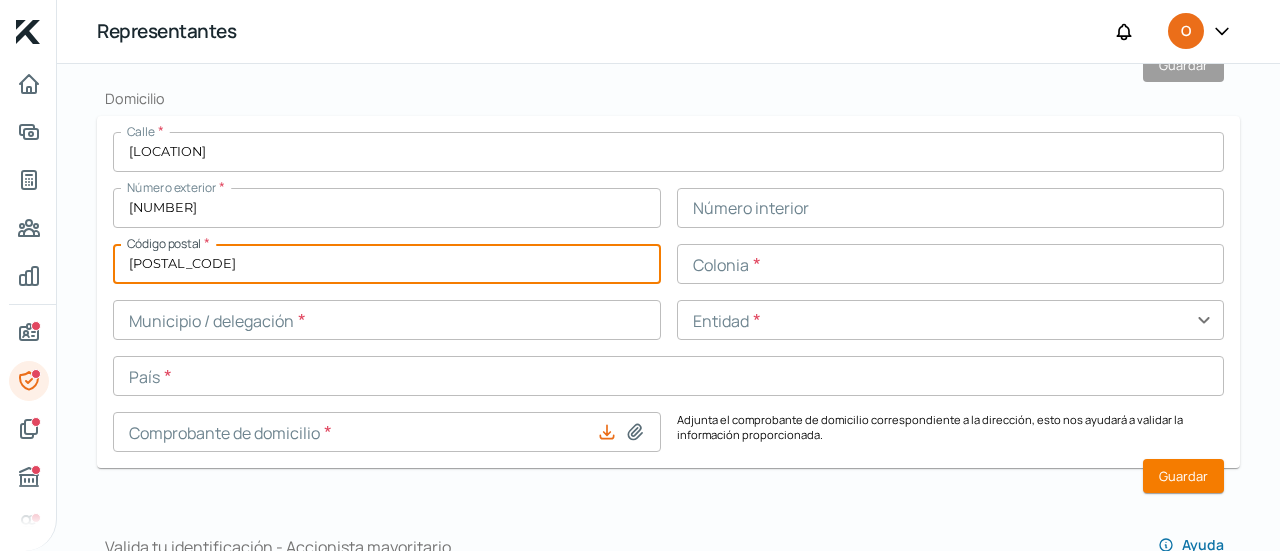 type on "[POSTAL_CODE]" 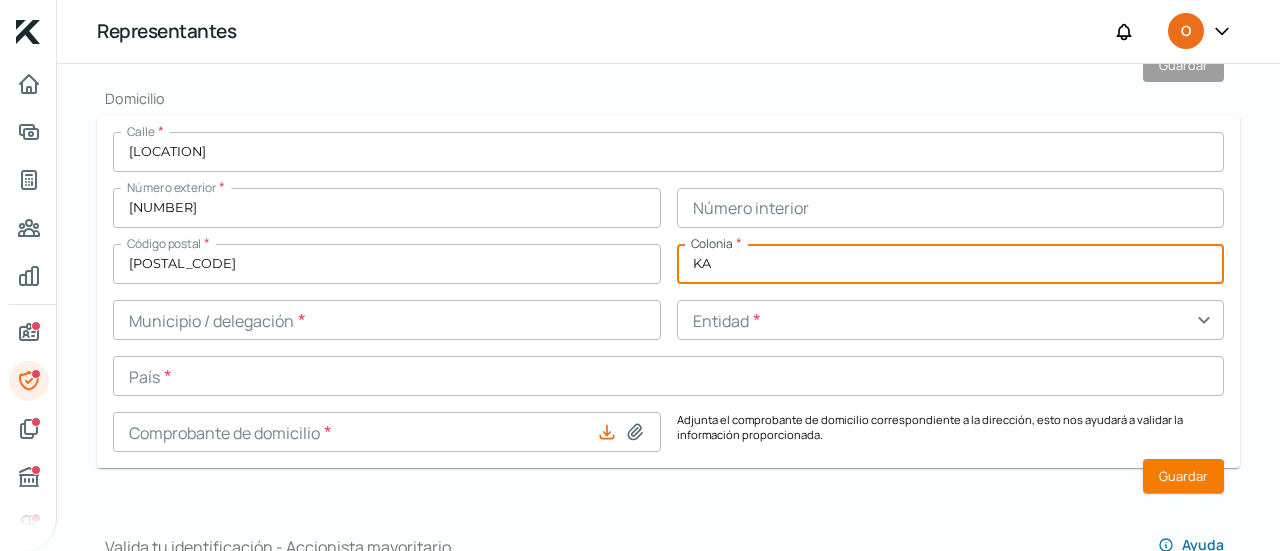 type on "K" 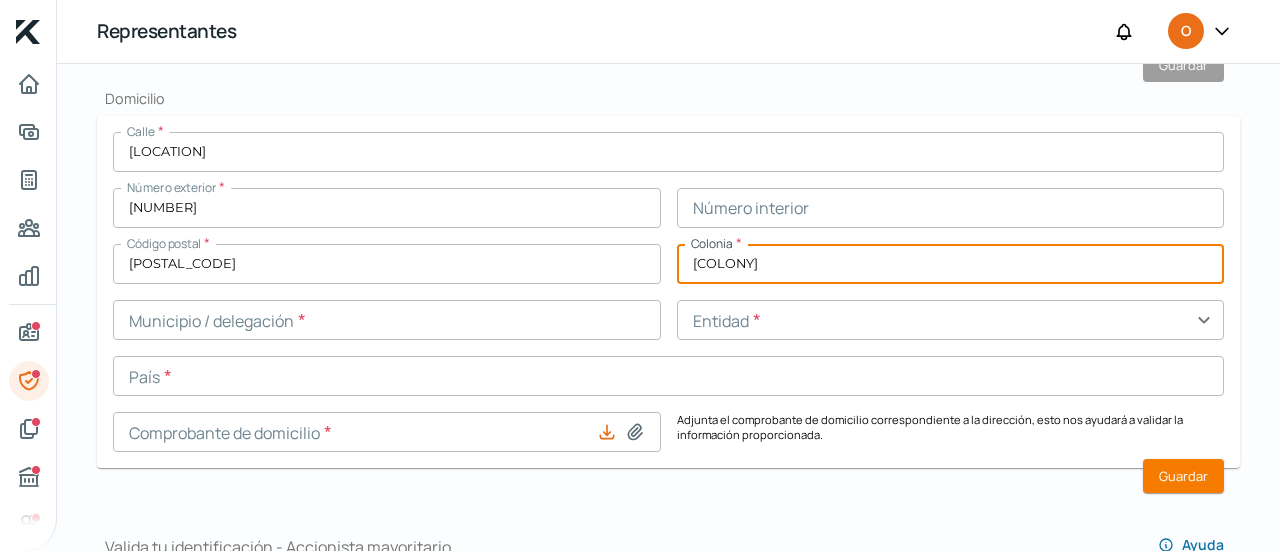 type on "[COLONY]" 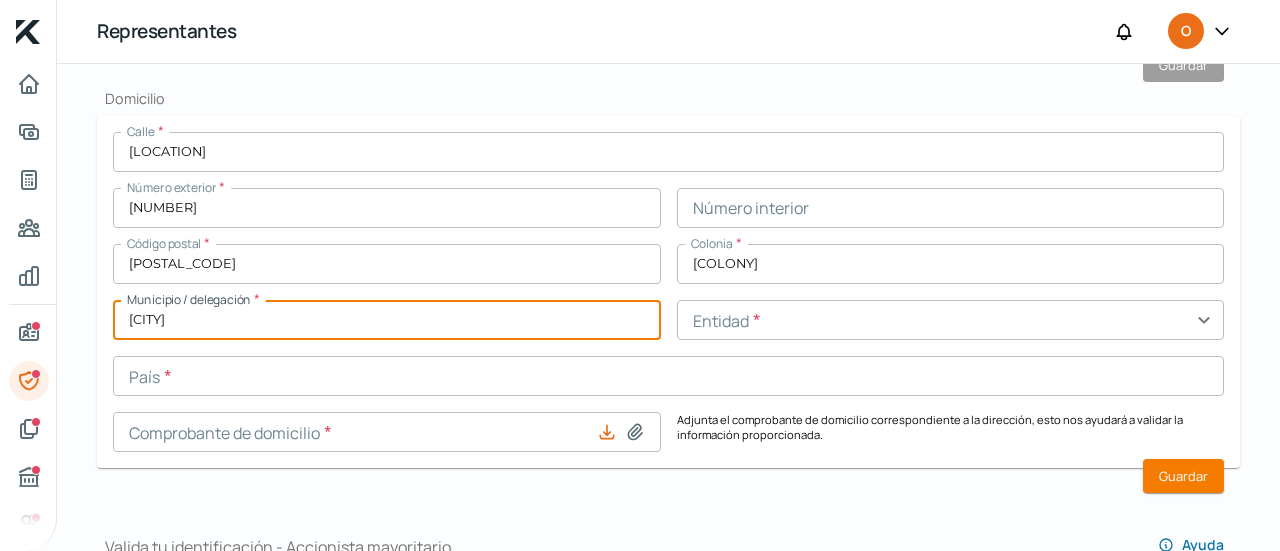 type on "[CITY]" 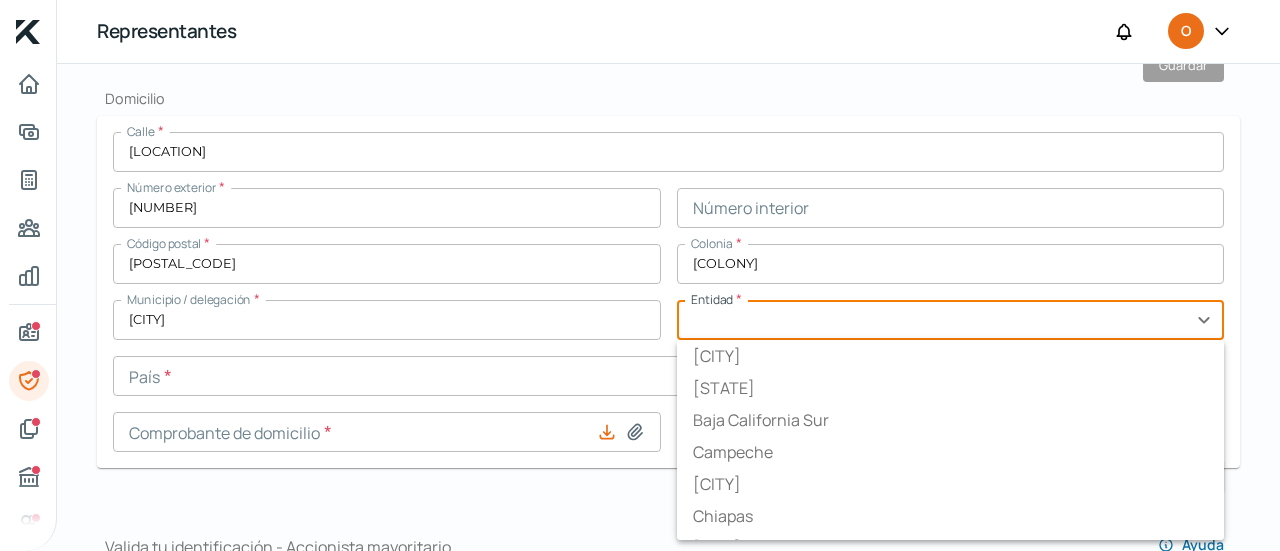 type on "K" 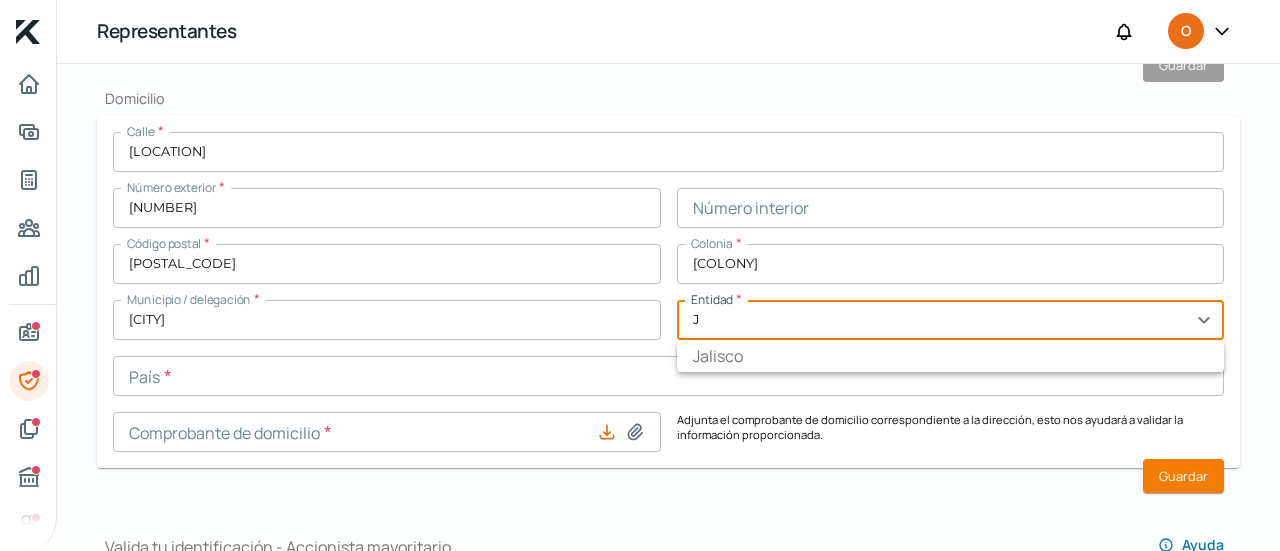 type on "Jalisco" 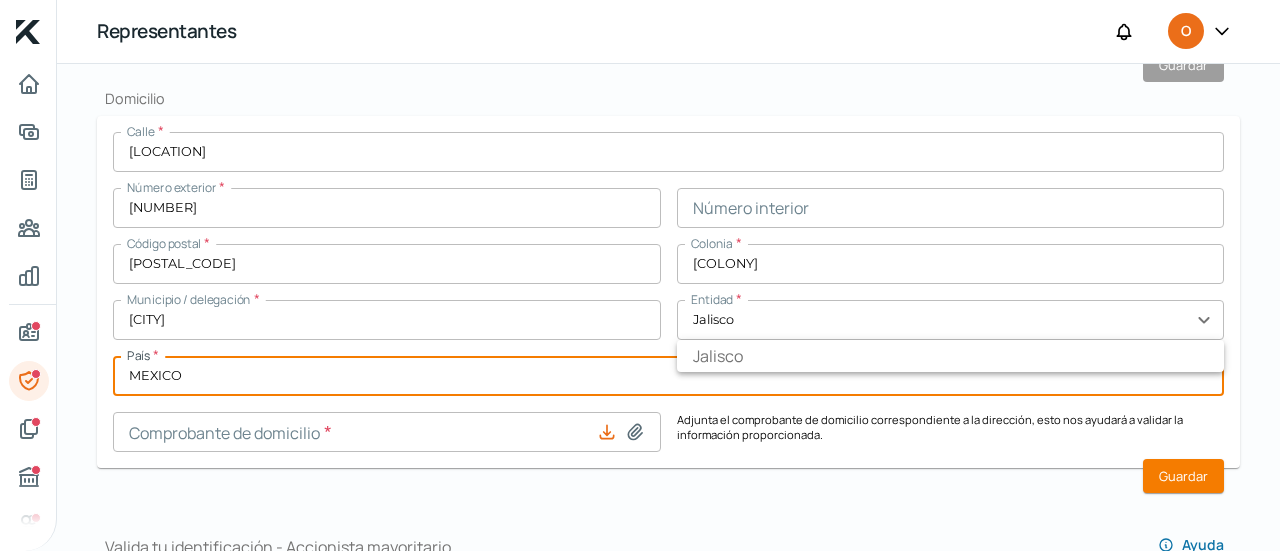 type on "MEXICO" 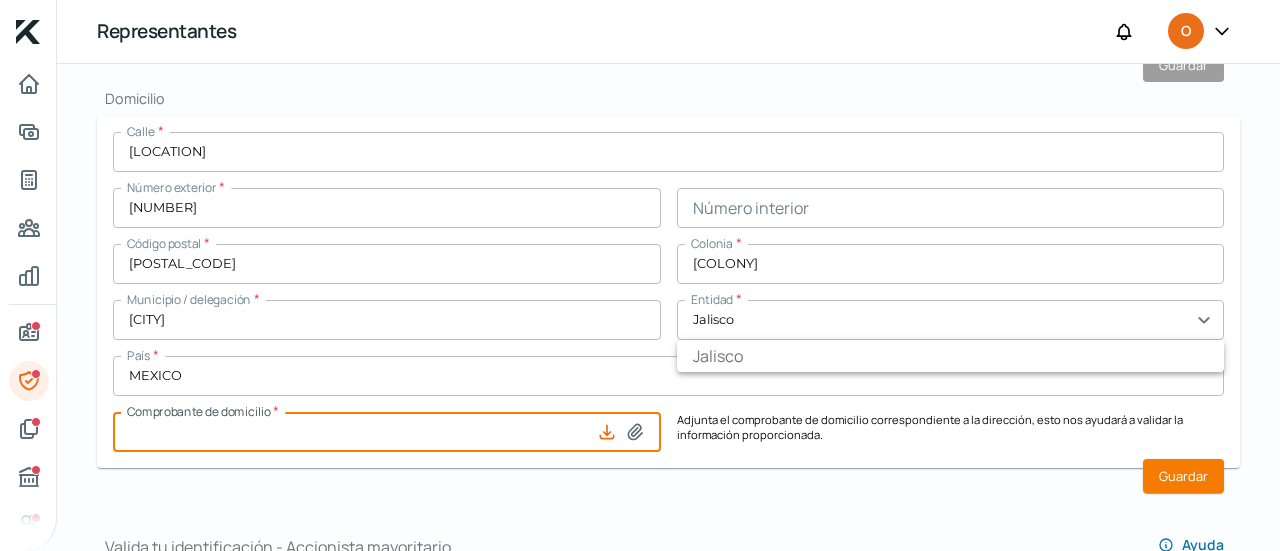 type 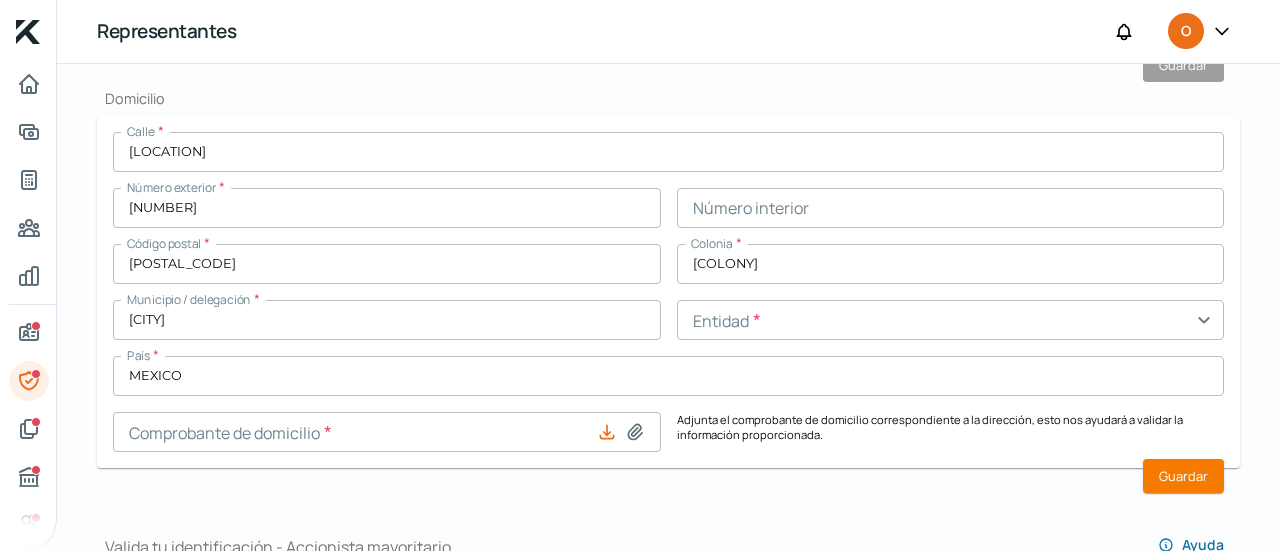 click 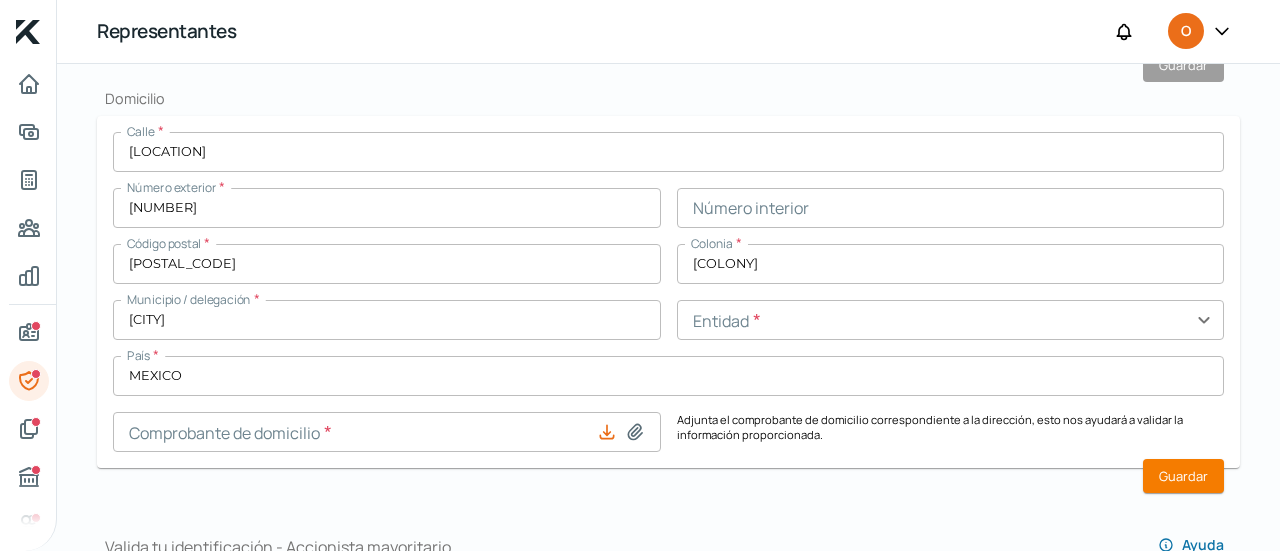 type on "Alejandrina [MONTH][YEAR].pdf" 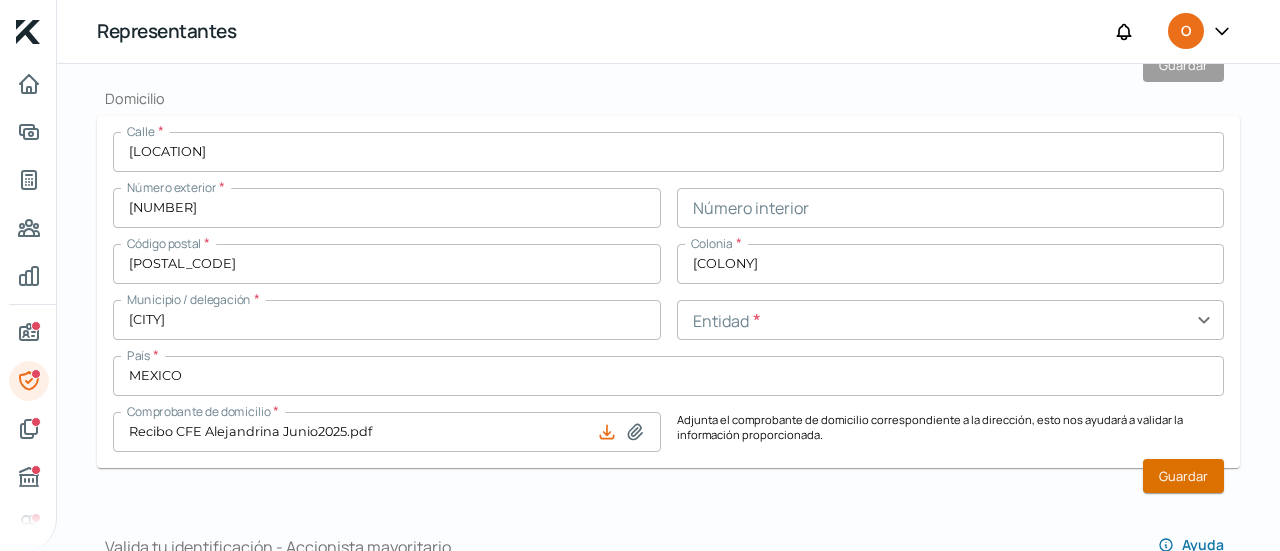 click on "Guardar" at bounding box center (1183, 476) 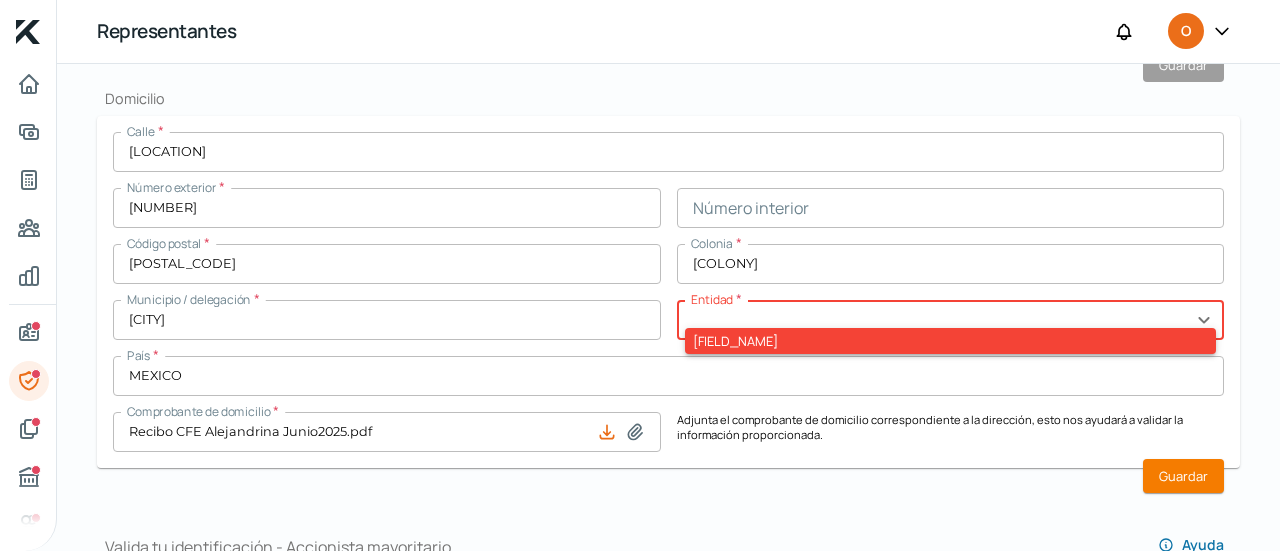 click at bounding box center [951, 320] 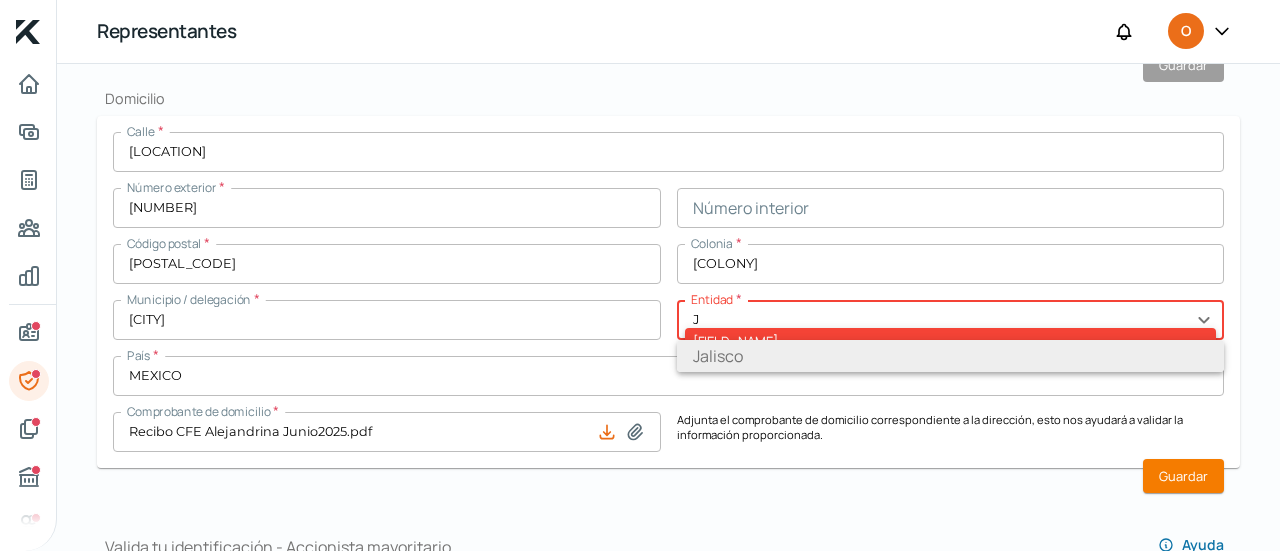 click on "Jalisco" at bounding box center (718, 356) 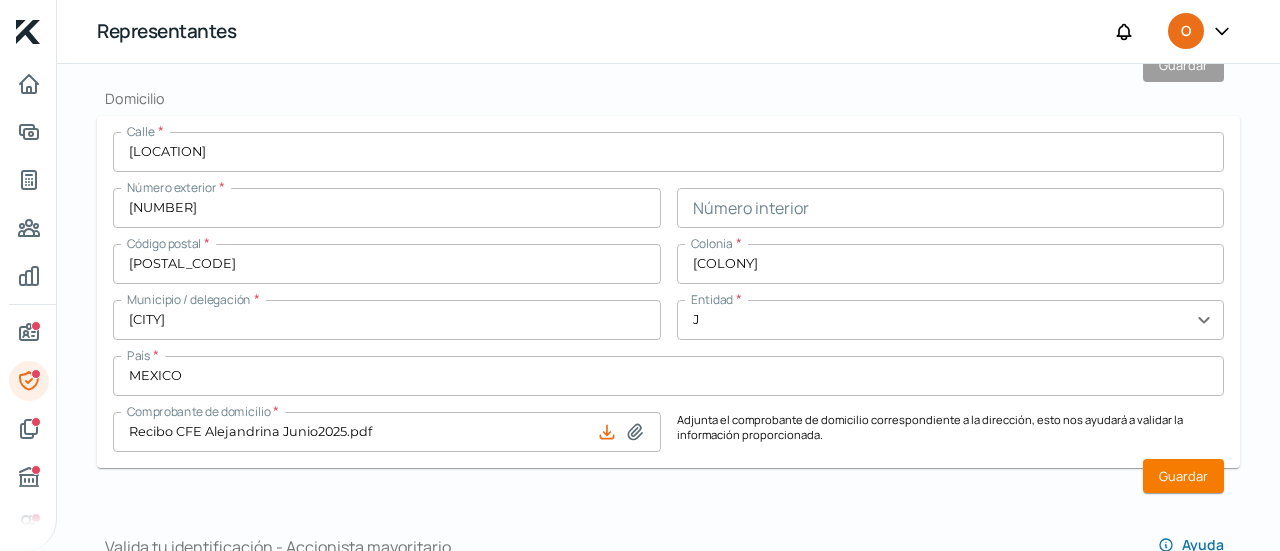 type on "Jalisco" 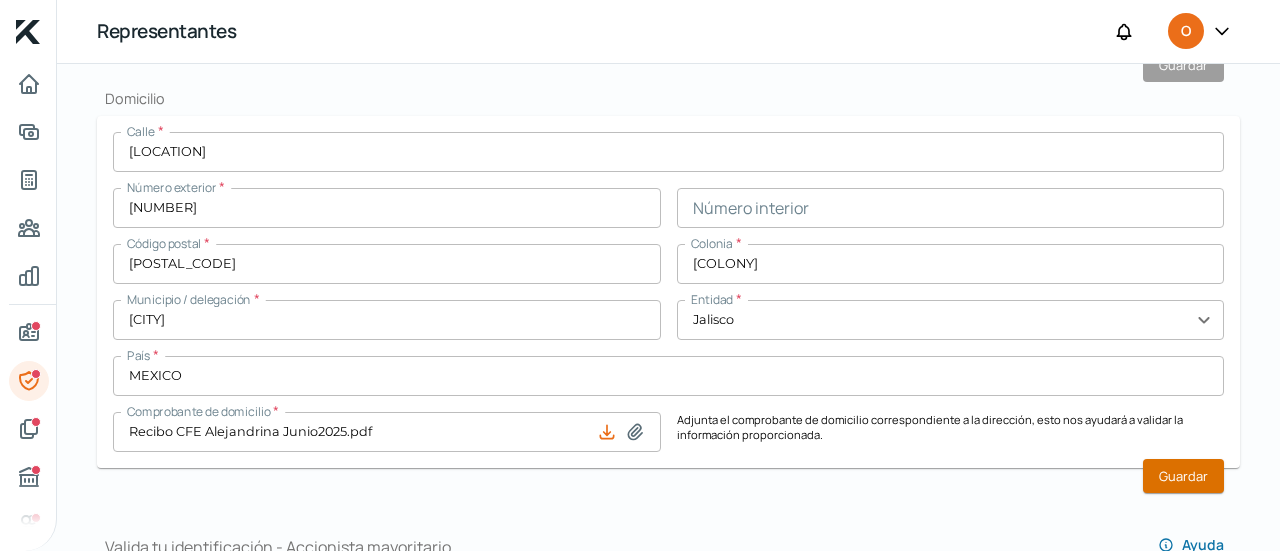 click on "Guardar" at bounding box center [1183, 476] 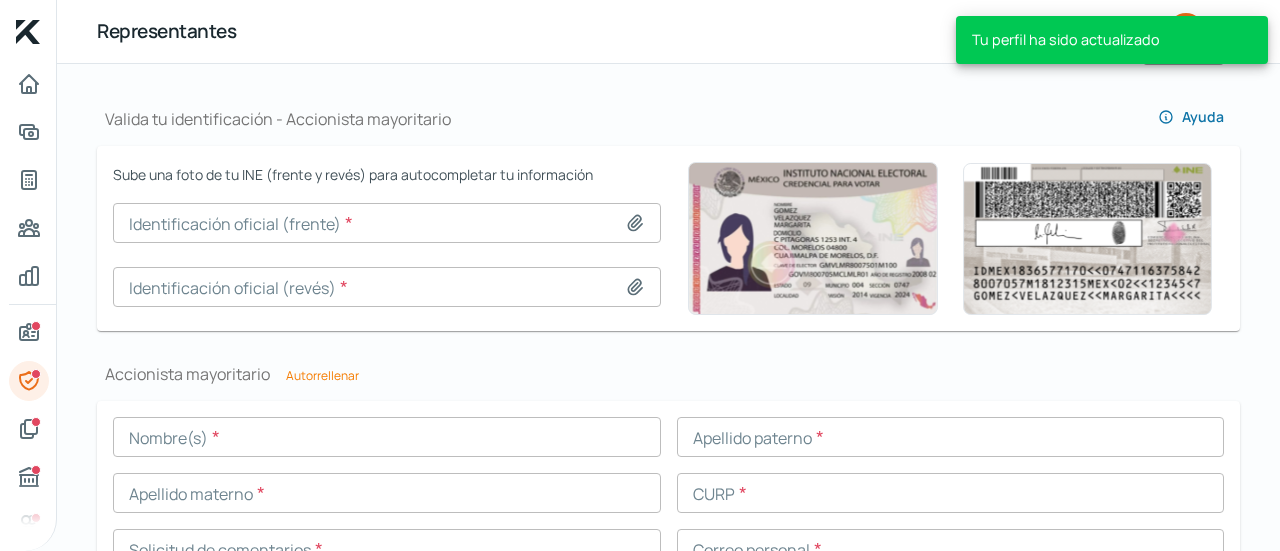 scroll, scrollTop: 1330, scrollLeft: 0, axis: vertical 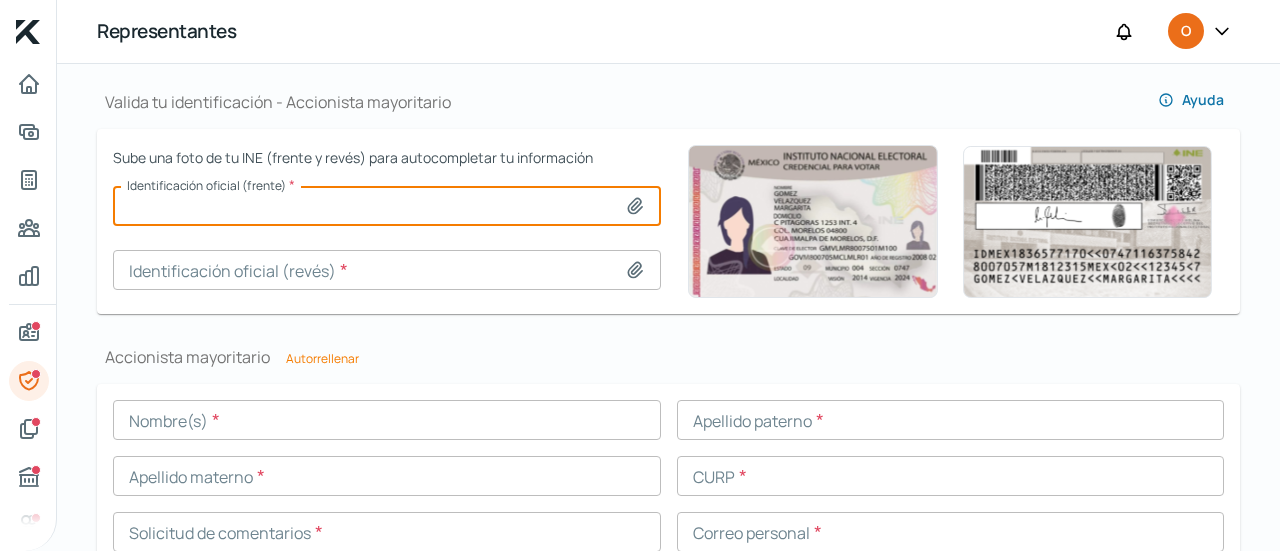 click at bounding box center [387, 206] 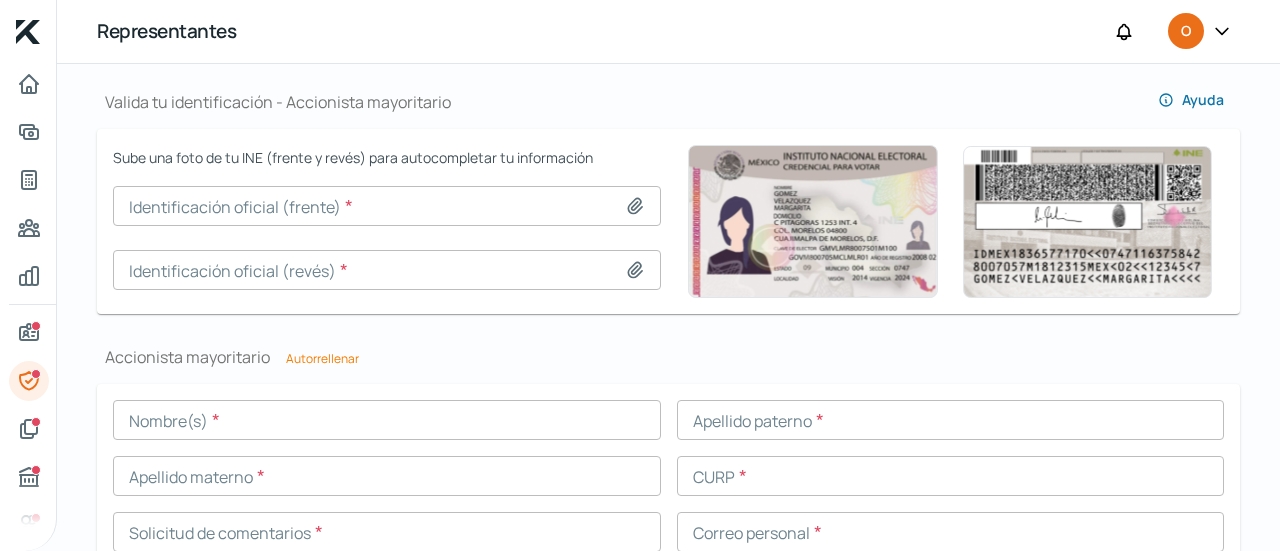 type on "[FILENAME]" 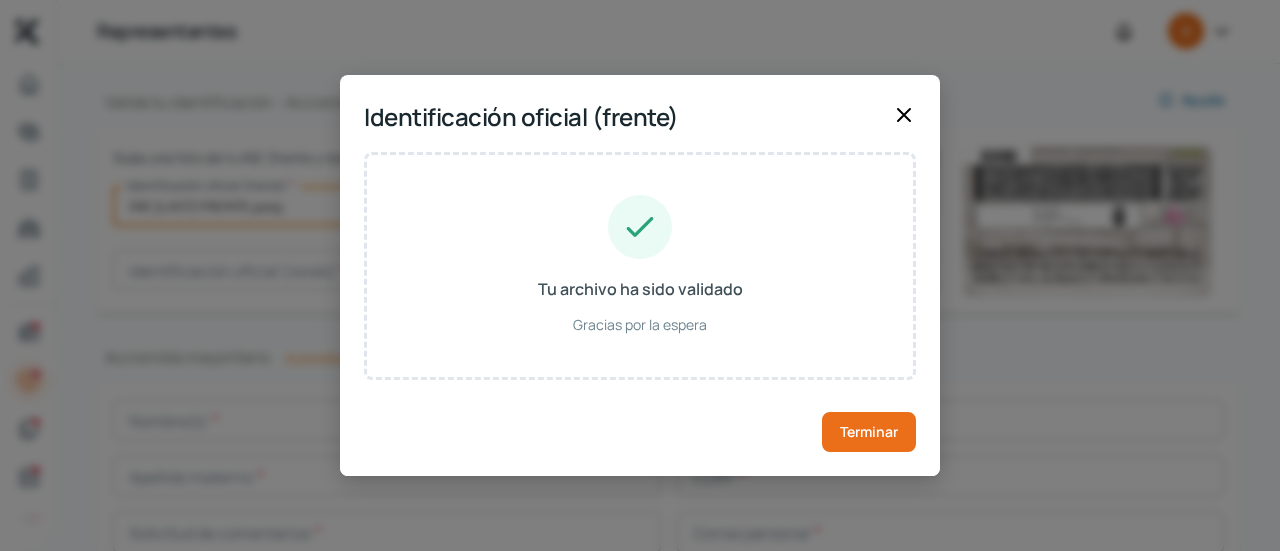 type on "[FIRST]" 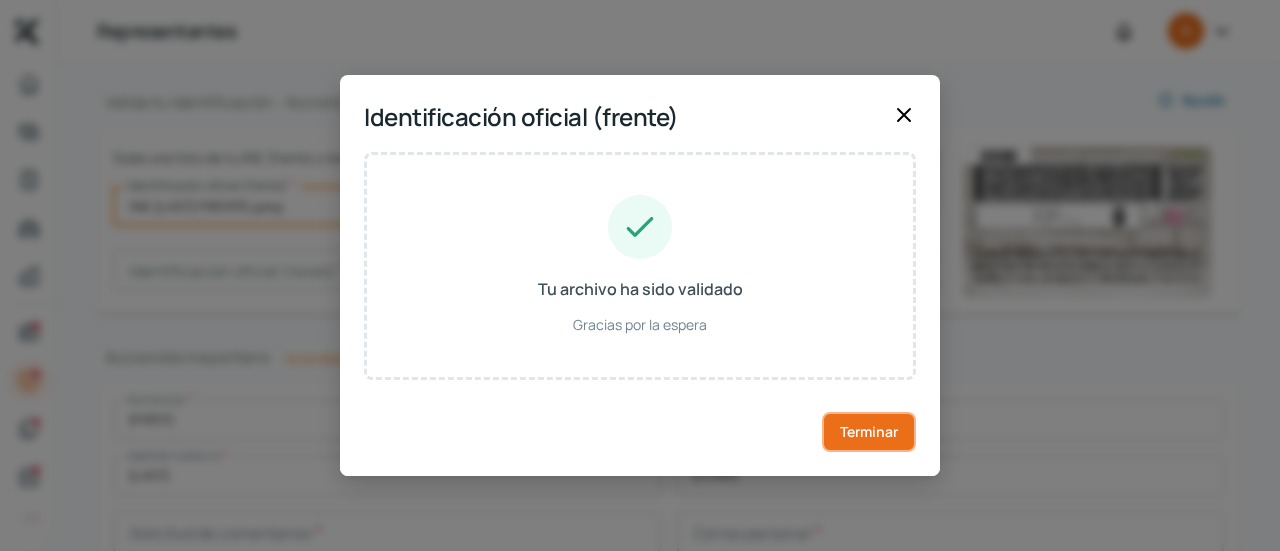 click on "Terminar" at bounding box center (869, 431) 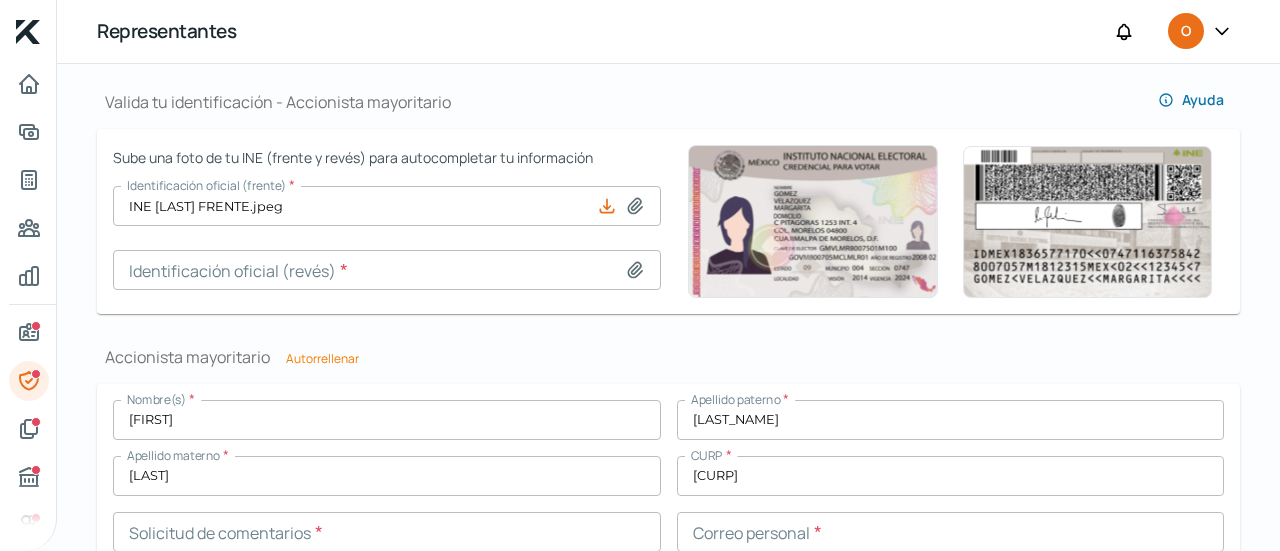 click at bounding box center [387, 270] 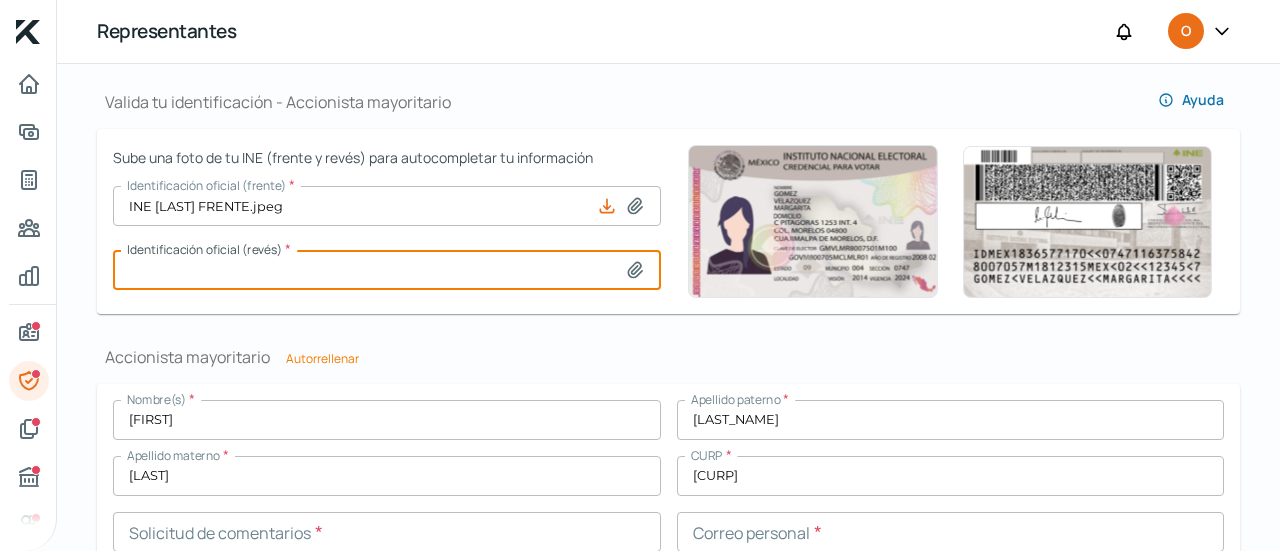 type on "C:\fakepath\[ID_DOCUMENT_NAME]" 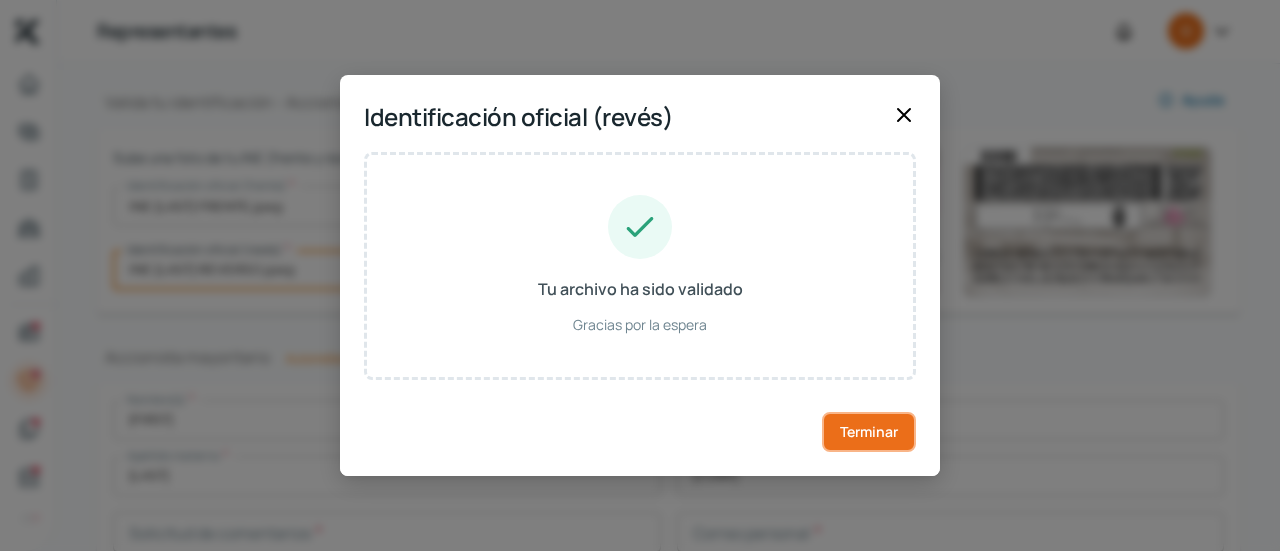 click on "Terminar" at bounding box center [869, 431] 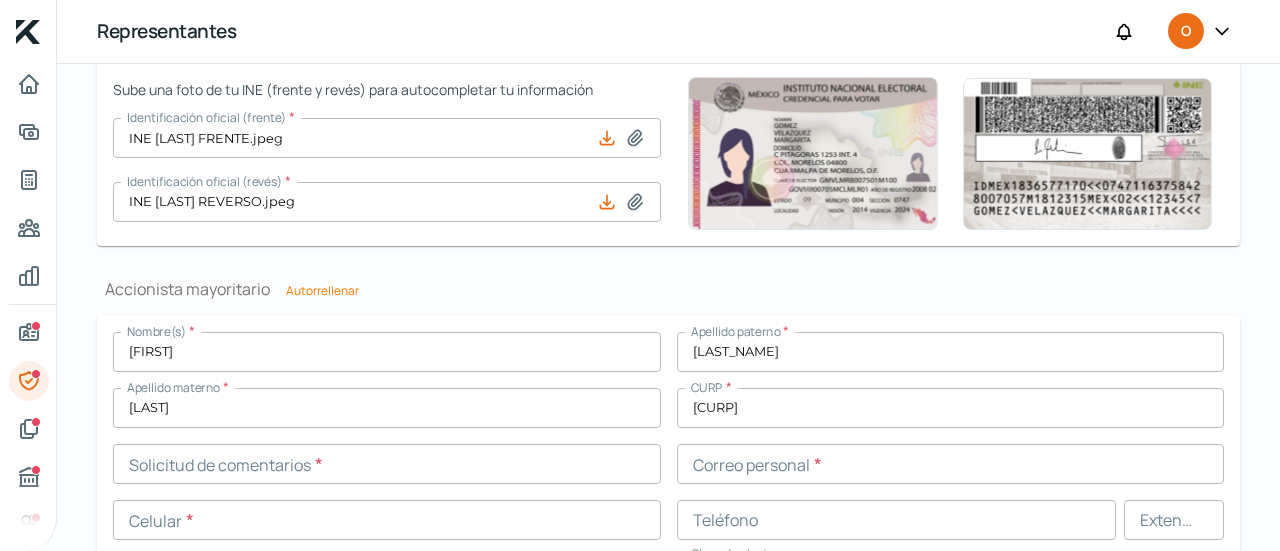 scroll, scrollTop: 1618, scrollLeft: 0, axis: vertical 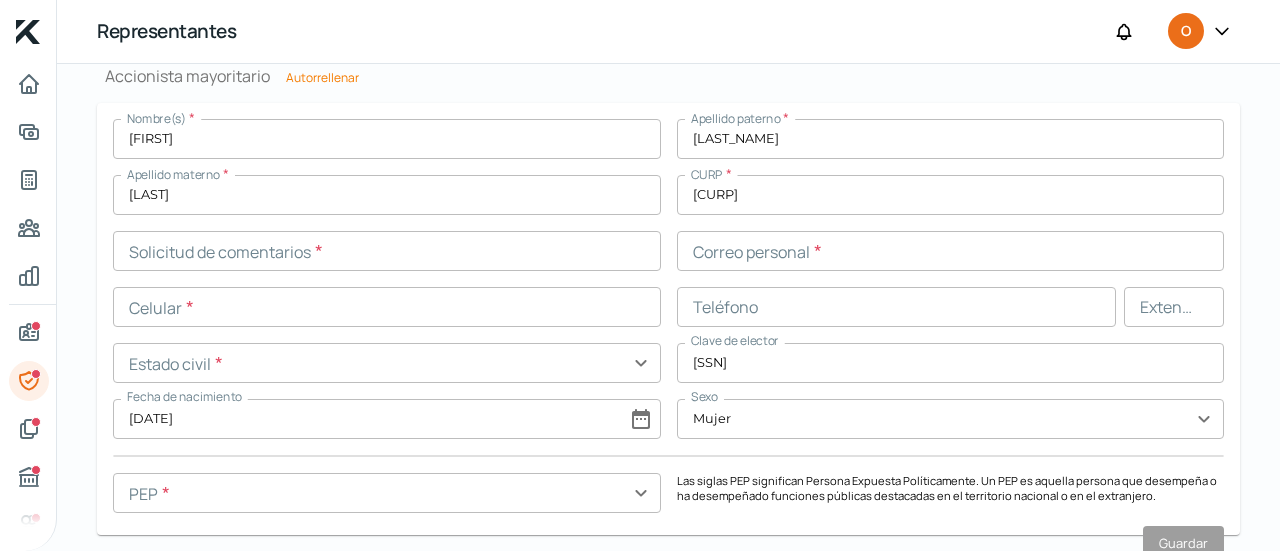 click at bounding box center (387, 251) 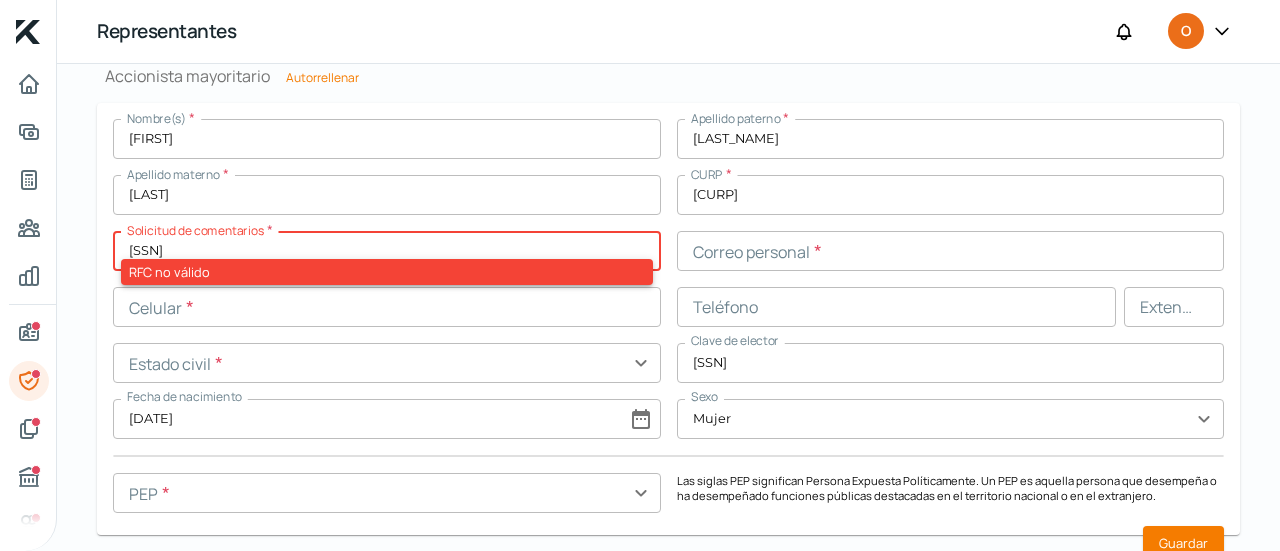 type on "[SSN]" 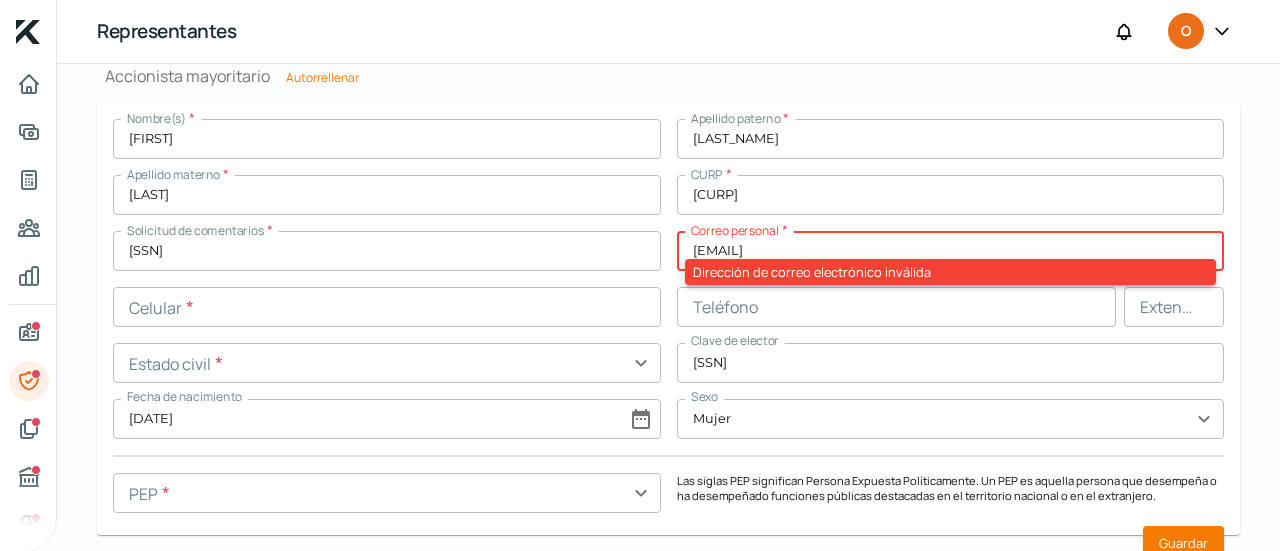 type on "[EMAIL]" 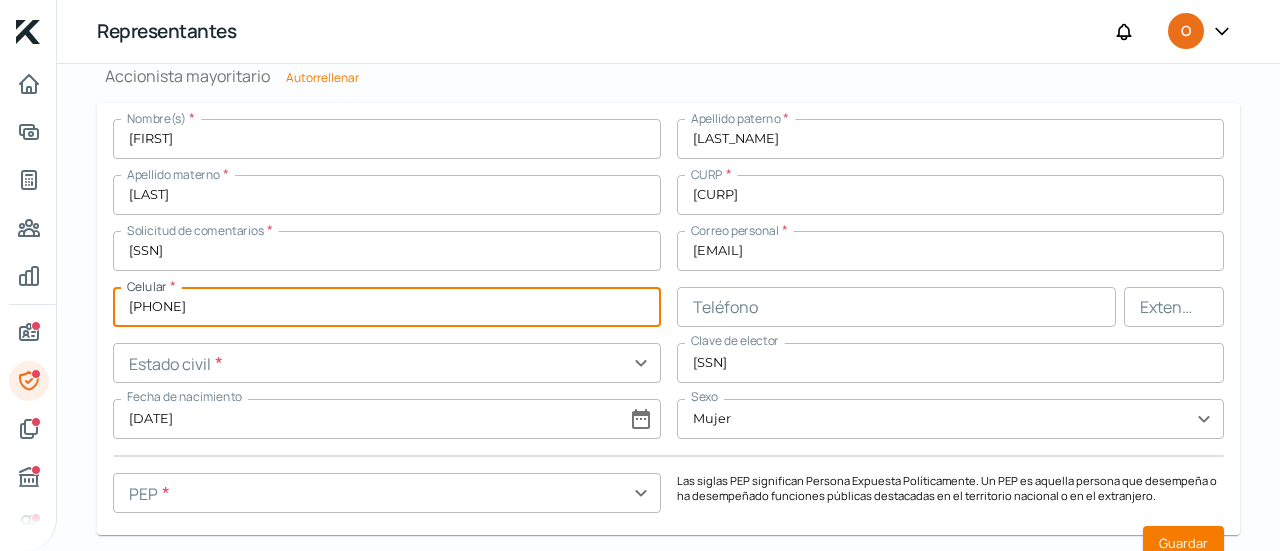 type on "[PHONE]" 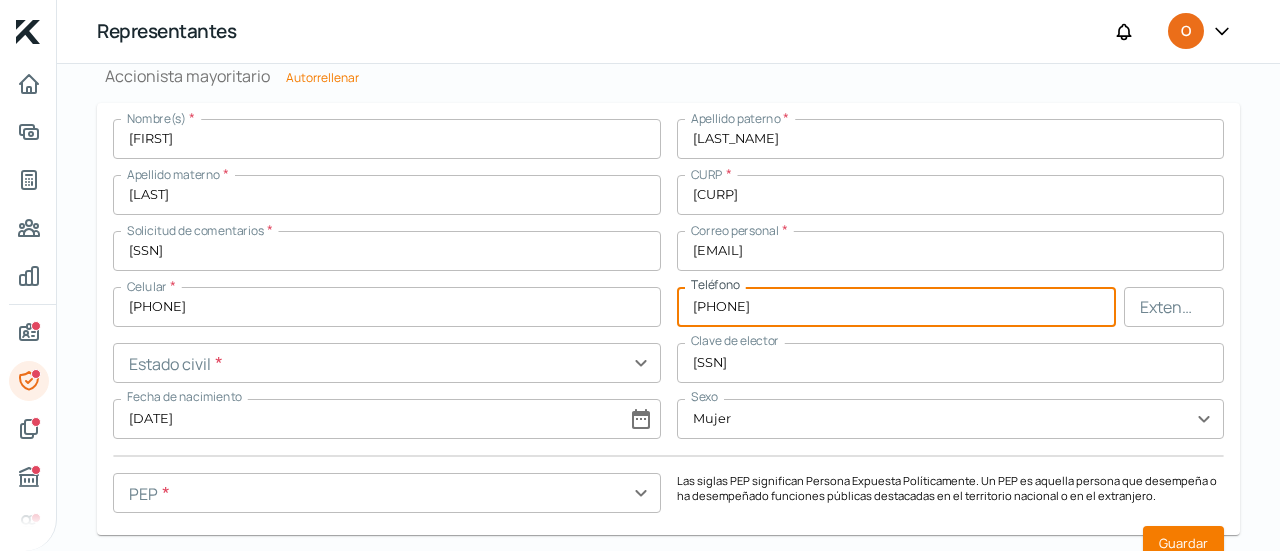 type on "[PHONE]" 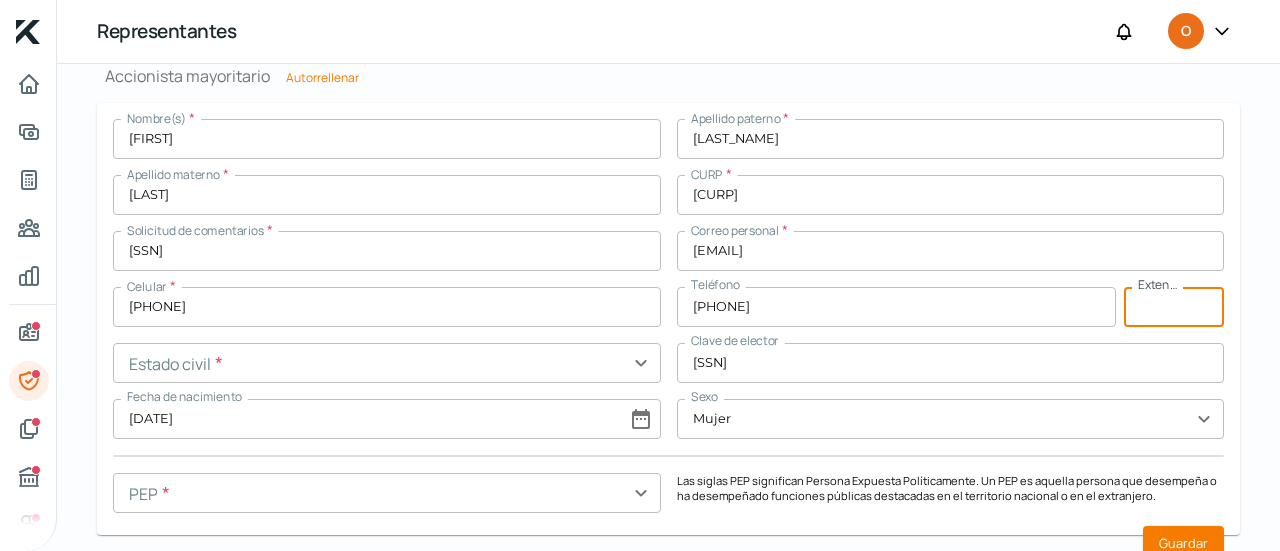 click at bounding box center [387, 363] 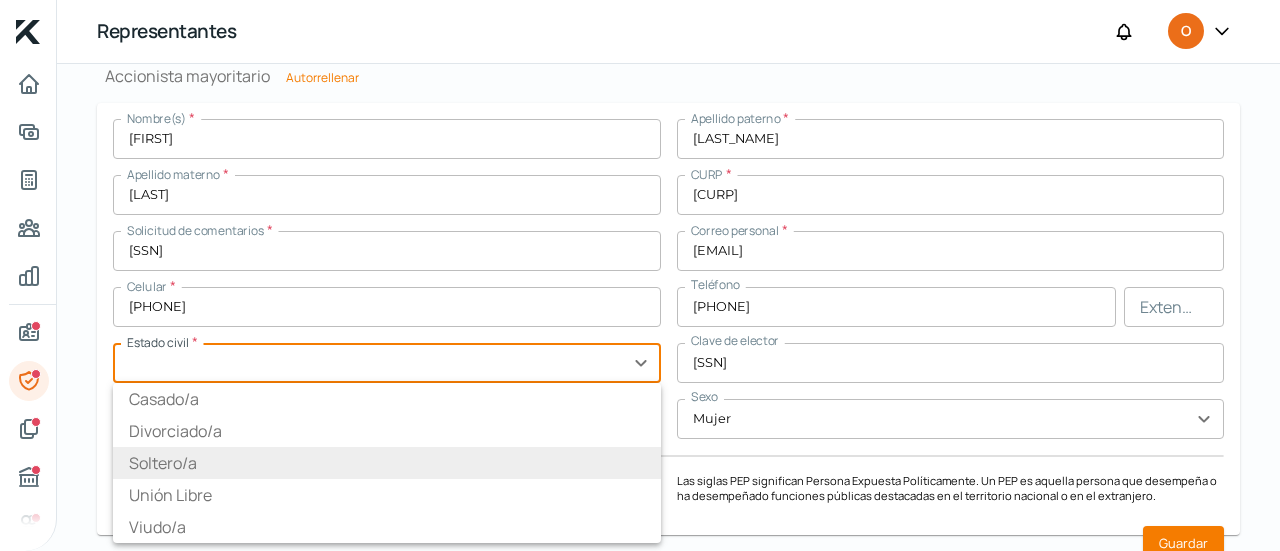 click on "Soltero/a" at bounding box center [387, 463] 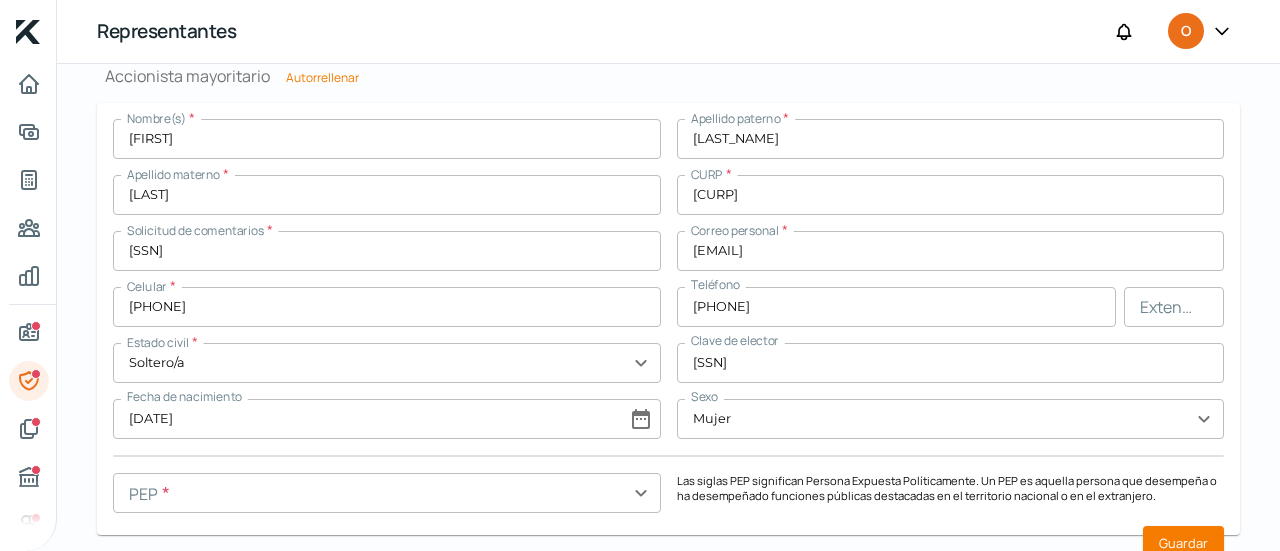 click at bounding box center [387, 493] 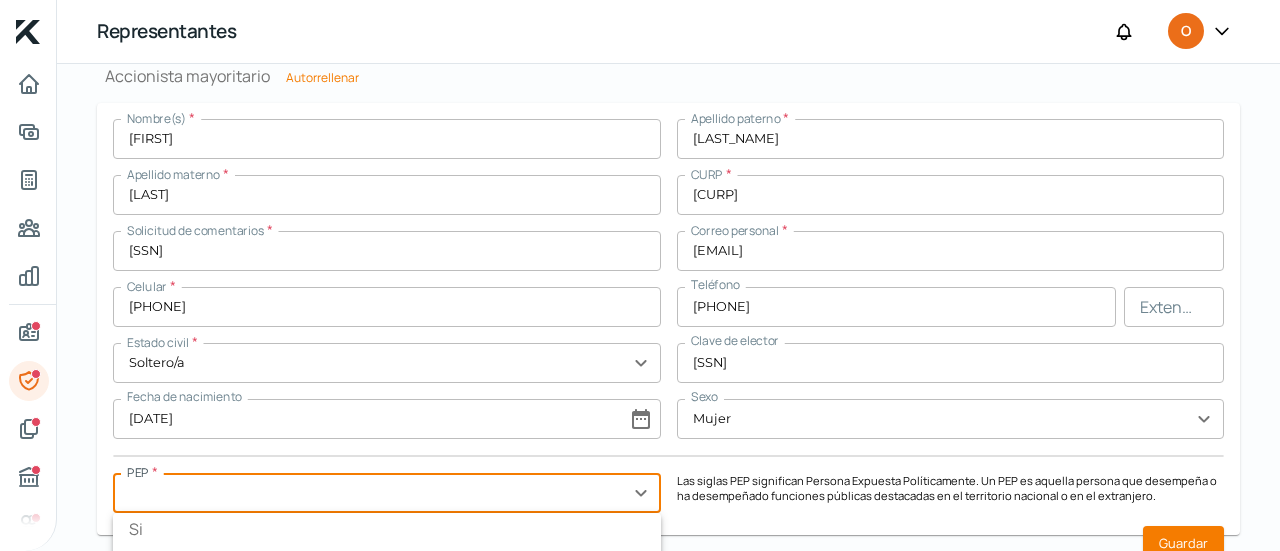 click at bounding box center [387, 493] 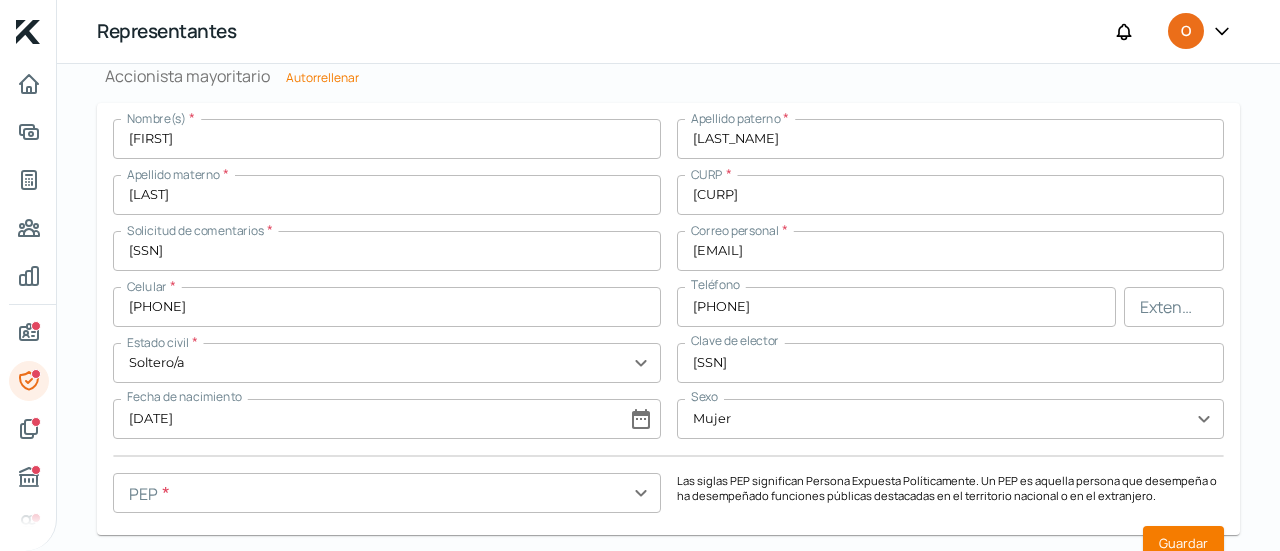 drag, startPoint x: 1279, startPoint y: 406, endPoint x: 1272, endPoint y: 467, distance: 61.400326 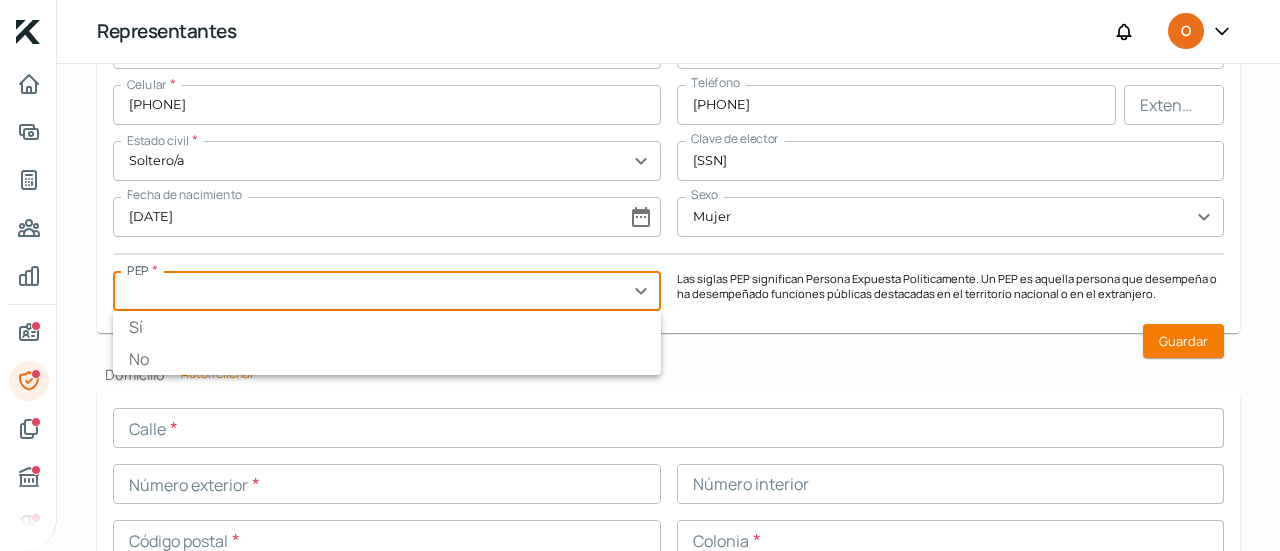 click at bounding box center [387, 291] 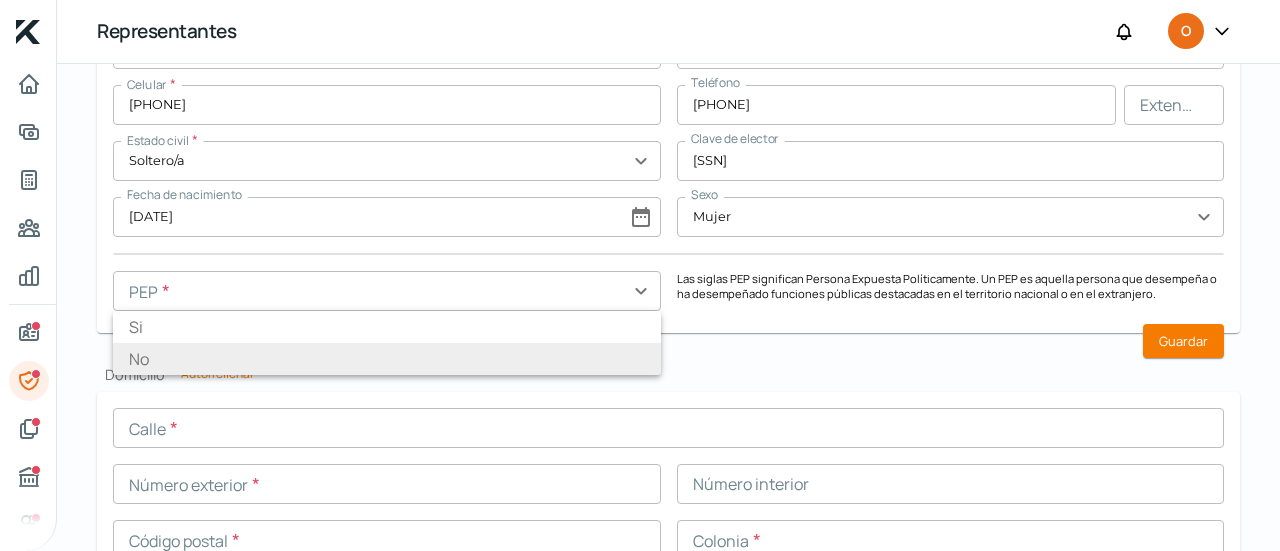 click on "No" at bounding box center [387, 359] 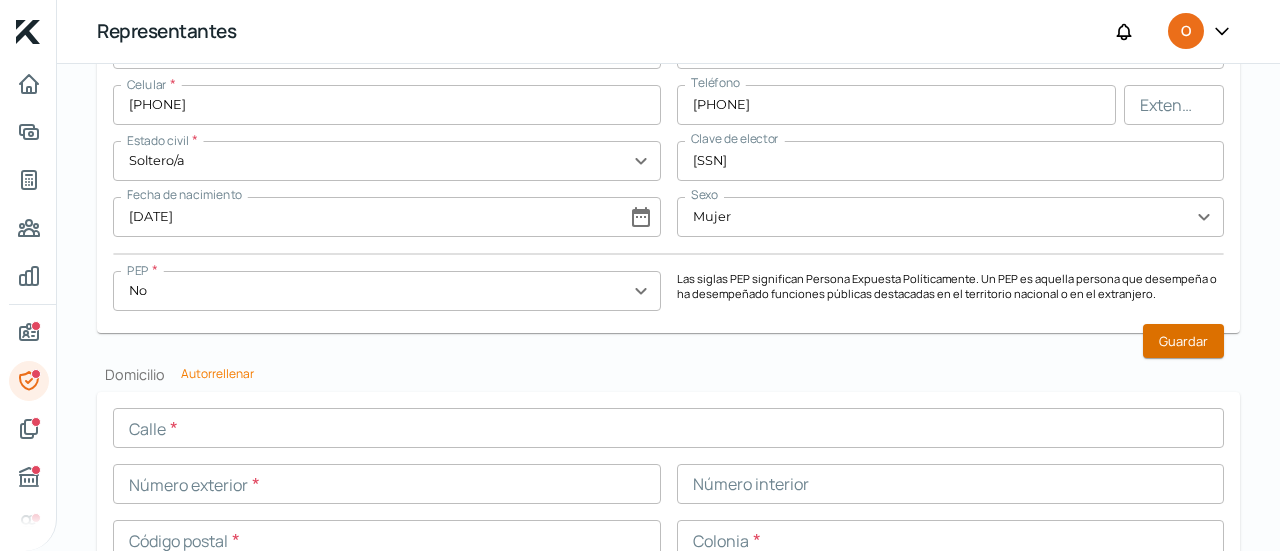 click on "Guardar" at bounding box center [1183, 341] 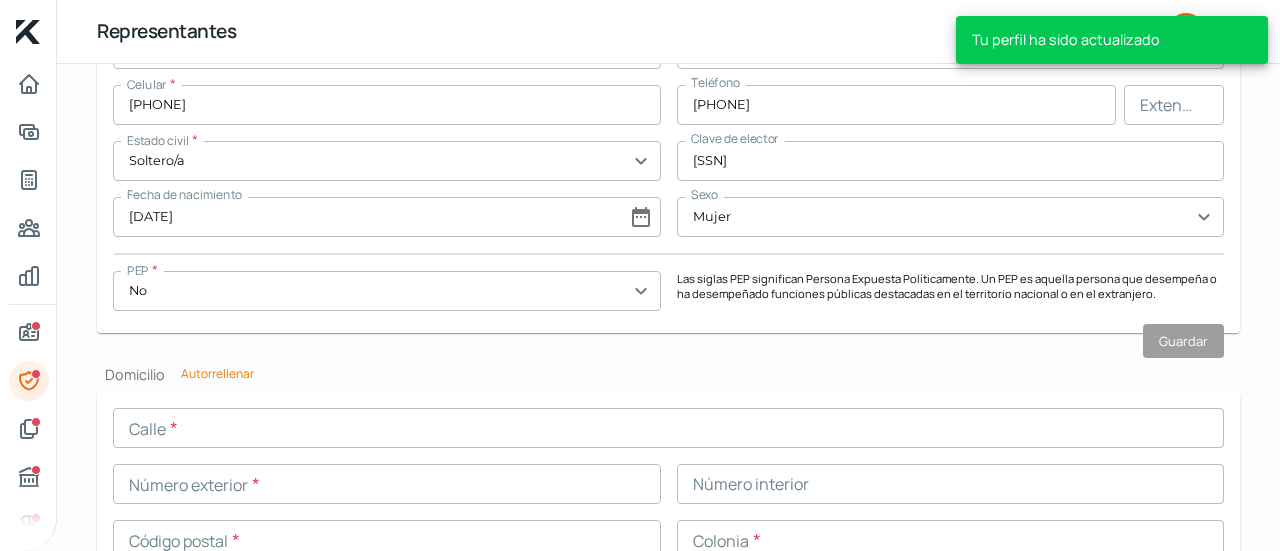click on "Autorrellenar" at bounding box center [217, 373] 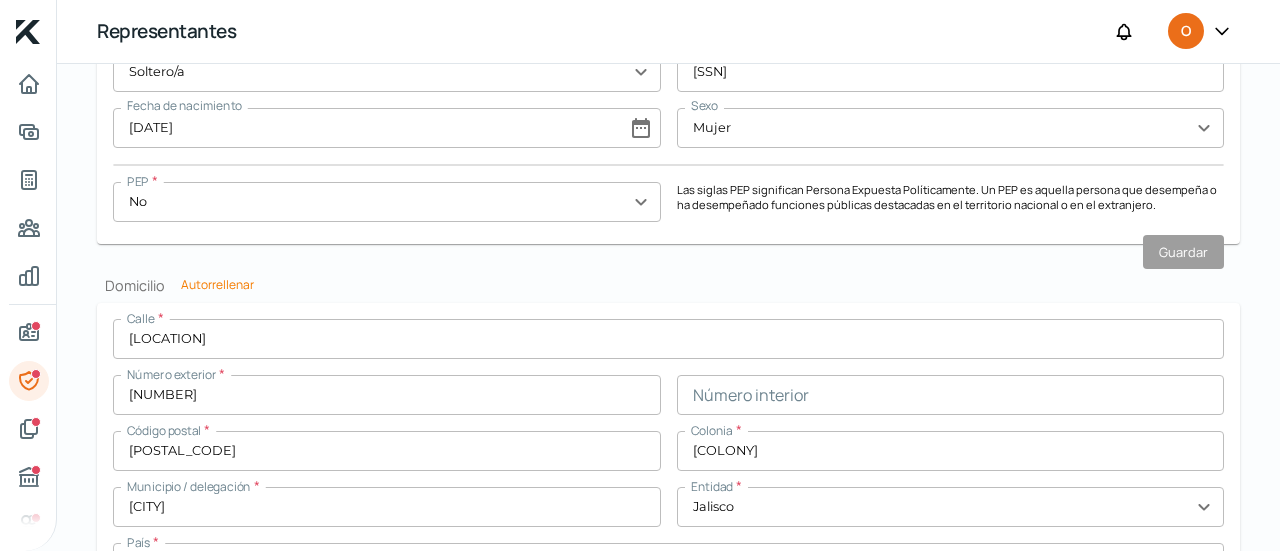 scroll, scrollTop: 2036, scrollLeft: 0, axis: vertical 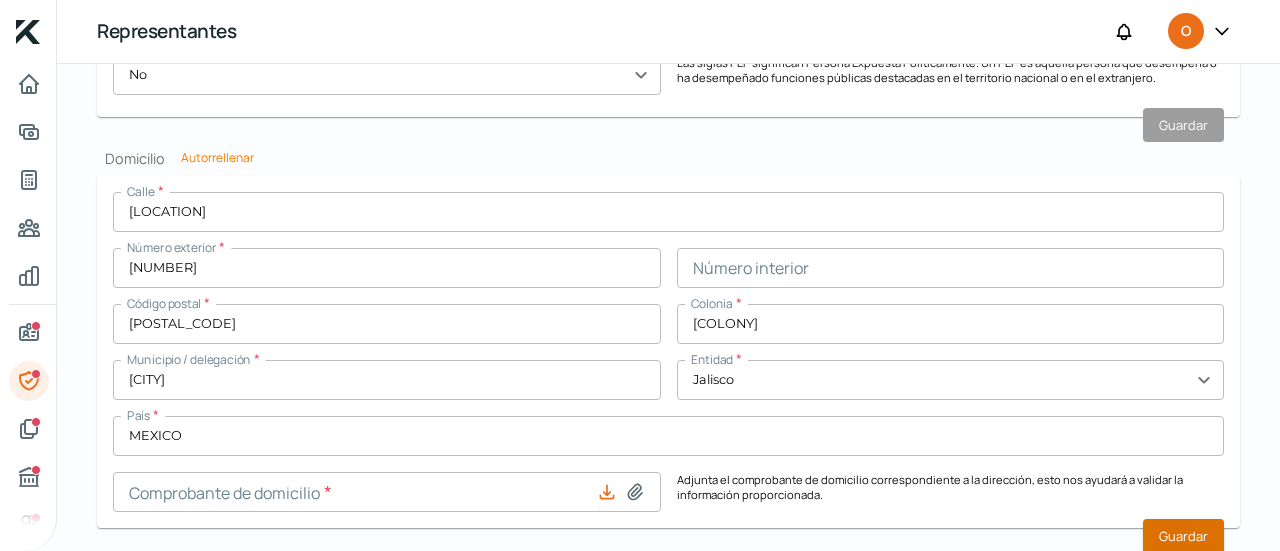 click on "Guardar" at bounding box center (1183, 536) 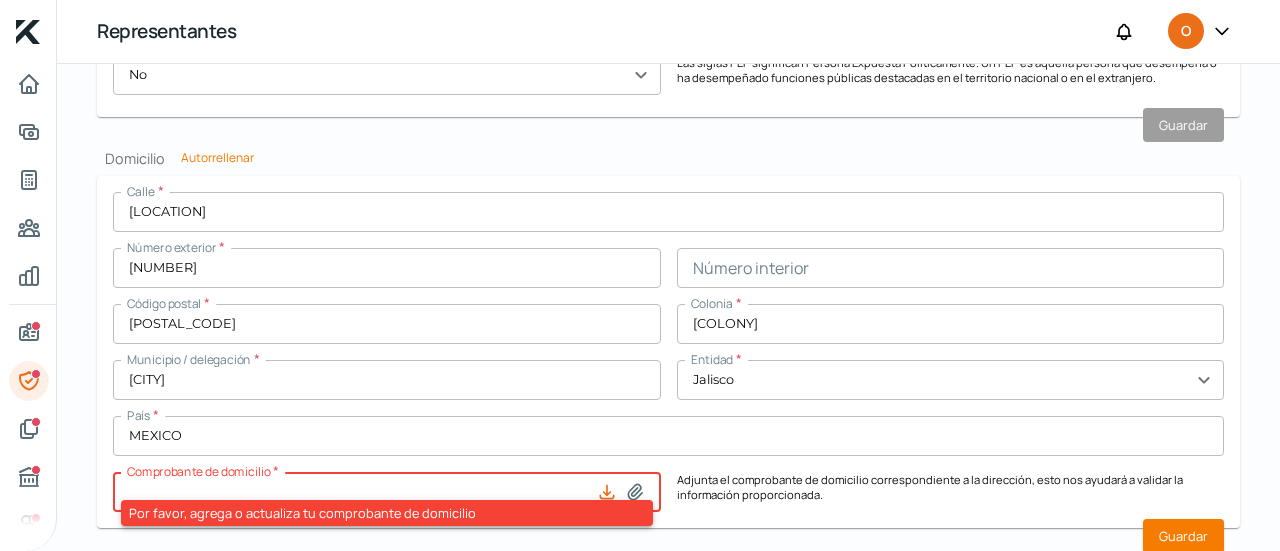 click 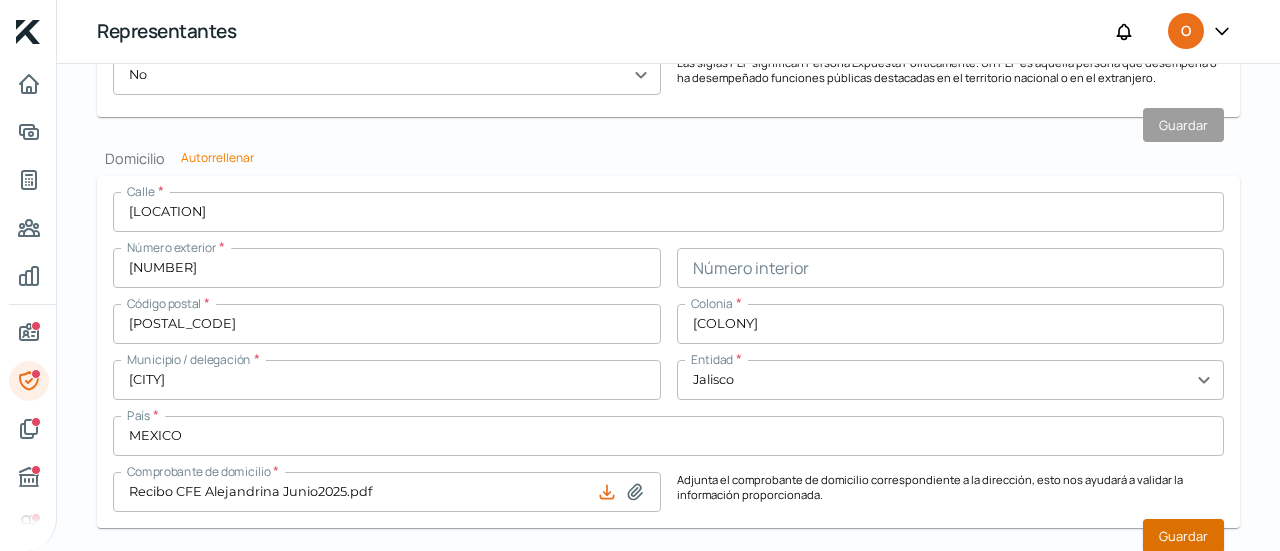 click on "Guardar" at bounding box center (1183, 536) 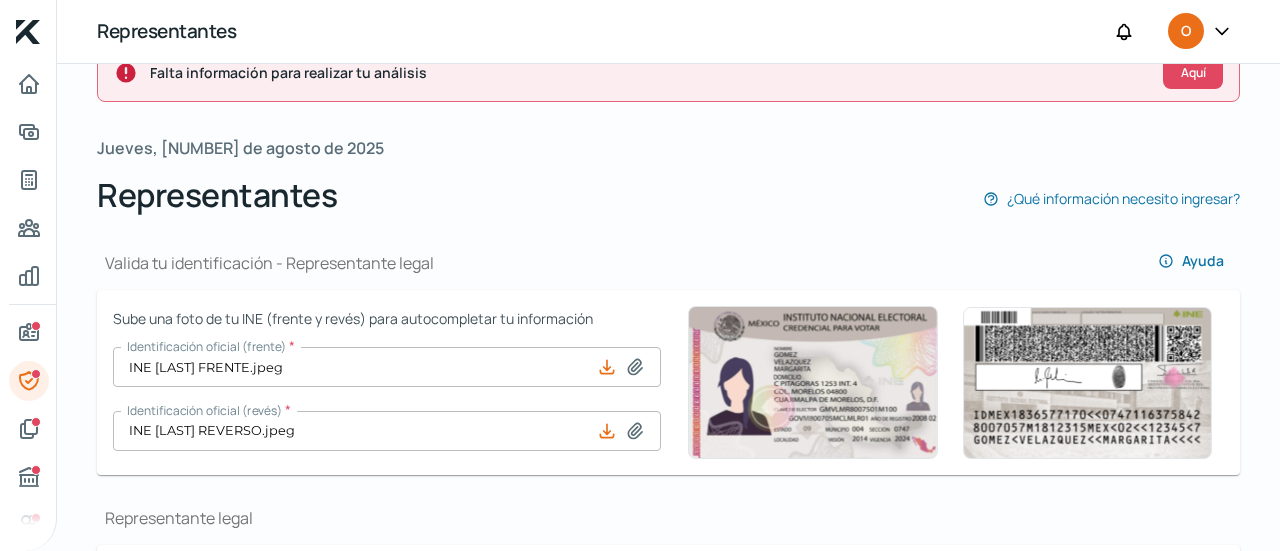 scroll, scrollTop: 0, scrollLeft: 0, axis: both 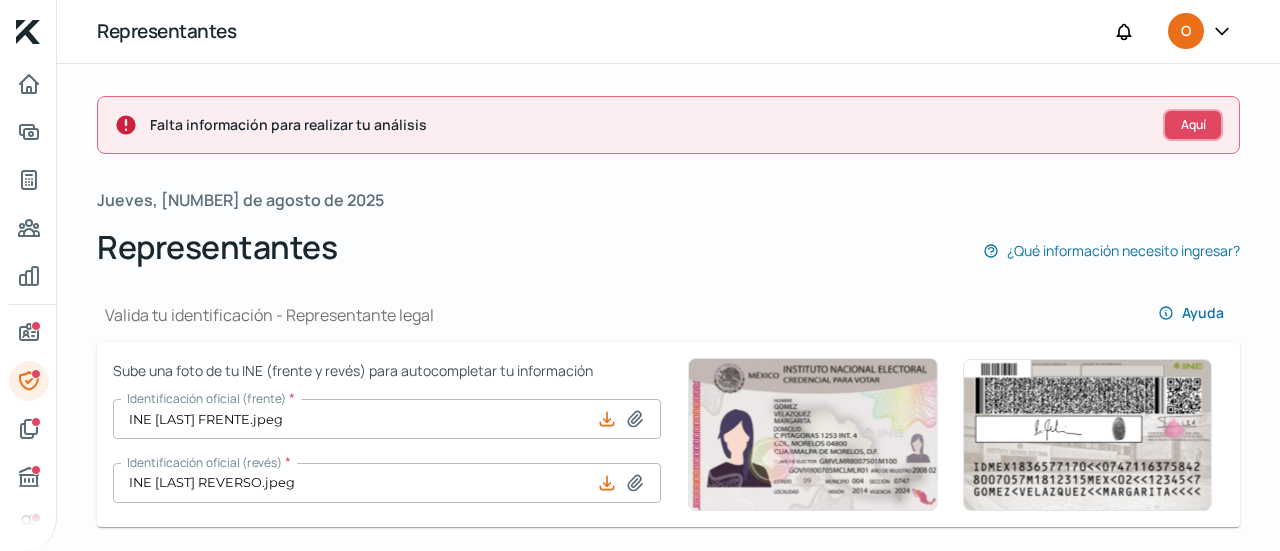 click on "Aquí" at bounding box center [1193, 124] 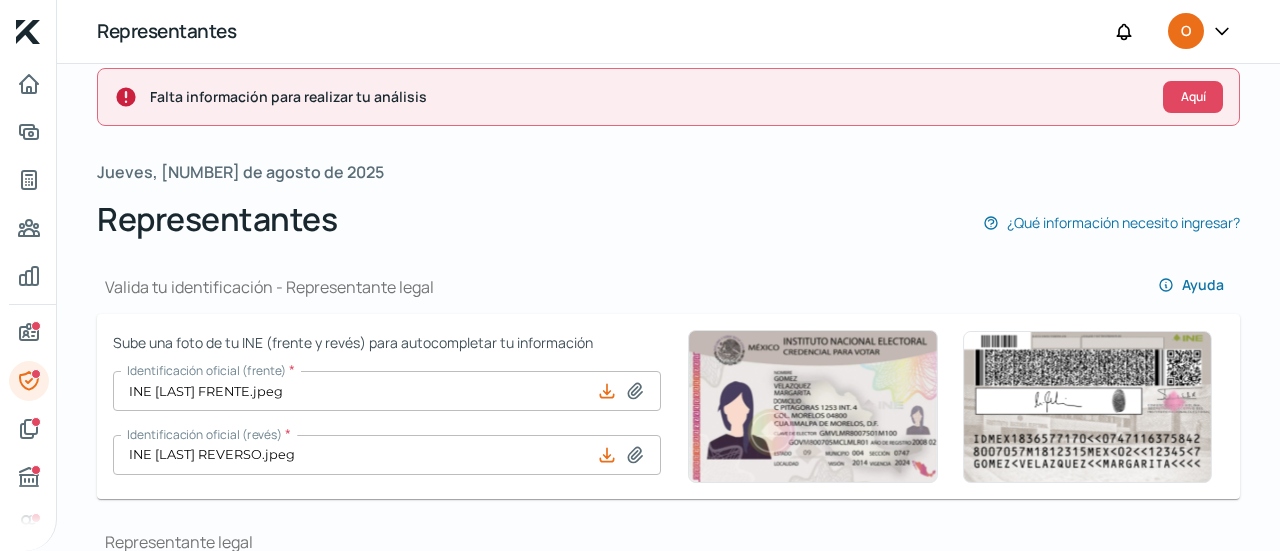 scroll, scrollTop: 0, scrollLeft: 0, axis: both 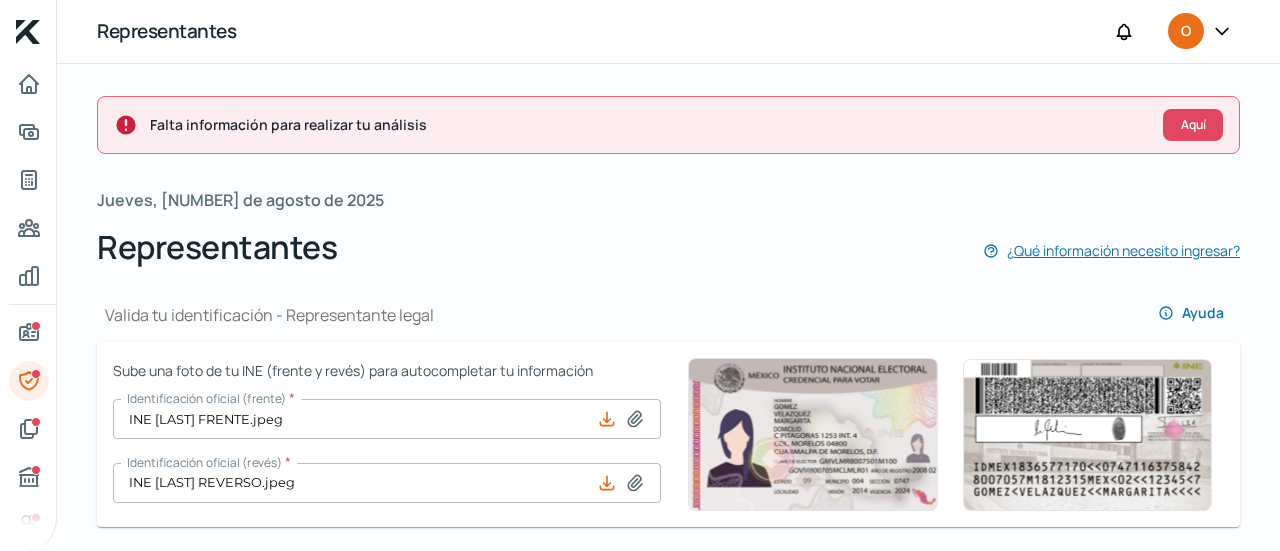 click on "¿Qué información necesito ingresar?" at bounding box center (1123, 250) 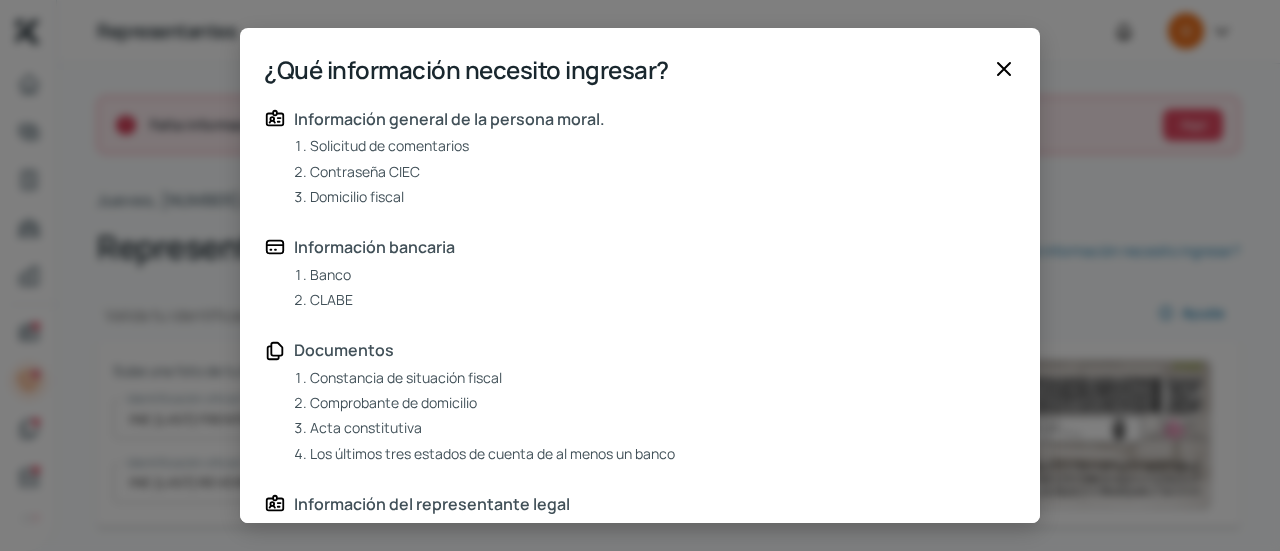 click 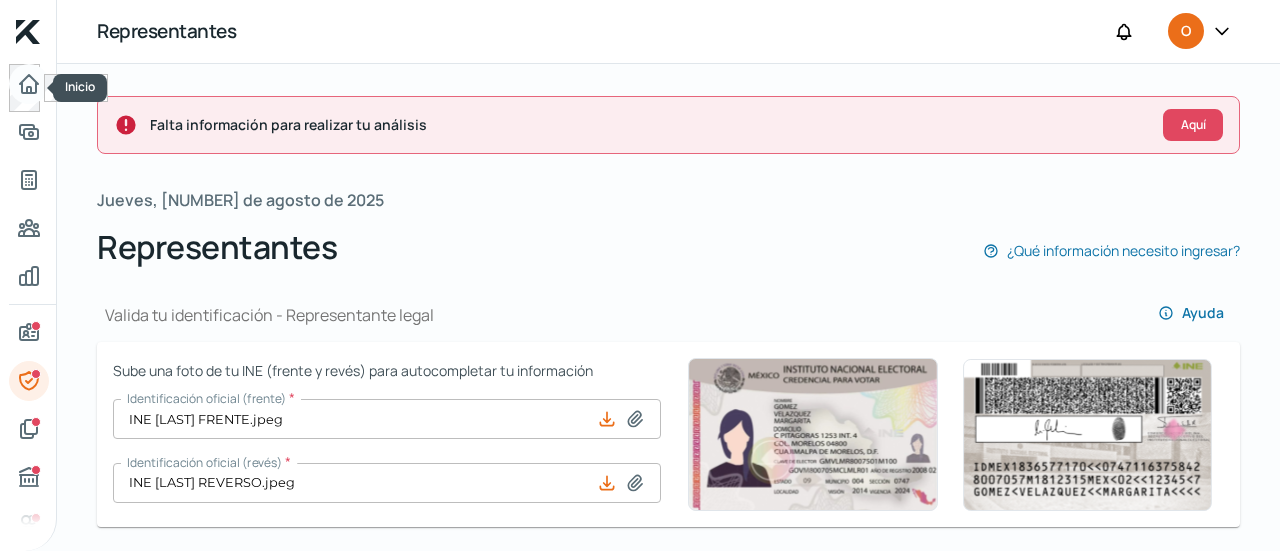 click 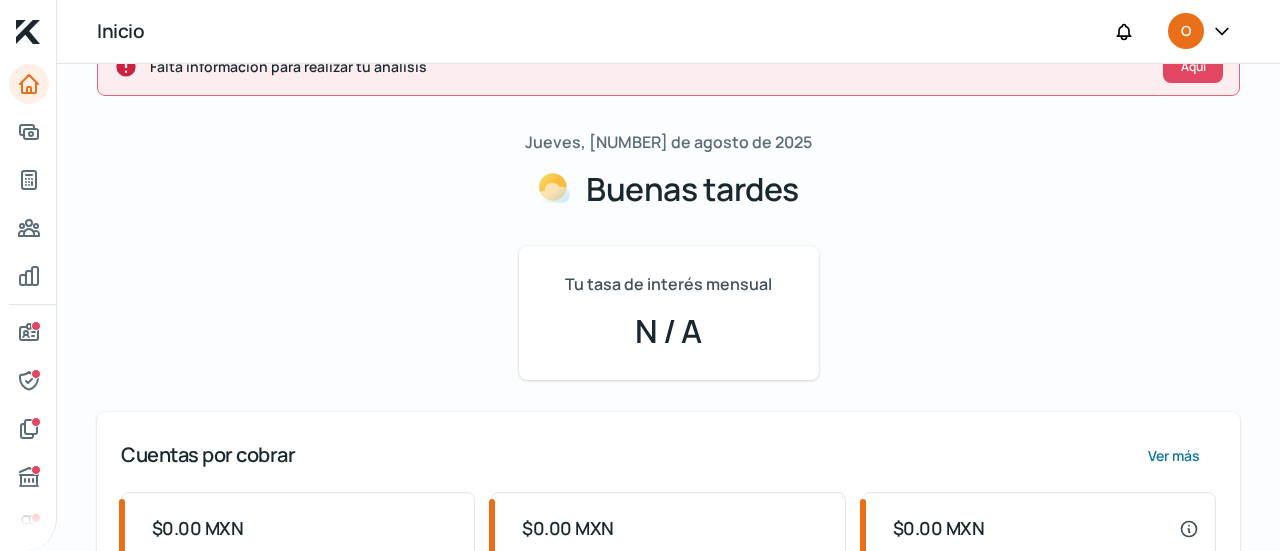 scroll, scrollTop: 0, scrollLeft: 0, axis: both 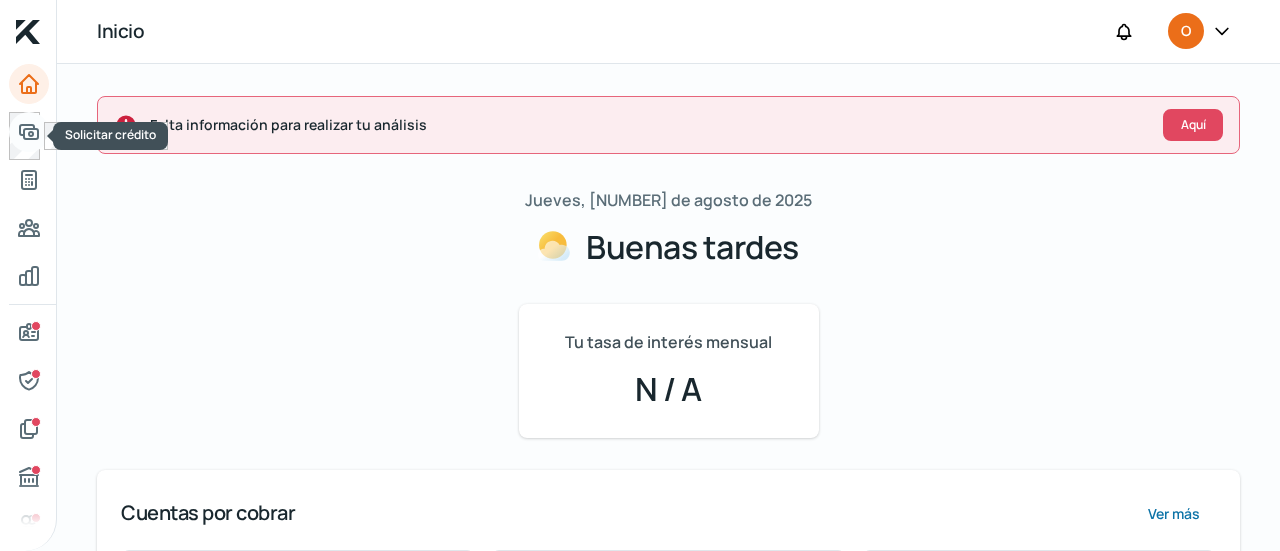 click 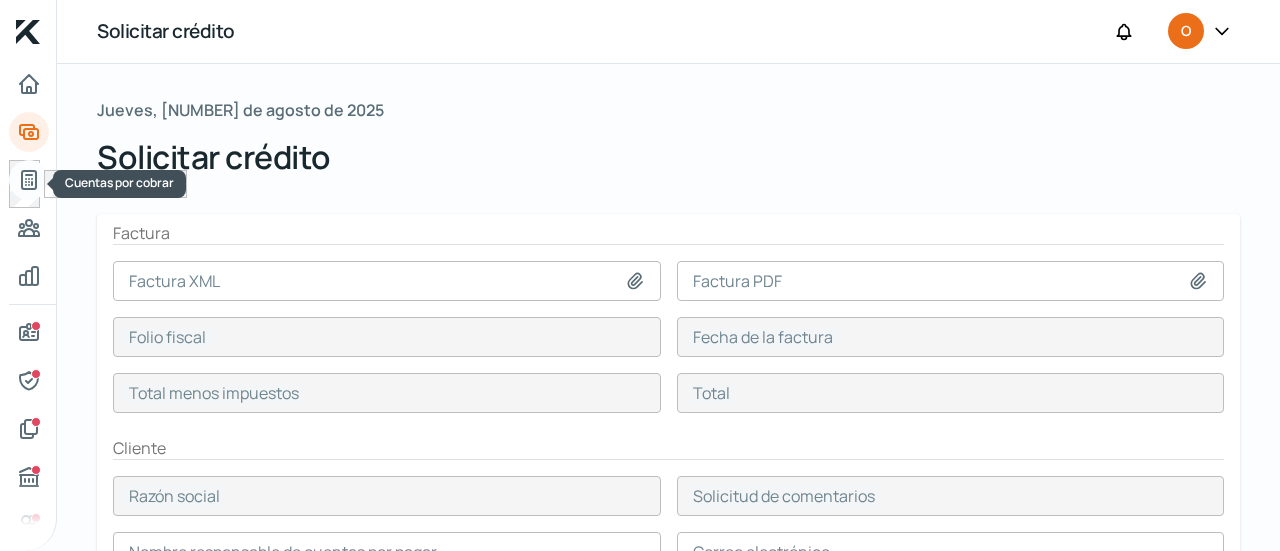 click 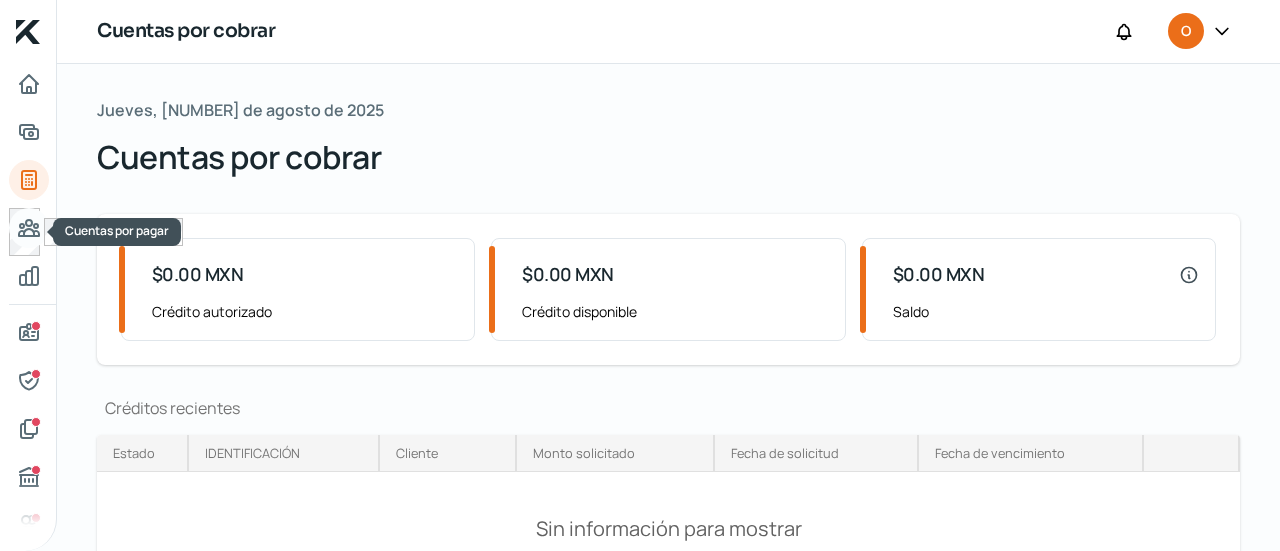 click 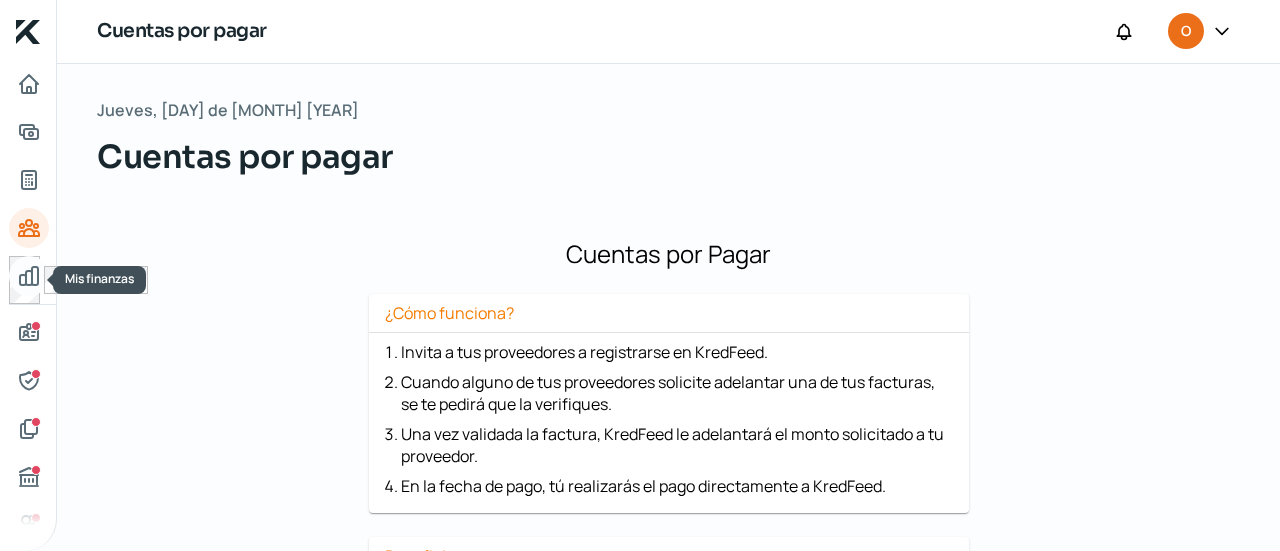 click 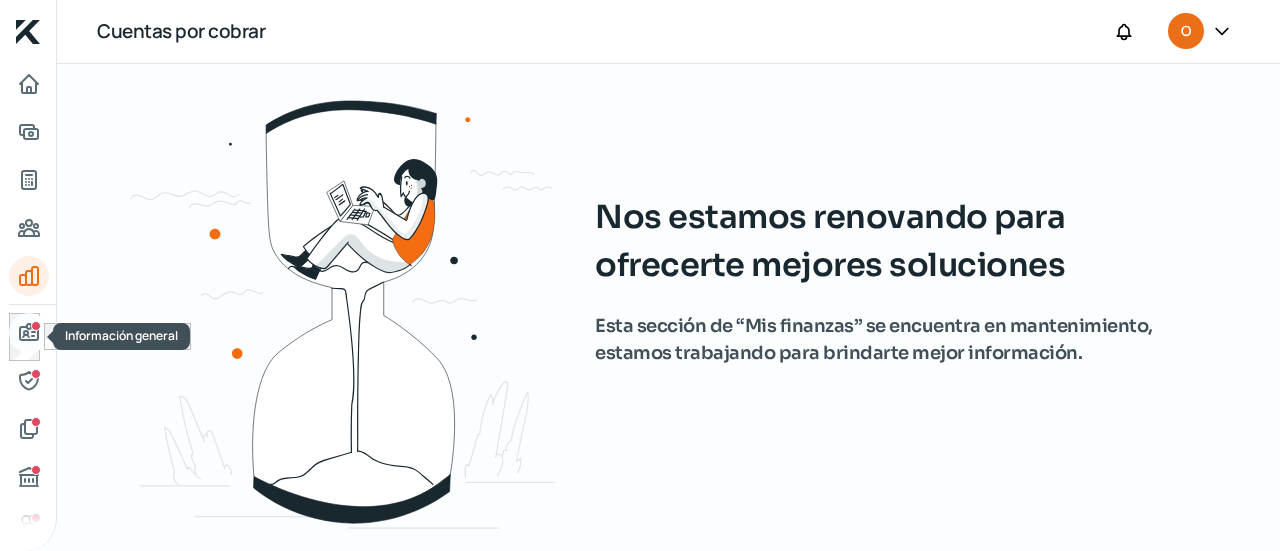 click 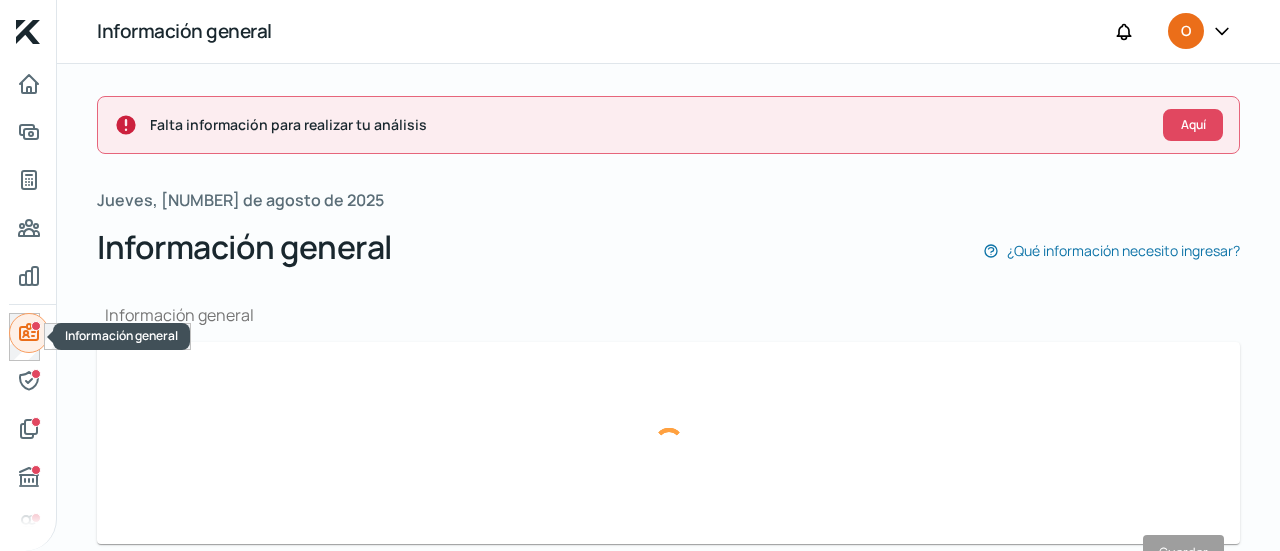 type on "[EMAIL]" 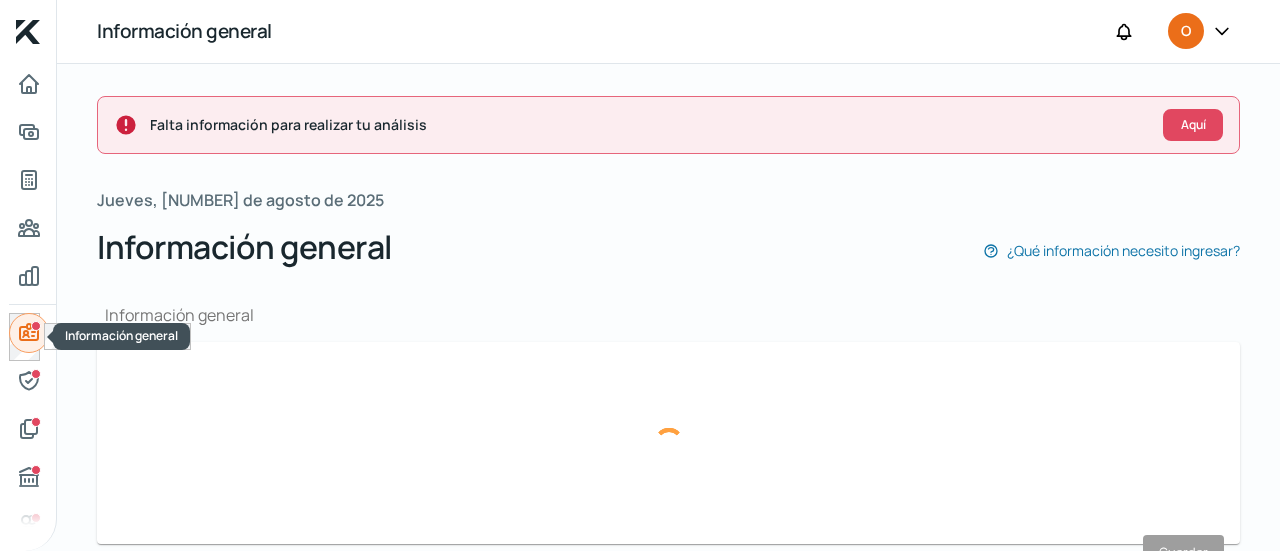 type on "Personas morales del régimen general" 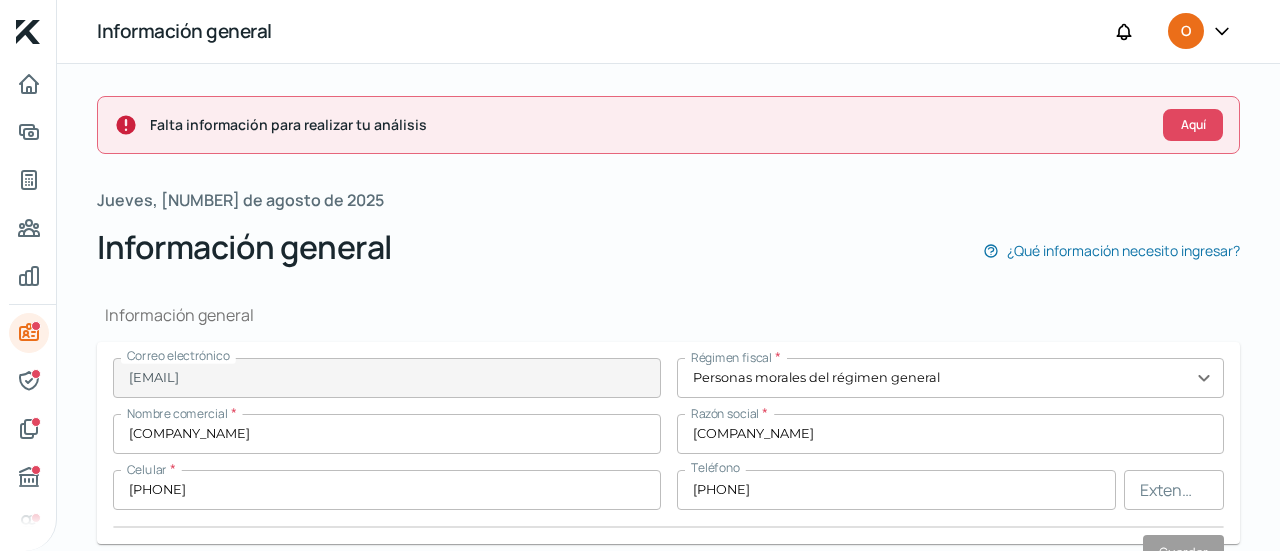 drag, startPoint x: 1279, startPoint y: 131, endPoint x: 1264, endPoint y: 183, distance: 54.120235 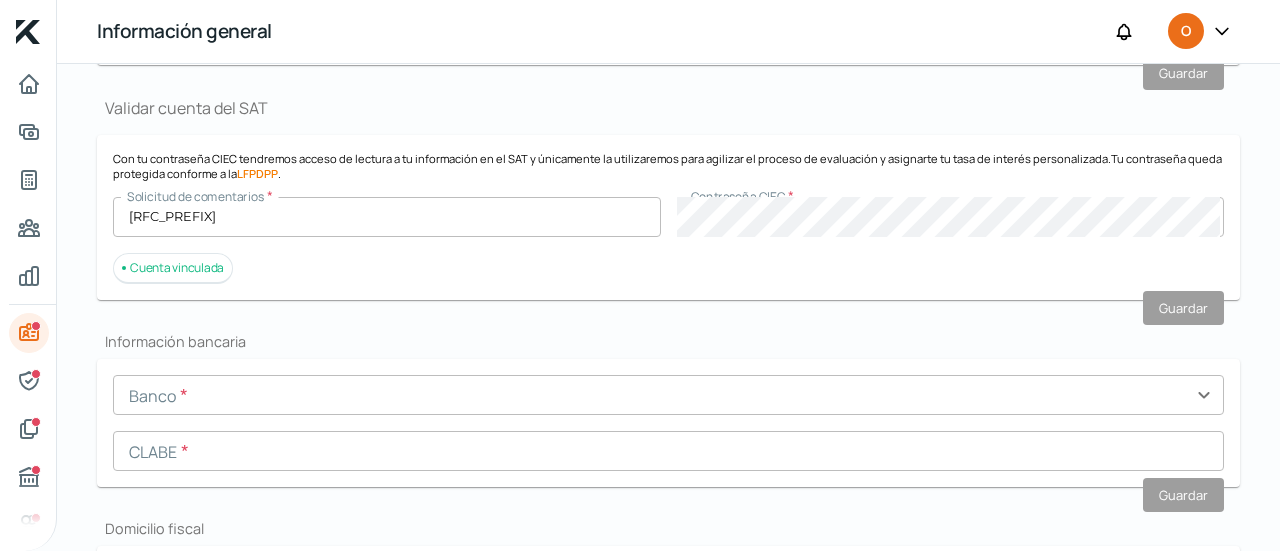 scroll, scrollTop: 481, scrollLeft: 0, axis: vertical 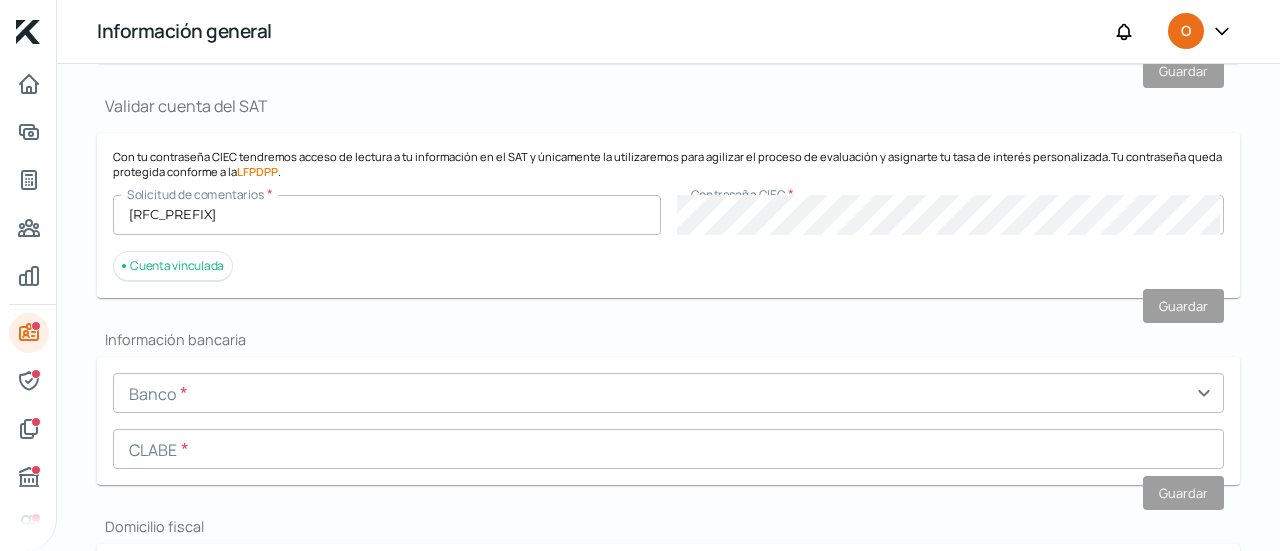 click at bounding box center [668, 393] 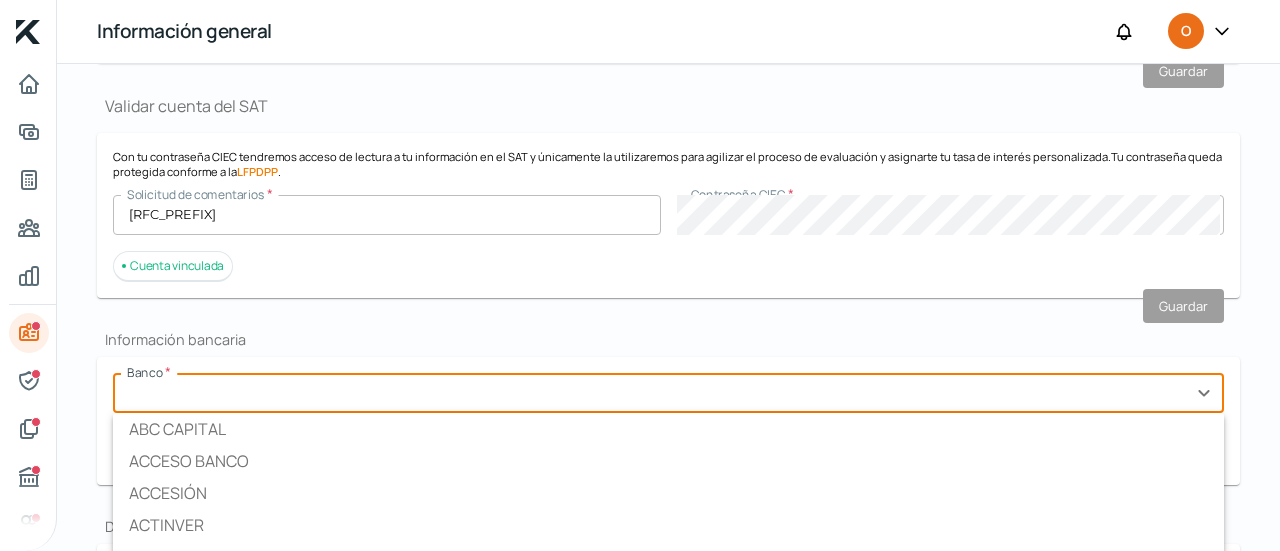 click on "Información general Correo electrónico or [EMAIL] Régimen fiscal  * Personas morales del régimen general expand_more Nombre comercial  * TRACTOPARETS OROPEZA Razón social  * TRACTOPARTES OROPEZA S DE RL DE CV Celular  * [PHONE] Teléfono [PHONE] Extensión Guardar Validar cuenta del SAT Con tu contraseña CIEC tendremos acceso de lectura a tu información en el SAT y únicamente la utilizaremos para agilizar el proceso de evaluación y asignarte tu tasa de interés personalizada.  Tu contraseña queda protegida conforme a la  LFPDPP  . Solicitud de comentarios  * [RFC] Contraseña CIEC  * Cuenta vinculada Guardar Información bancaria Banco  * expand_more ABC CAPITAL ACCESO BANCO ACCESIÓN ACTINVER AFIRMADO AKALA TARJETA AMERICAN EXPRESS ASEA ASP INTEGRA OPC AUTOFIN AXA AZTECA BAJIO BAMSA BANAMEX BANCO FAMSA BANCO FINTERRA BANCOMEXT BANCOPPEL BANCO BANJERCITO Banco BANOBRAS BANORTE/IXE BANREGIO BANSEFI PROHIBICIÓN BANXICO BARCLAYS Base de datos B BBVA BANCOMER" at bounding box center [668, 638] 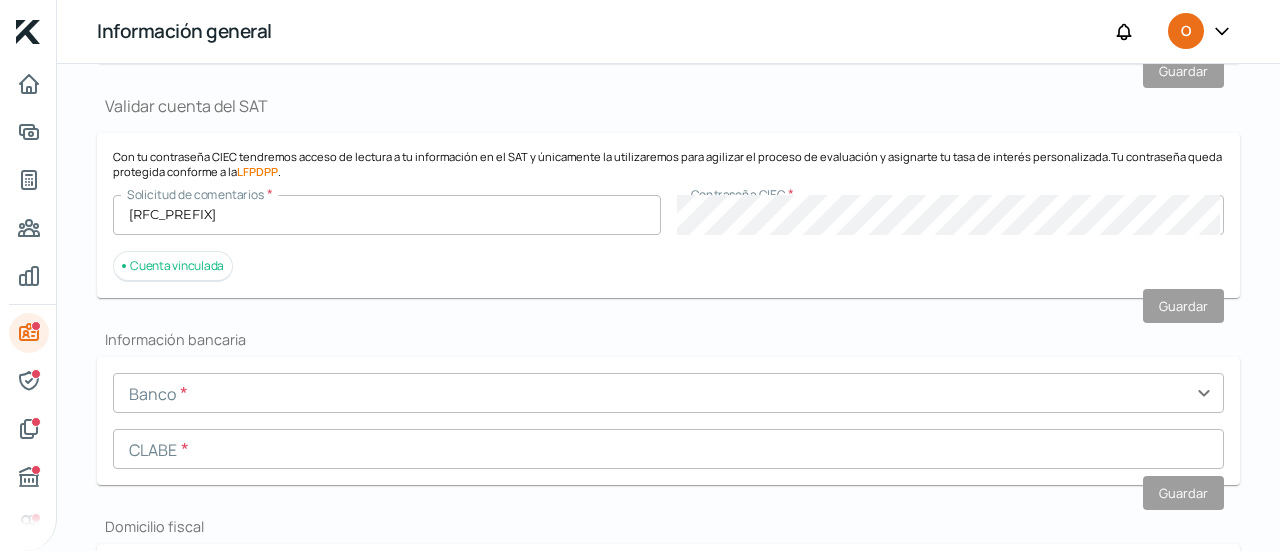 click at bounding box center [668, 393] 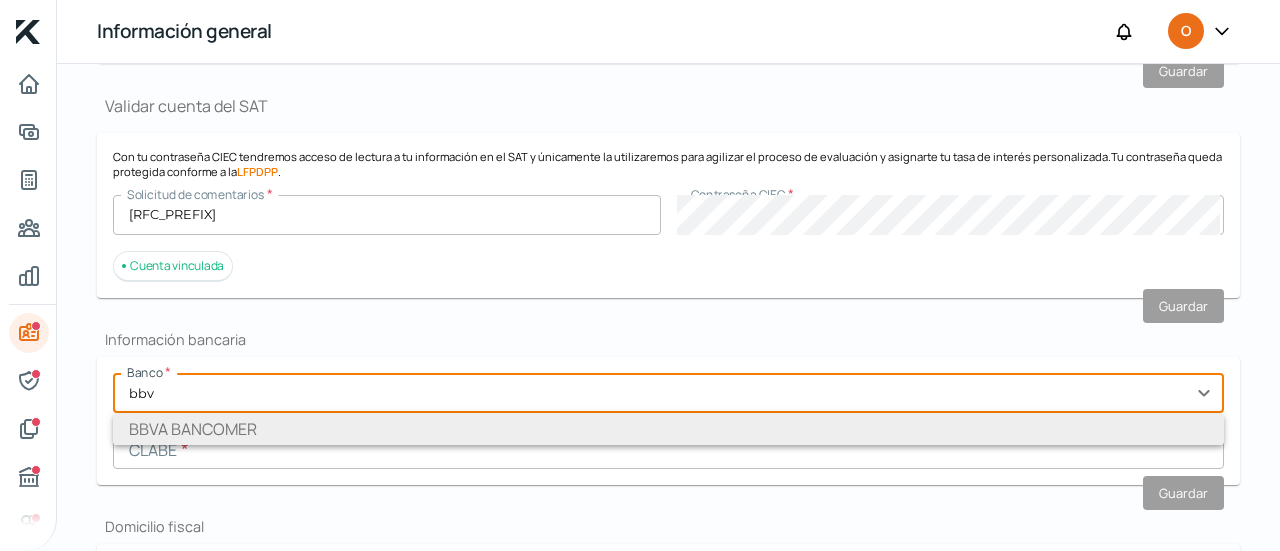 type on "BBVA BANCOMER" 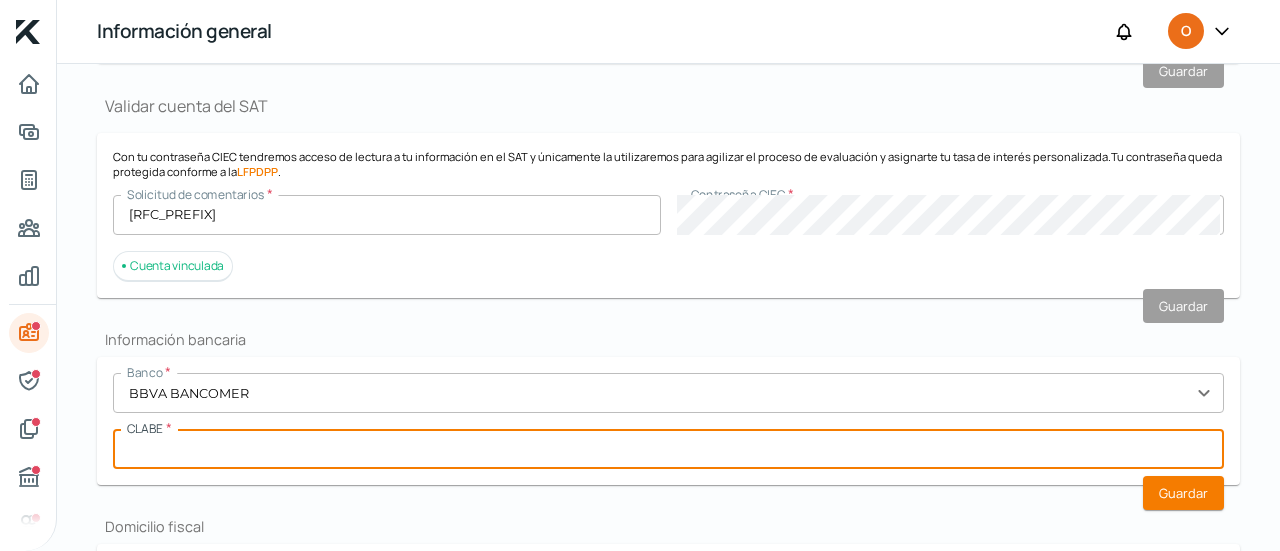paste on "[CREDIT_CARD_NUMBER]" 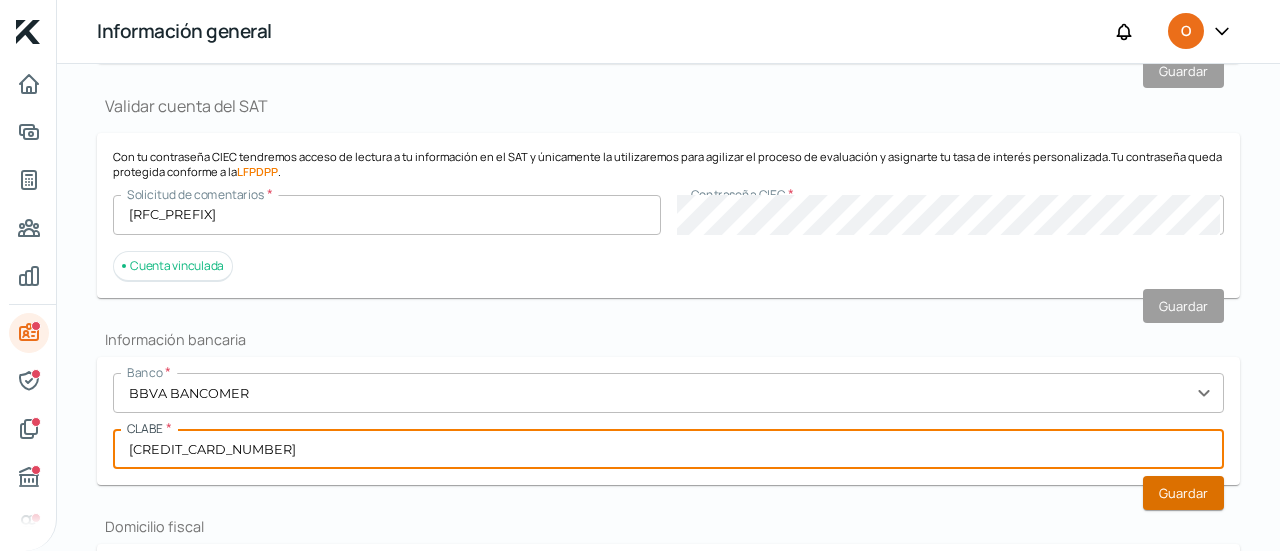 type on "[CREDIT_CARD_NUMBER]" 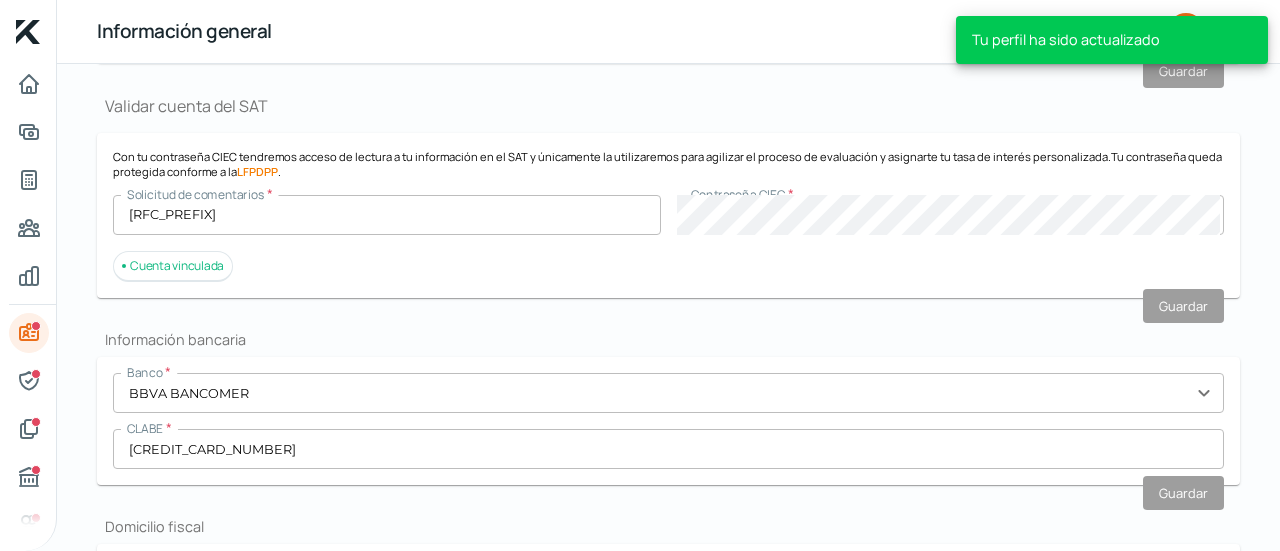 scroll, scrollTop: 424, scrollLeft: 0, axis: vertical 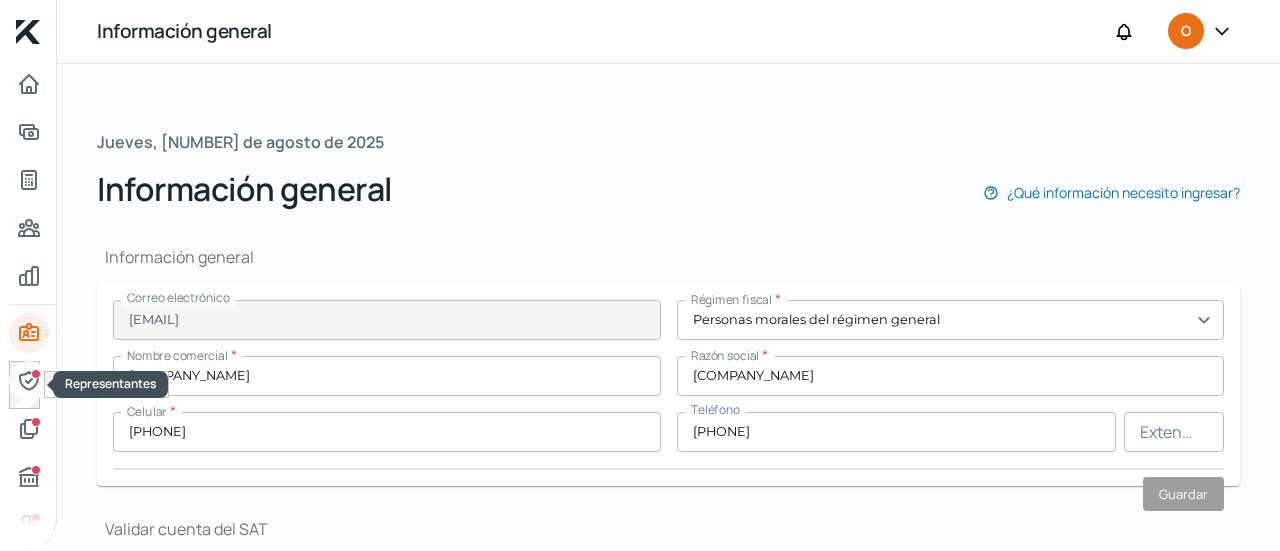 click 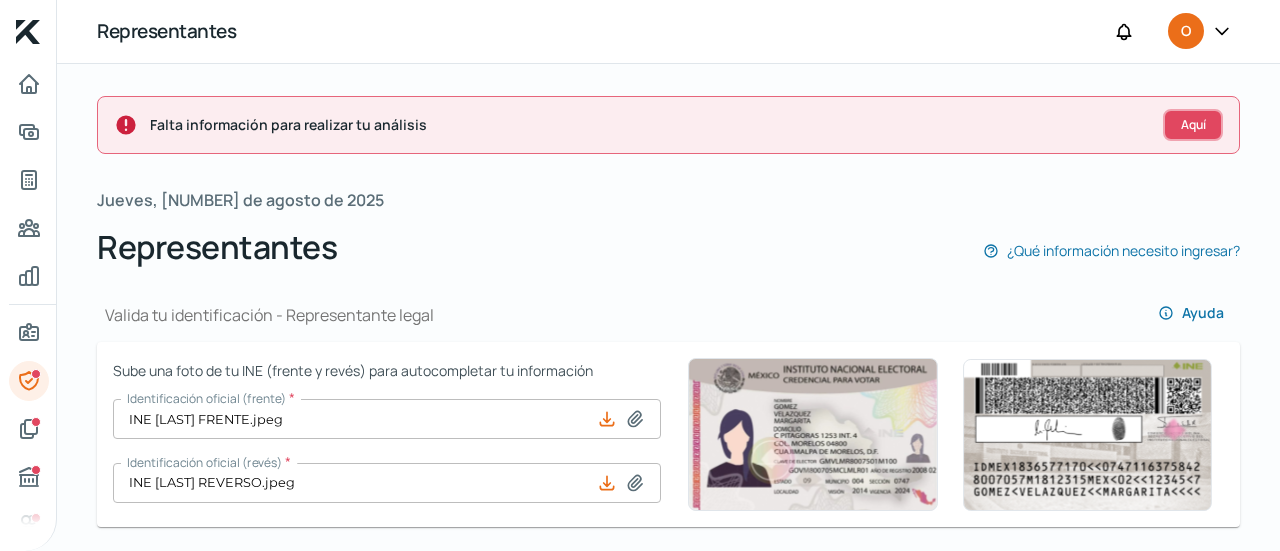 click on "Aquí" at bounding box center [1193, 125] 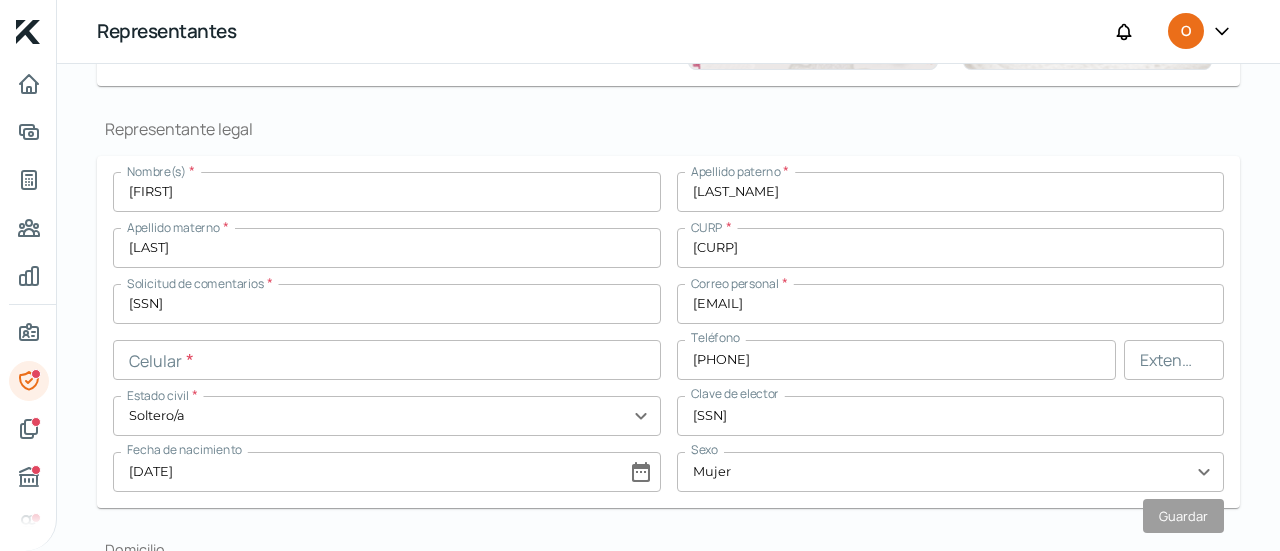 scroll, scrollTop: 494, scrollLeft: 0, axis: vertical 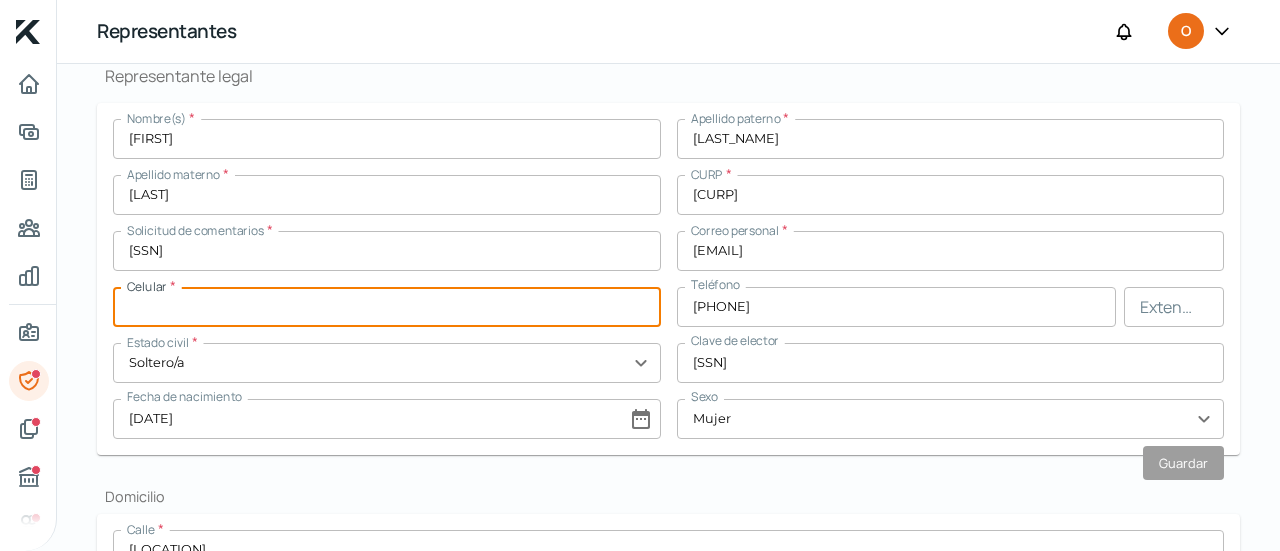 click at bounding box center [387, 307] 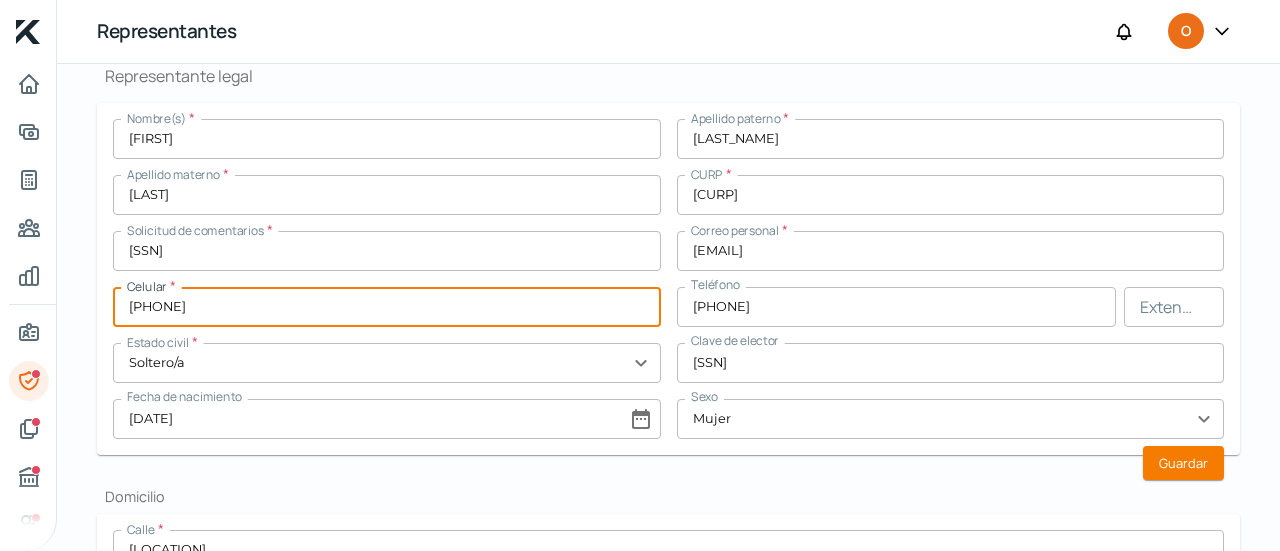 type on "[PHONE]" 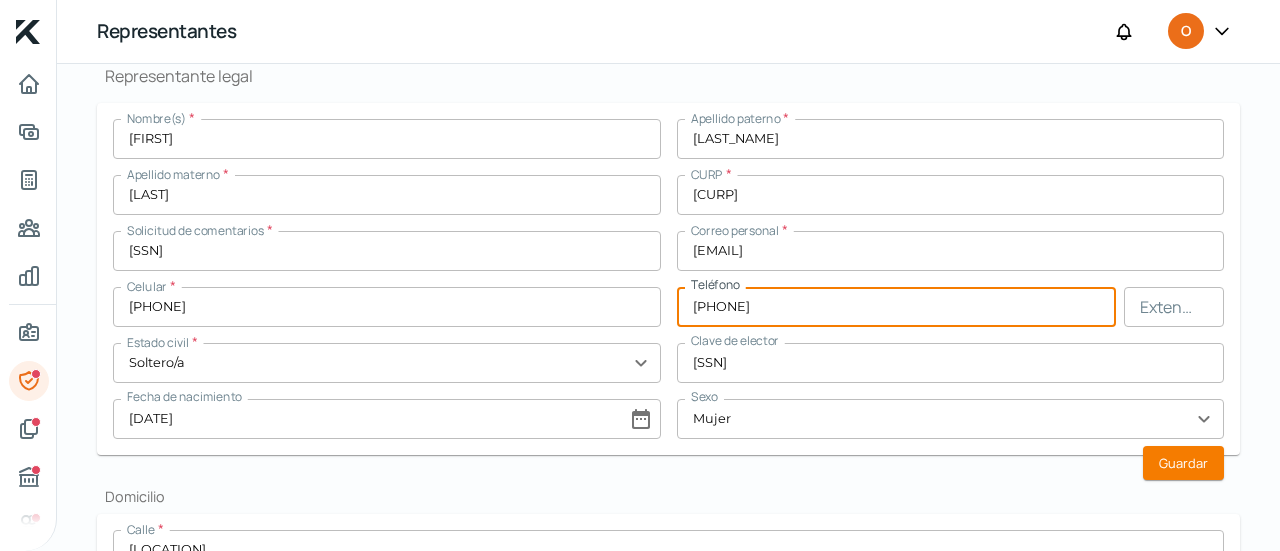 type on "3" 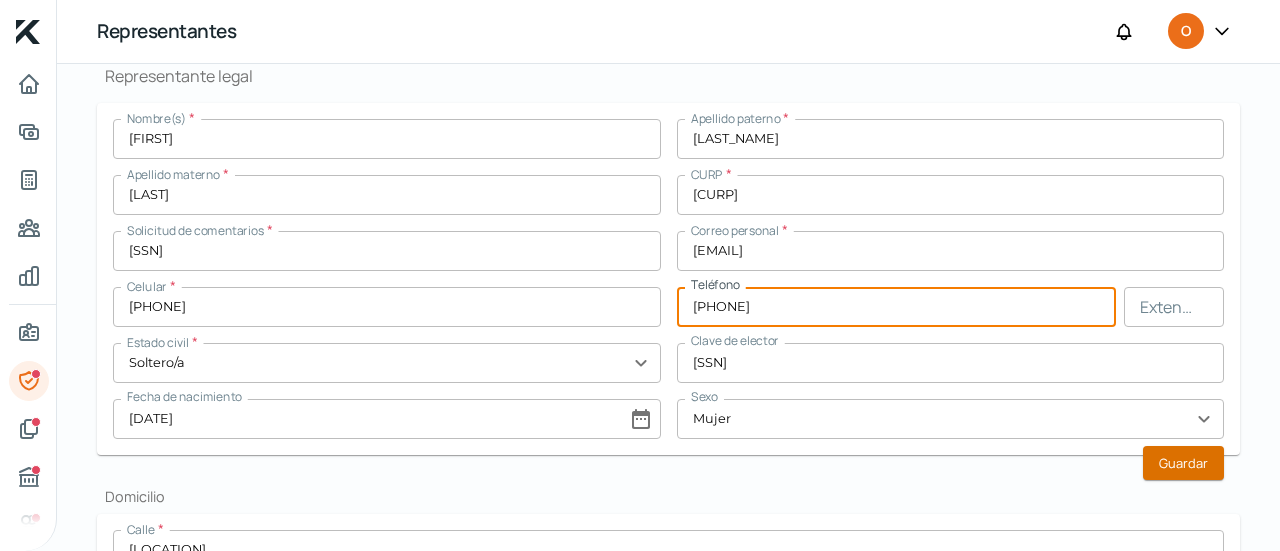 type on "[PHONE]" 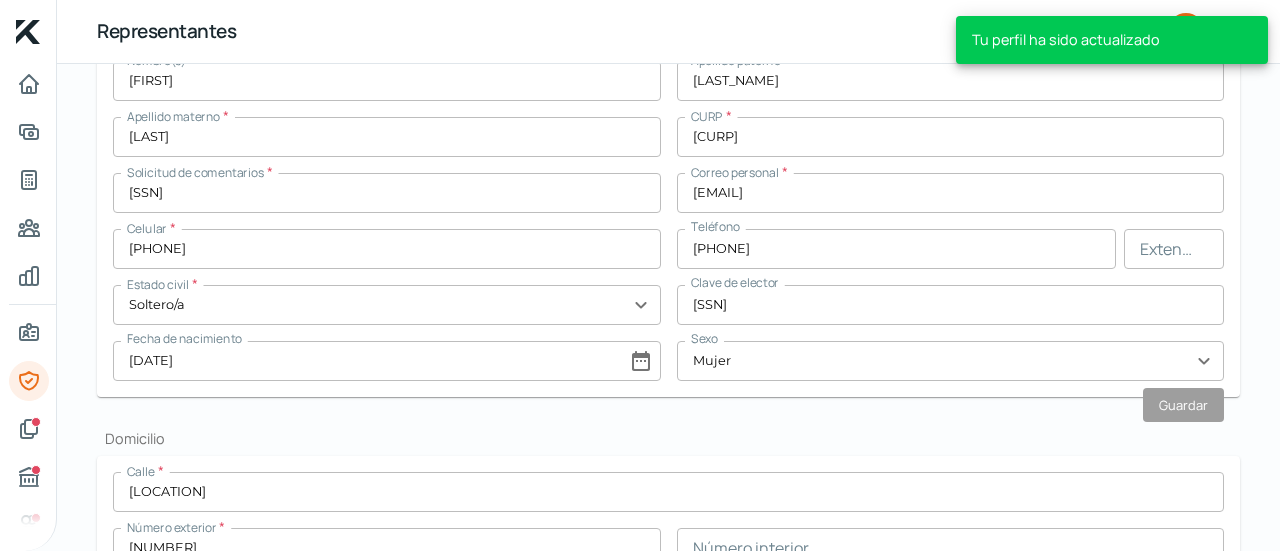 scroll, scrollTop: 437, scrollLeft: 0, axis: vertical 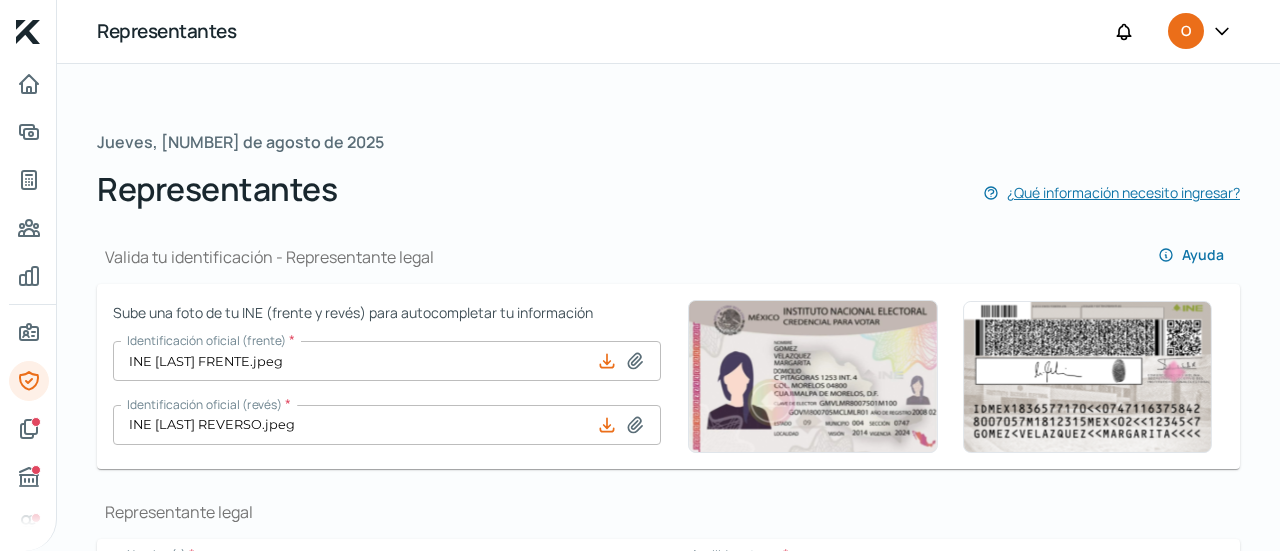 click on "¿Qué información necesito ingresar?" at bounding box center (1123, 192) 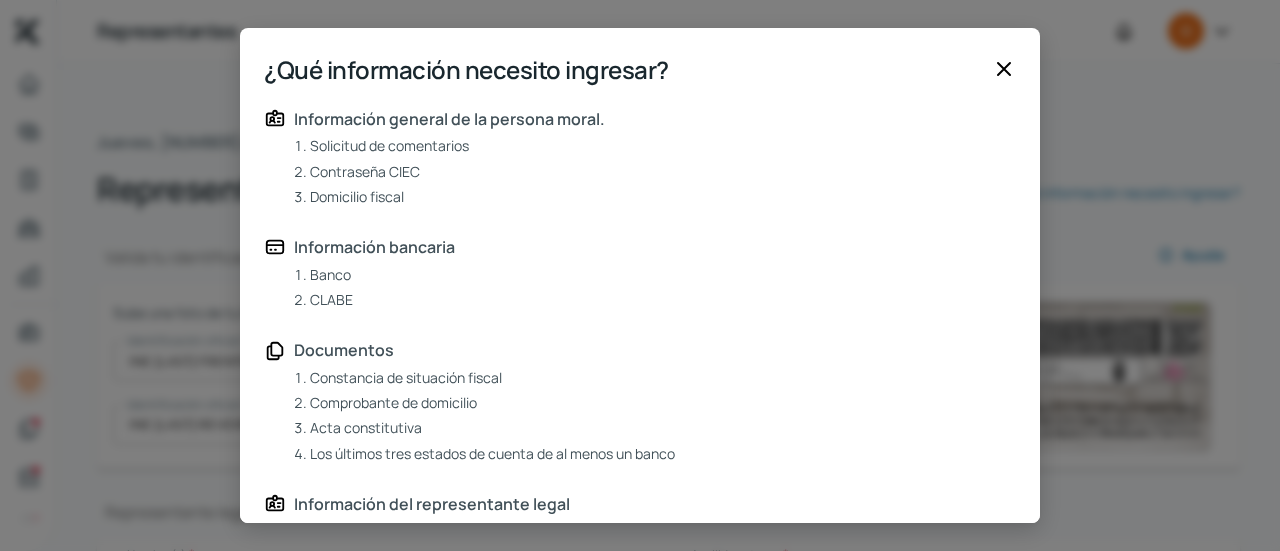 click 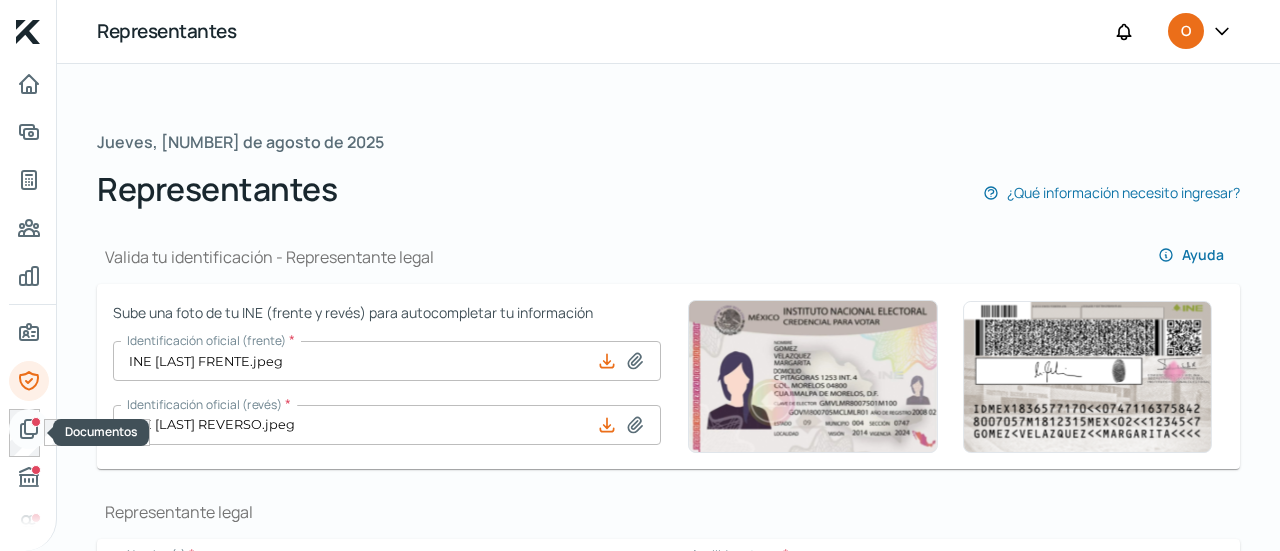 click 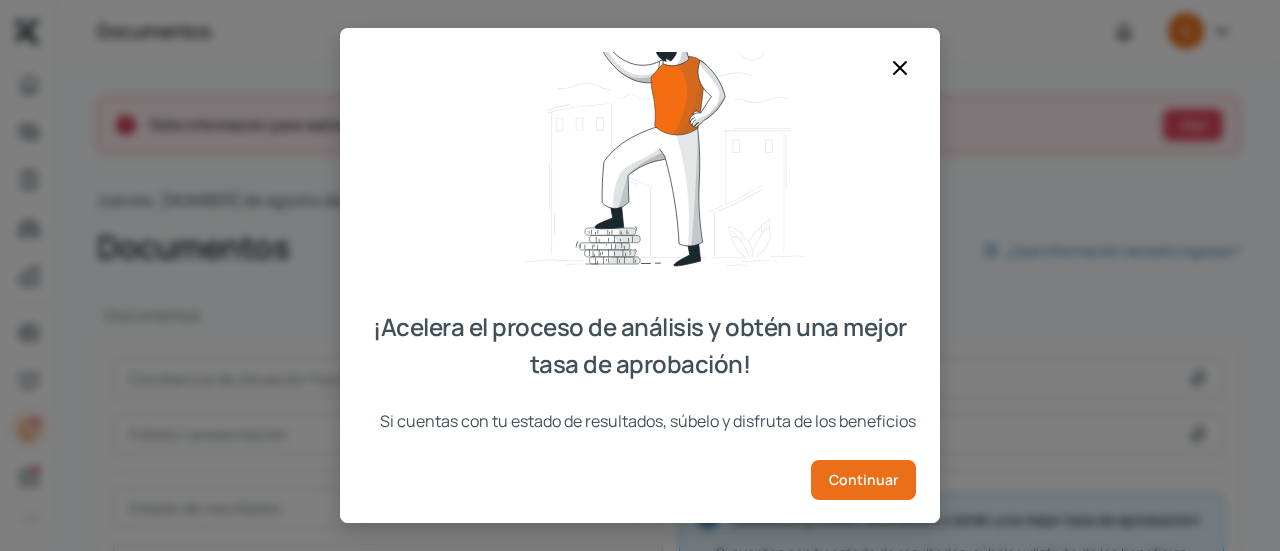 scroll, scrollTop: 108, scrollLeft: 0, axis: vertical 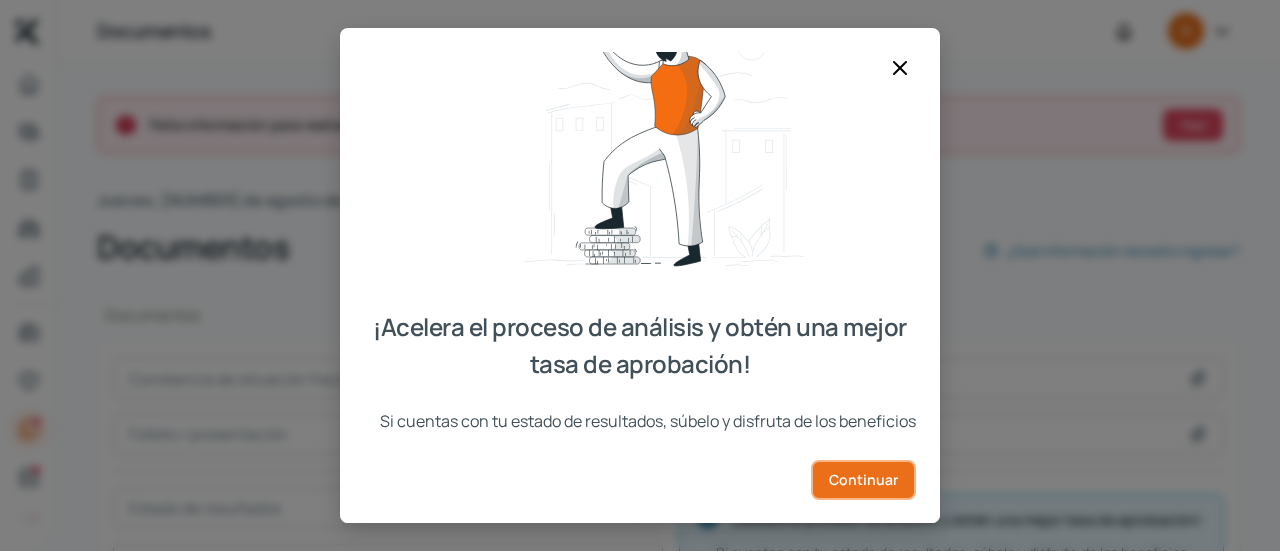 click on "Continuar" at bounding box center (863, 479) 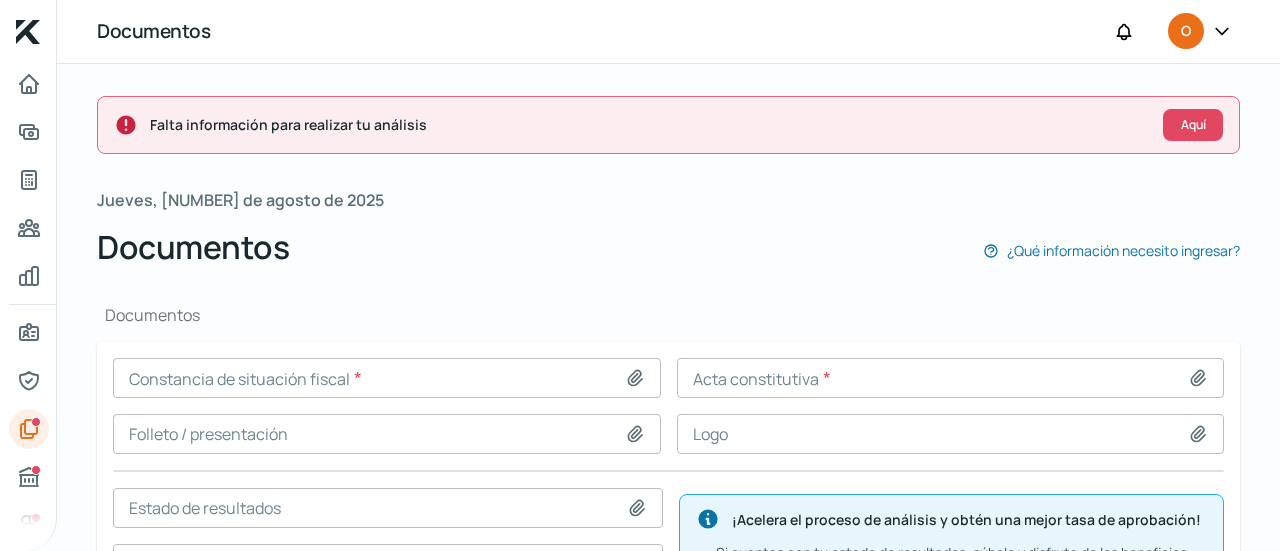 click at bounding box center (387, 378) 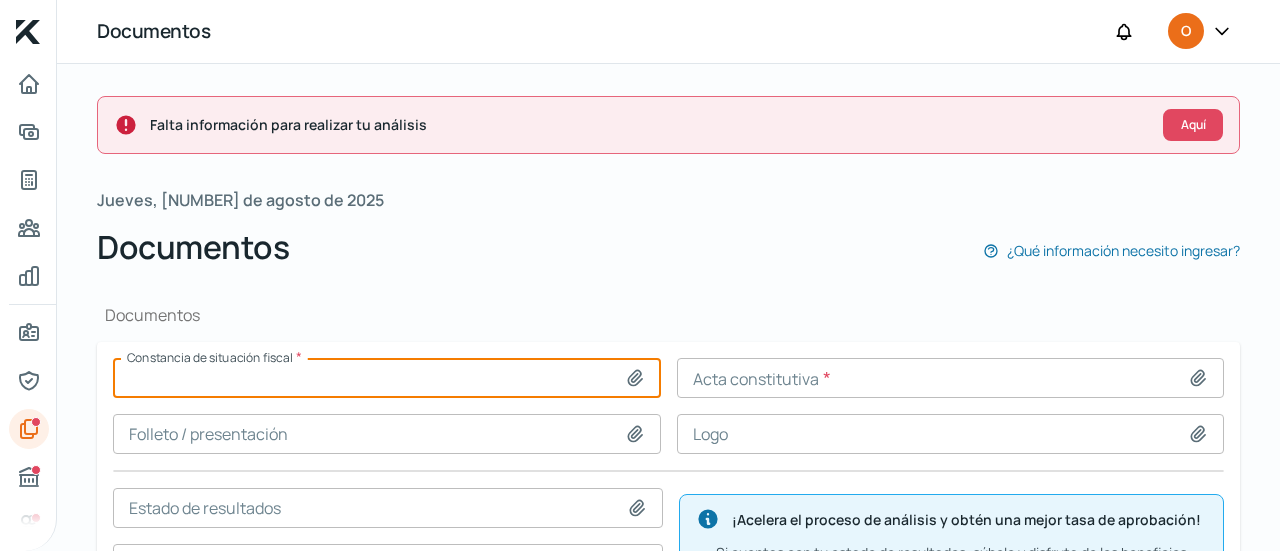 type on "[FILENAME]" 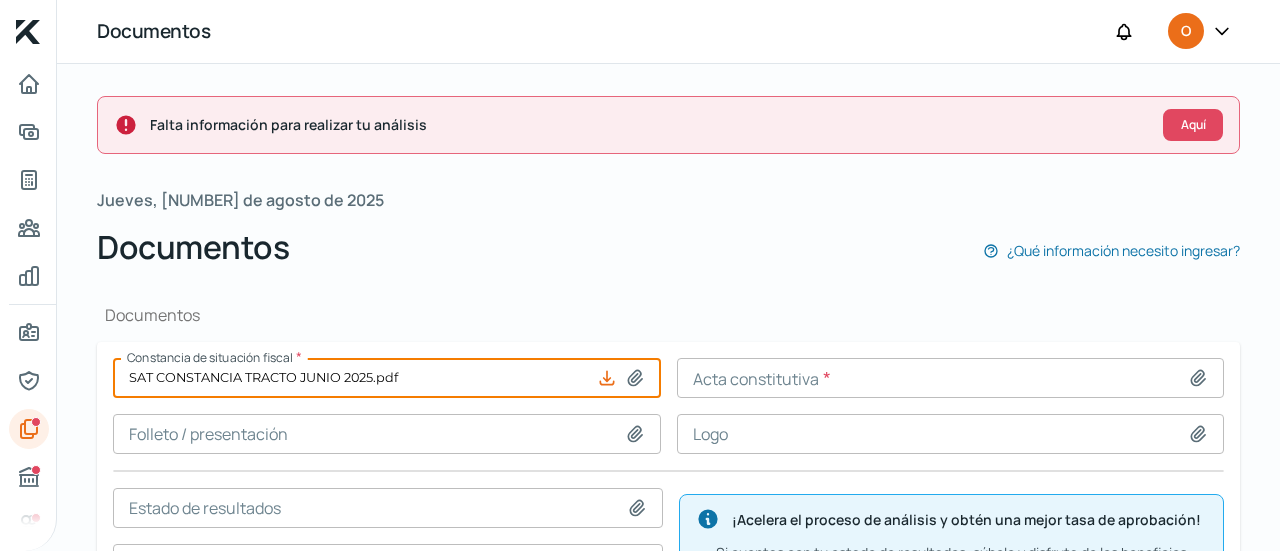 click 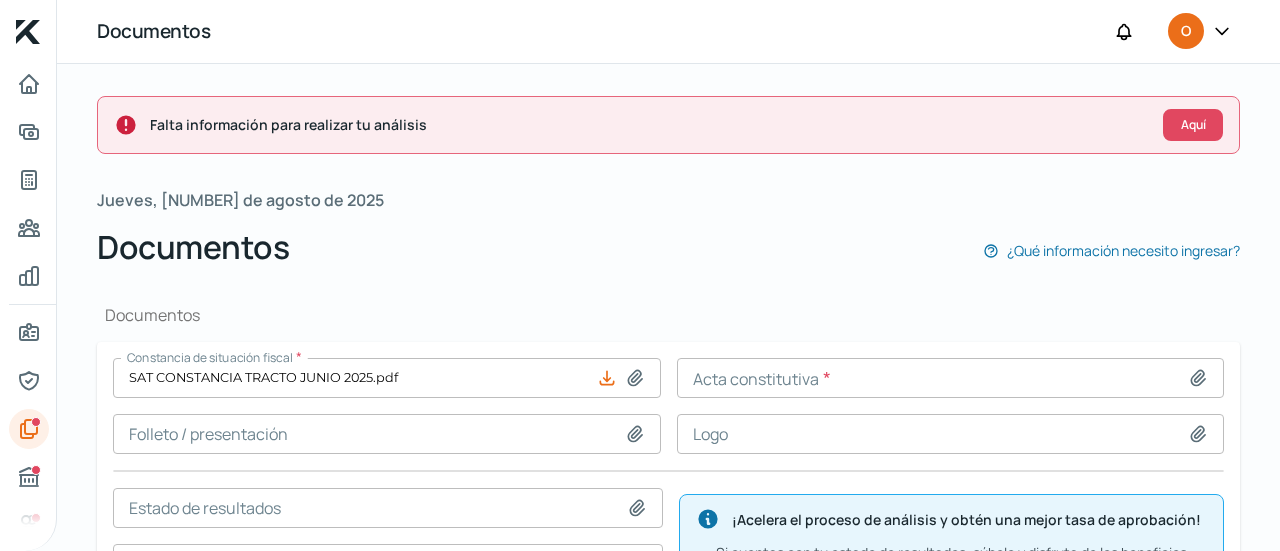 type on "[YEAR].pdf" 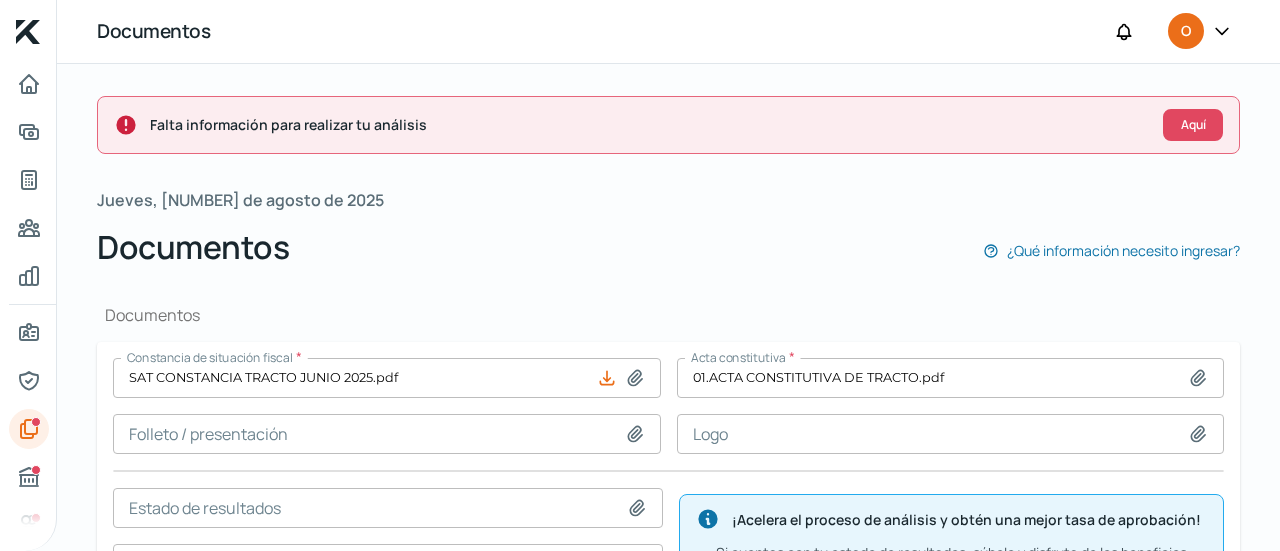 click at bounding box center [387, 434] 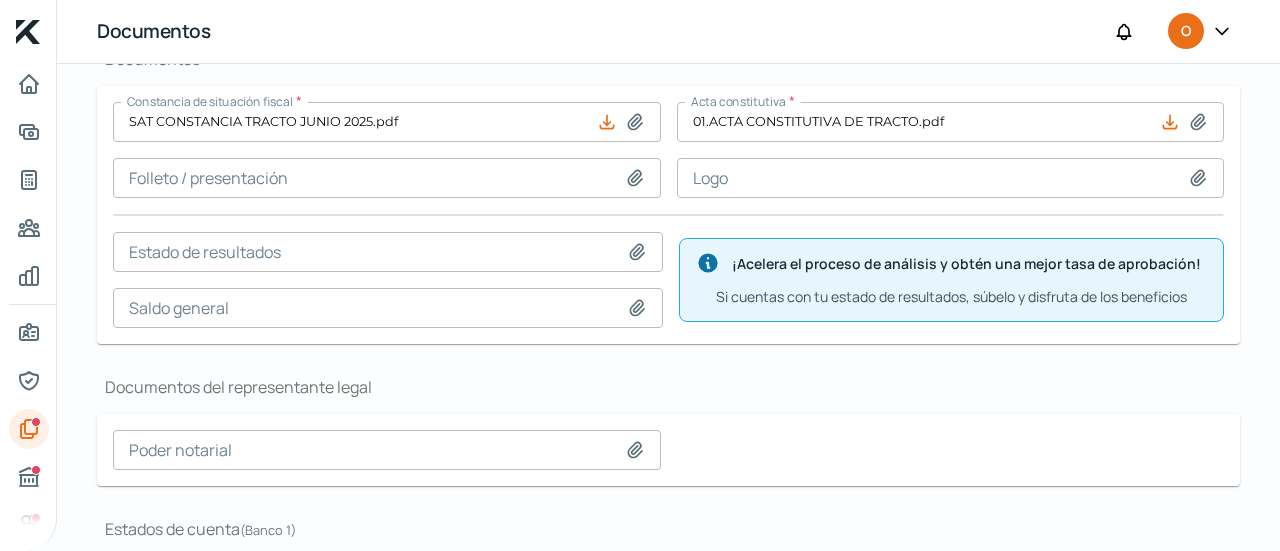 scroll, scrollTop: 467, scrollLeft: 0, axis: vertical 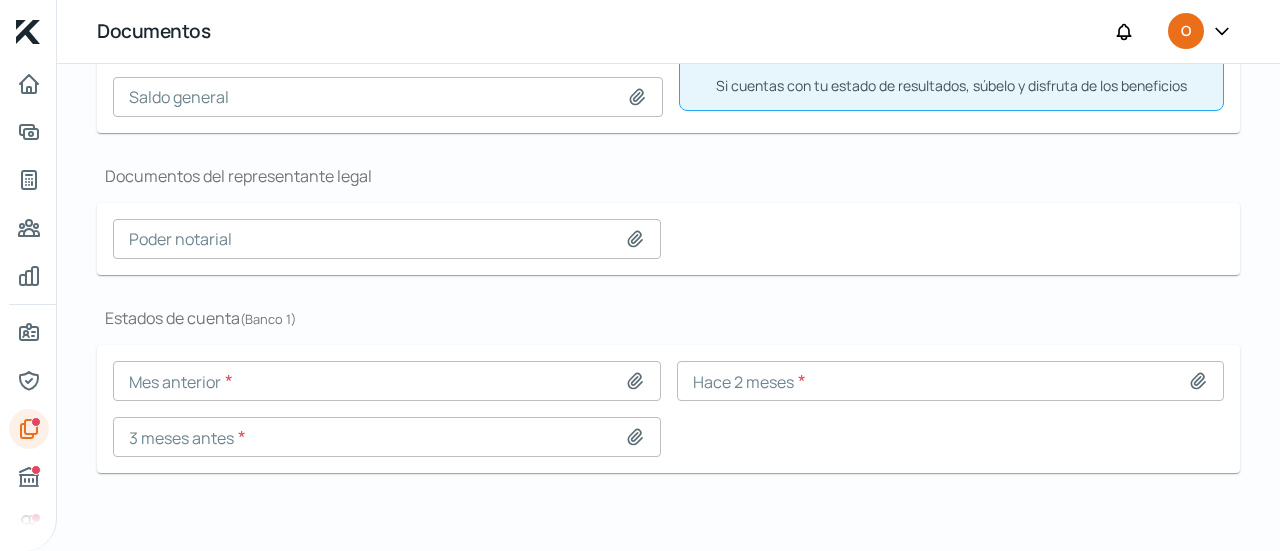 type on "C:\fakepath\[DOCUMENT_NAME]" 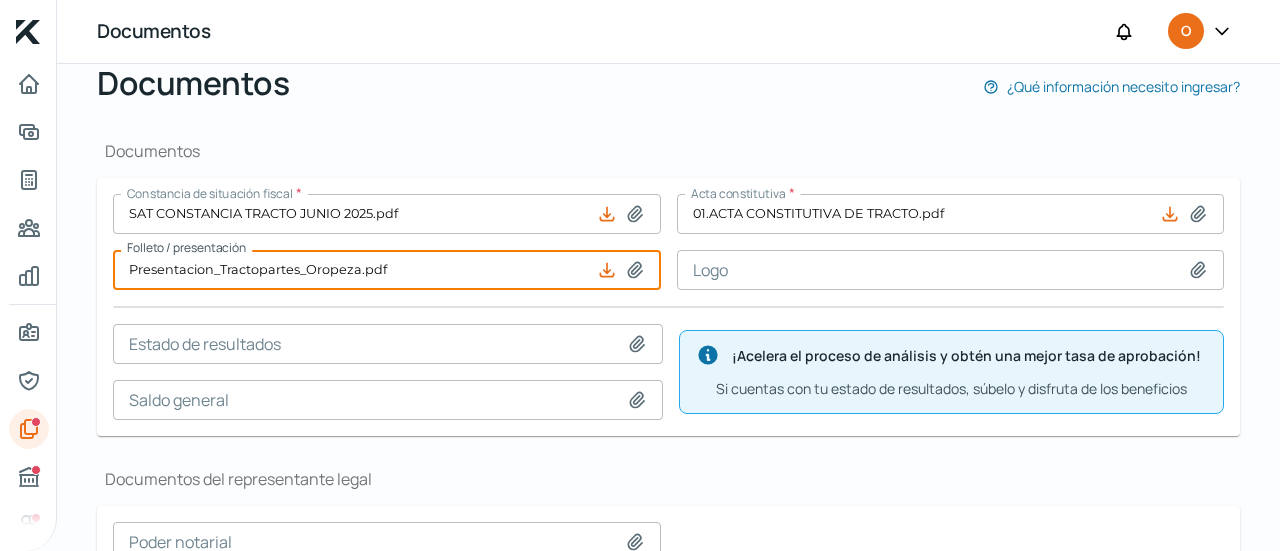 scroll, scrollTop: 162, scrollLeft: 0, axis: vertical 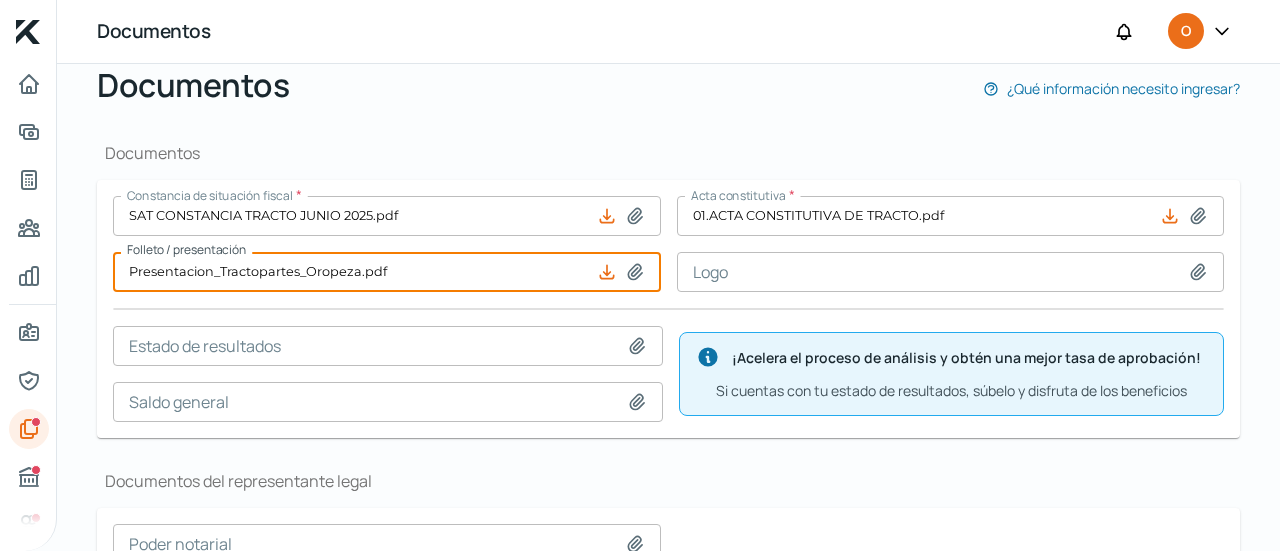 click 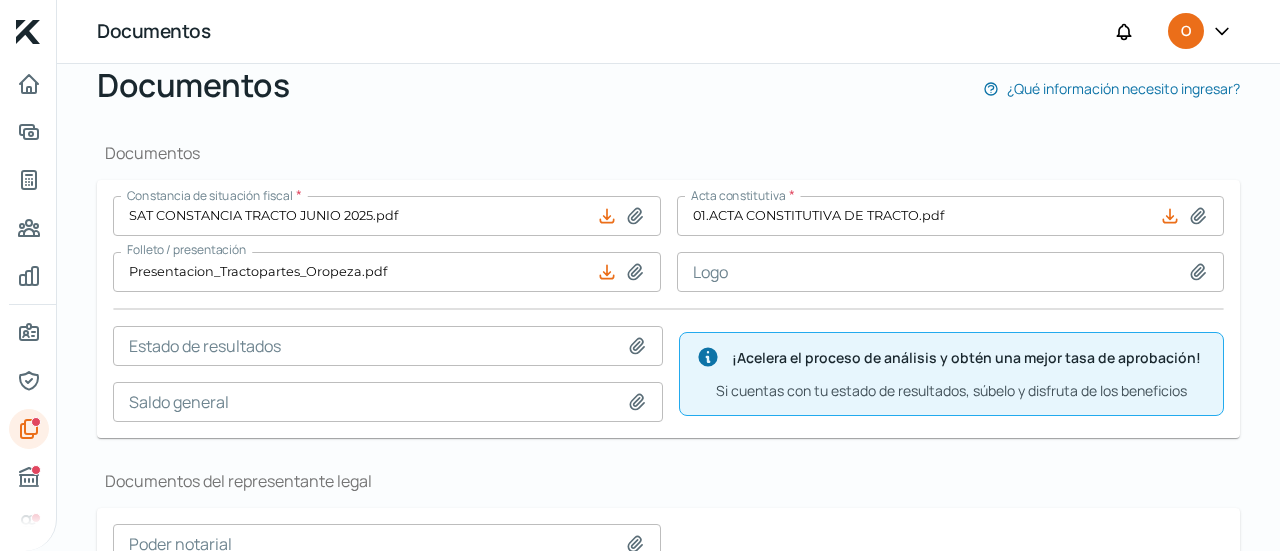 type on "C:\fakepath\[DOCUMENT_NAME]" 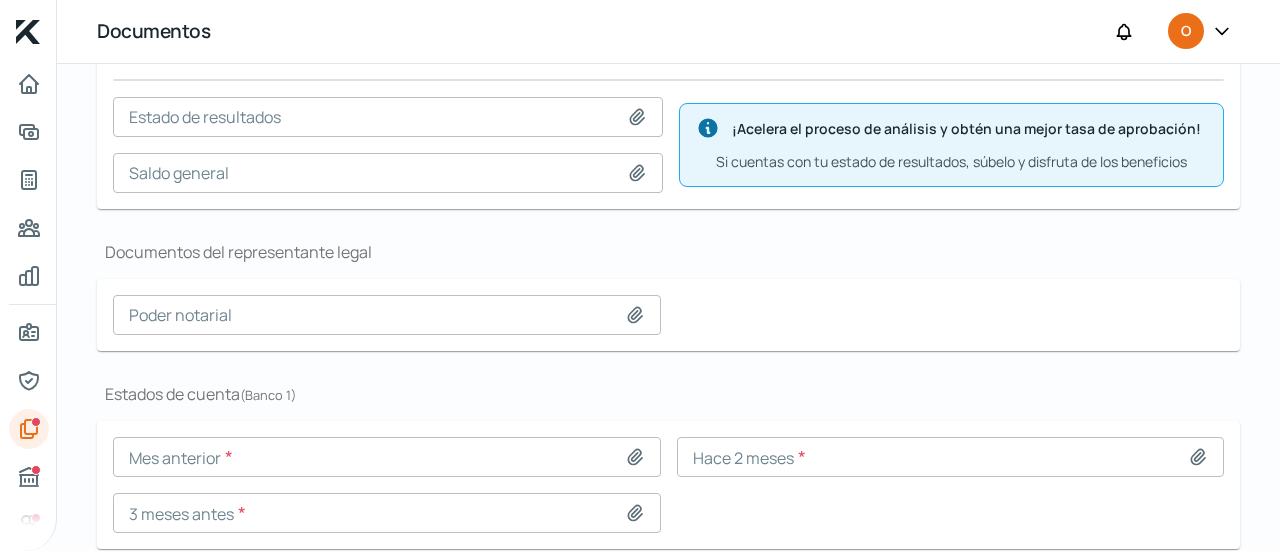 scroll, scrollTop: 467, scrollLeft: 0, axis: vertical 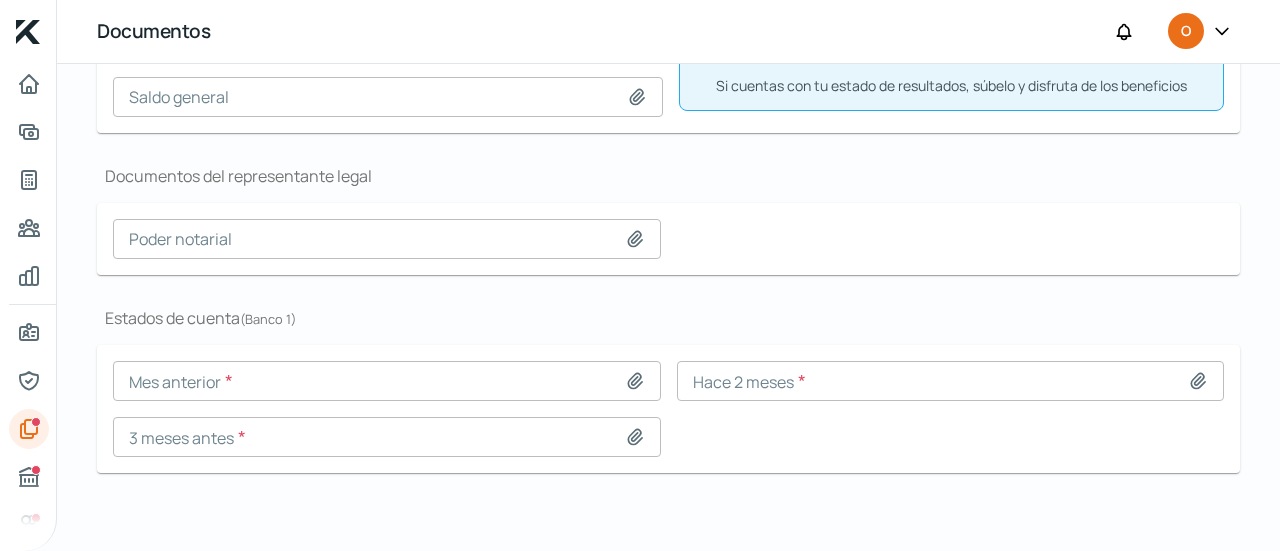 drag, startPoint x: 1279, startPoint y: 384, endPoint x: 1279, endPoint y: 305, distance: 79 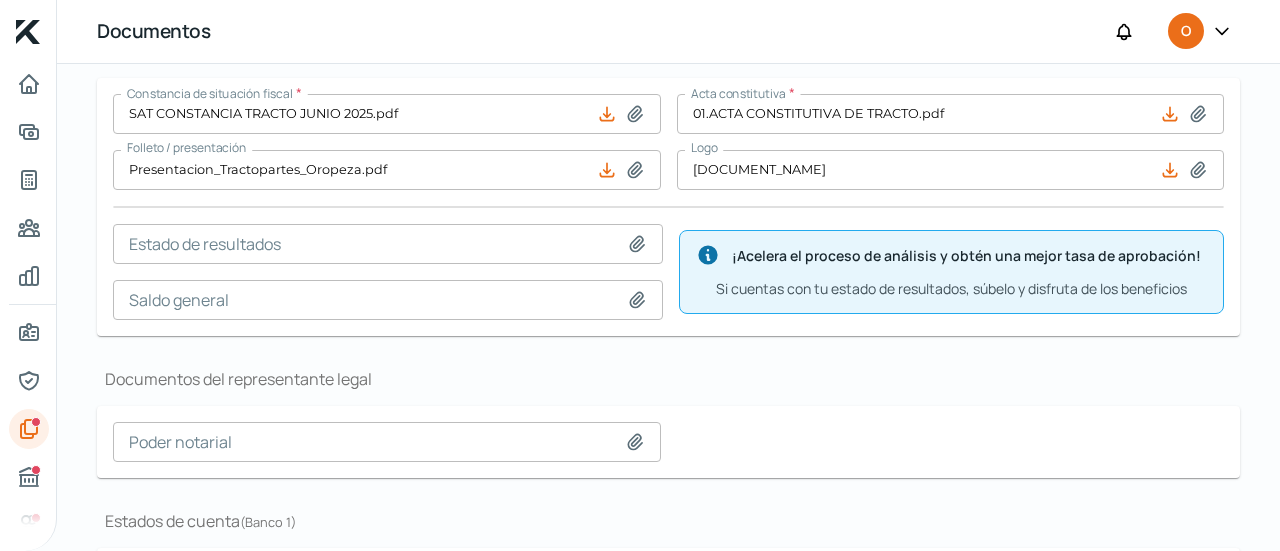 scroll, scrollTop: 258, scrollLeft: 0, axis: vertical 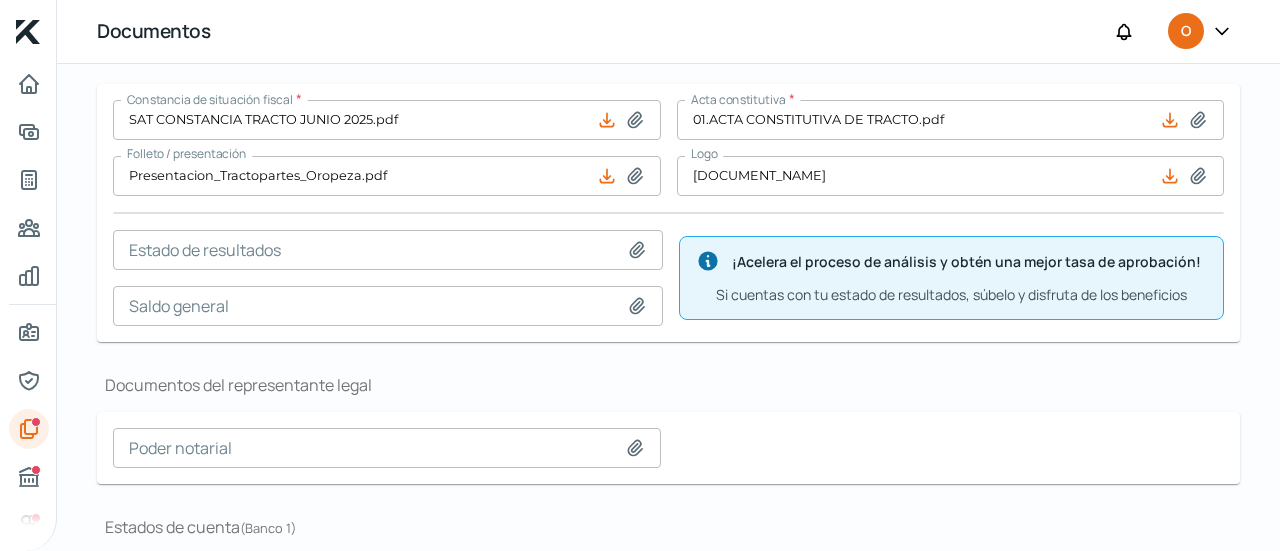 click at bounding box center (388, 250) 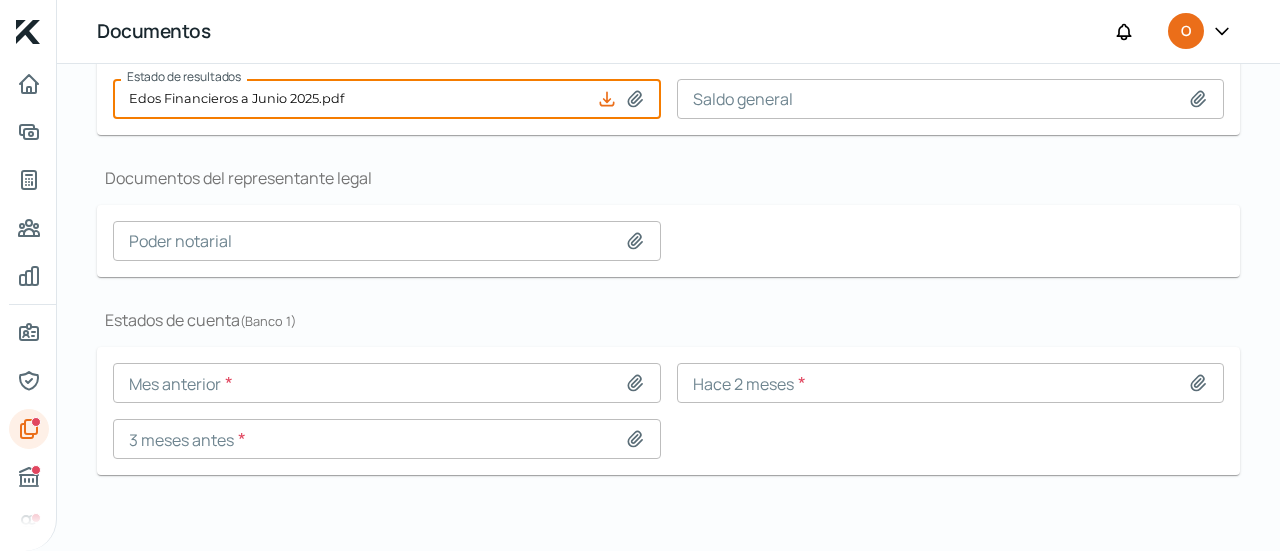scroll, scrollTop: 411, scrollLeft: 0, axis: vertical 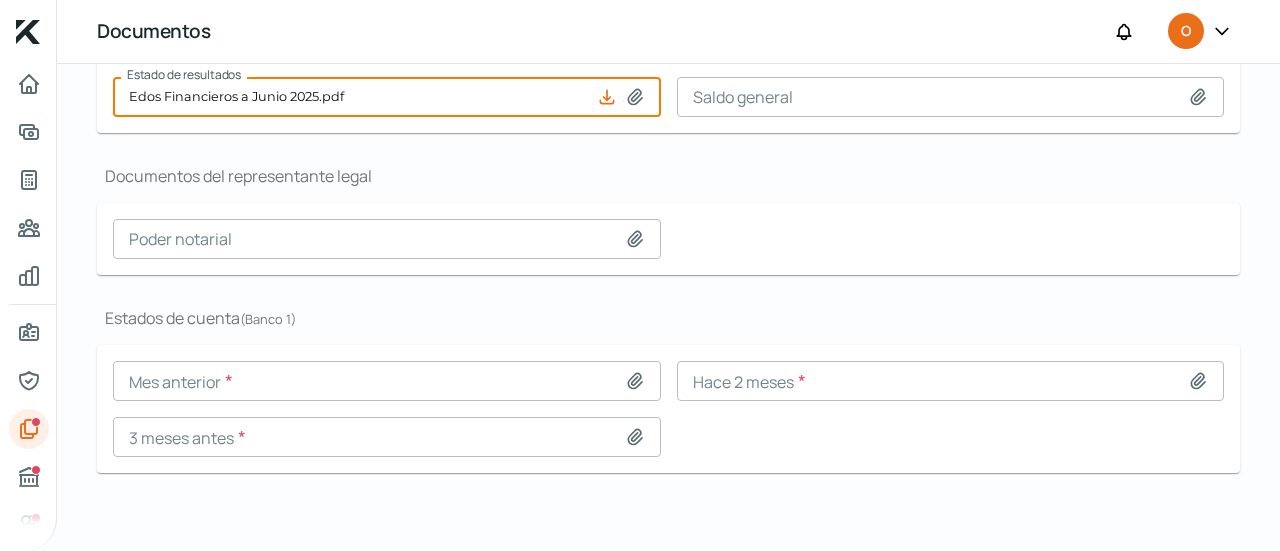 click 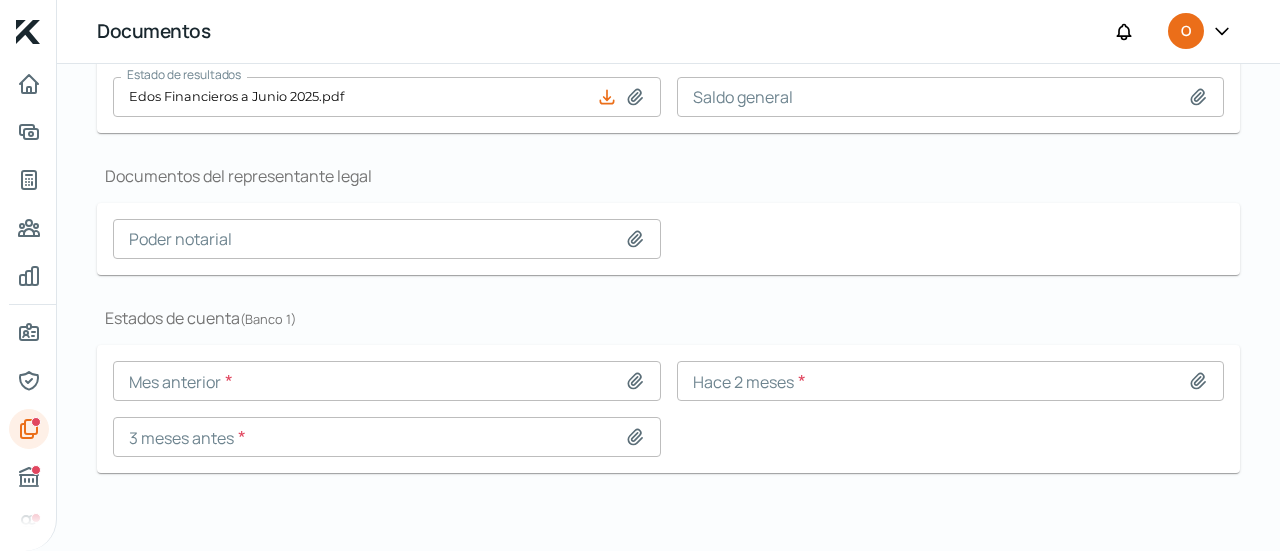 type on "C:\fakepath\Edos Financieros a Junio 2025.pdf" 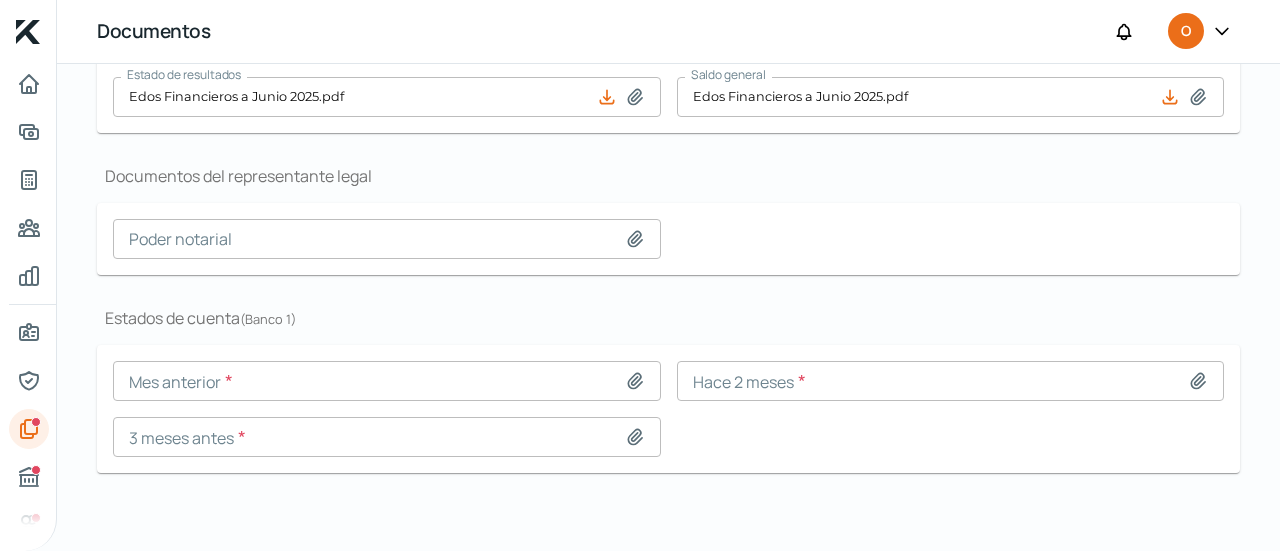 click 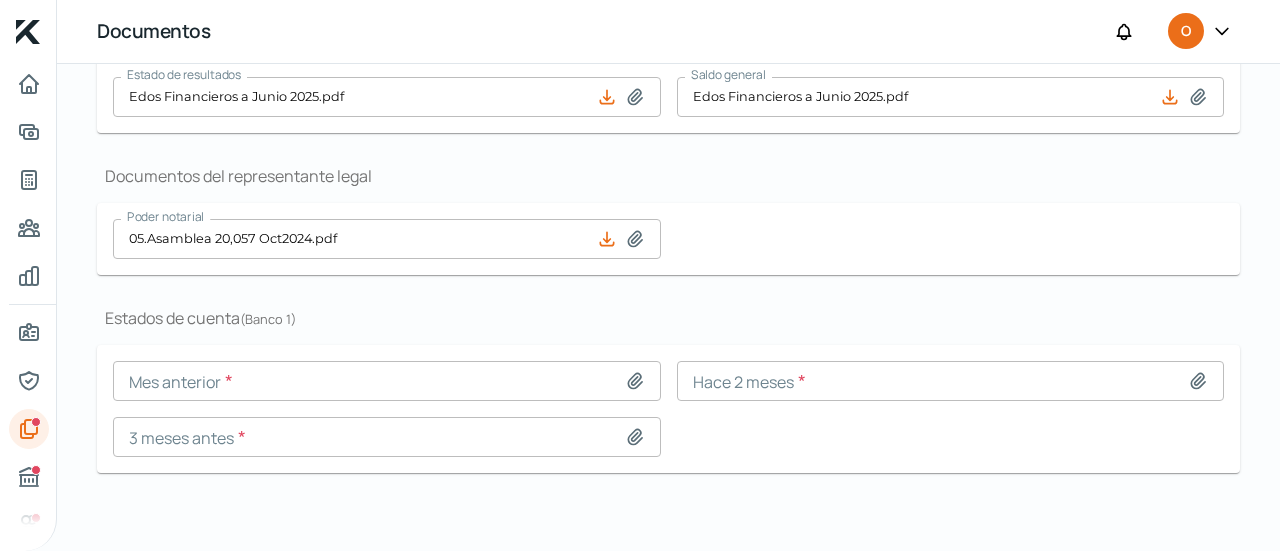 click 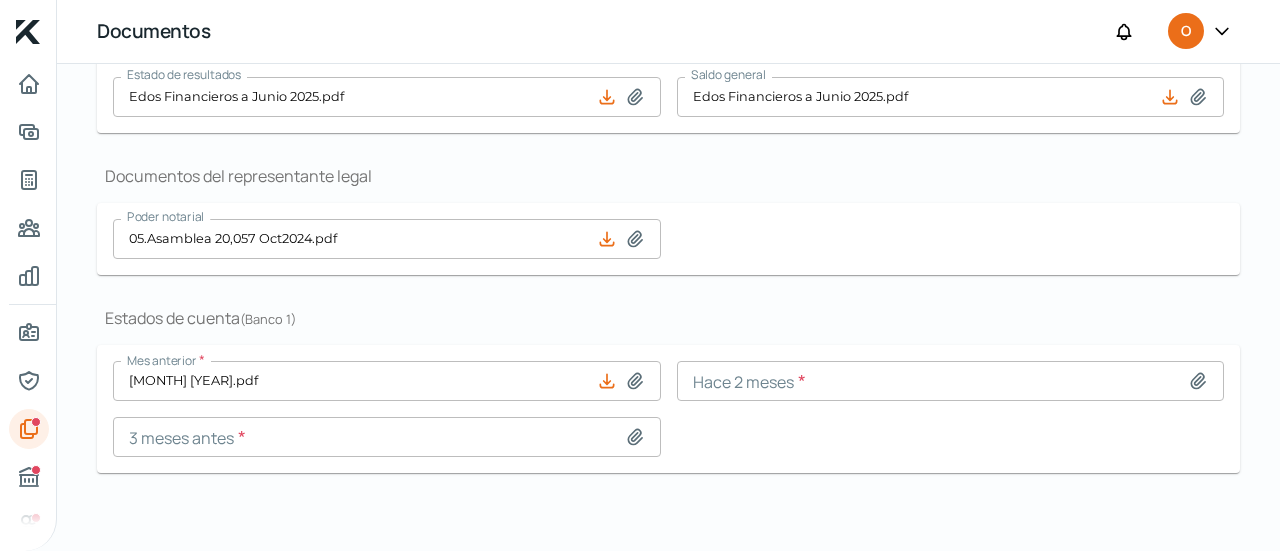 click 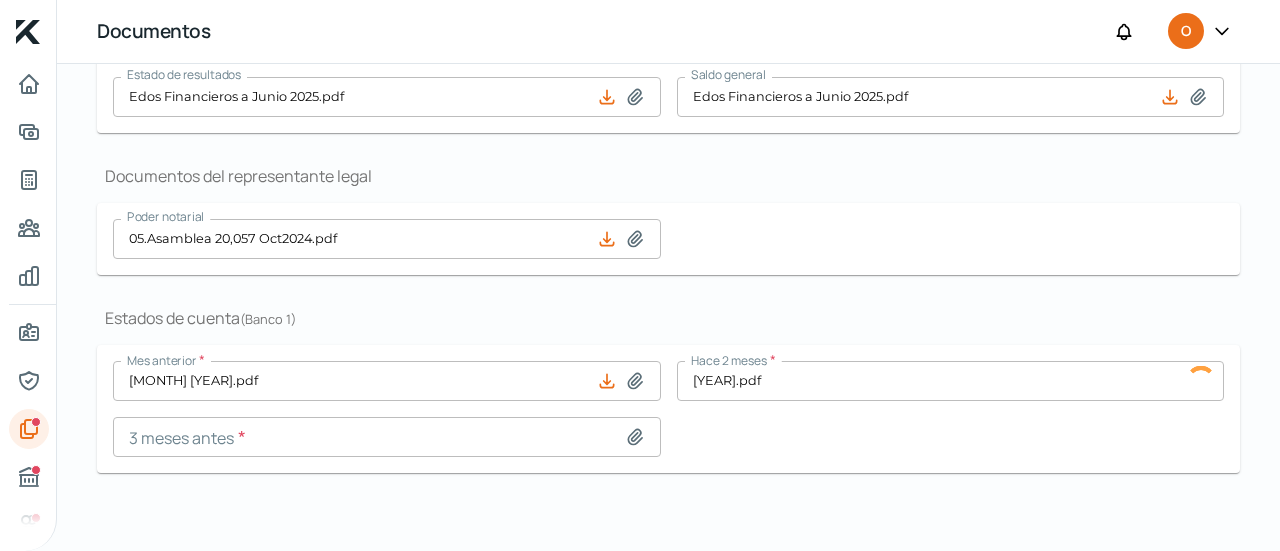 click 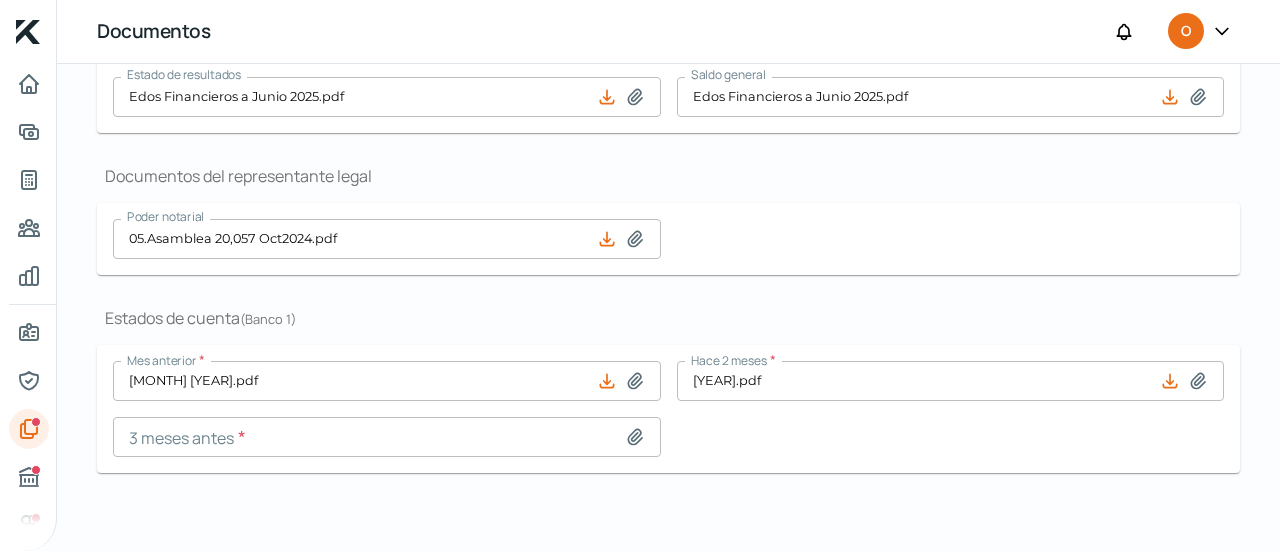 type on "C:\fakepath\08.BBVA TRACTOPARTES MARZO  2025.pdf" 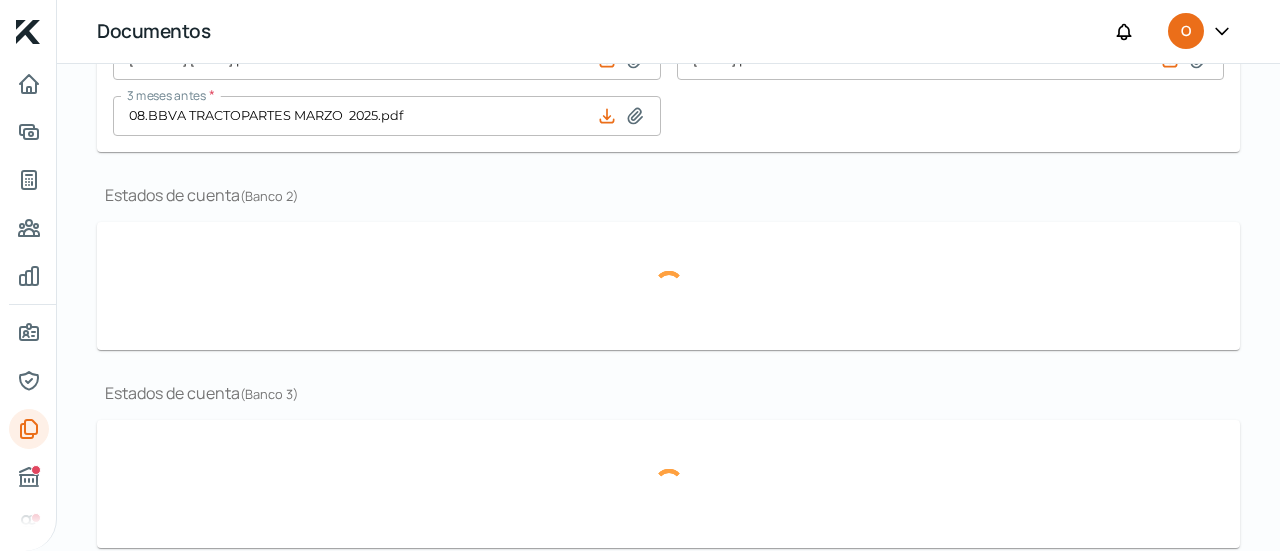 scroll, scrollTop: 750, scrollLeft: 0, axis: vertical 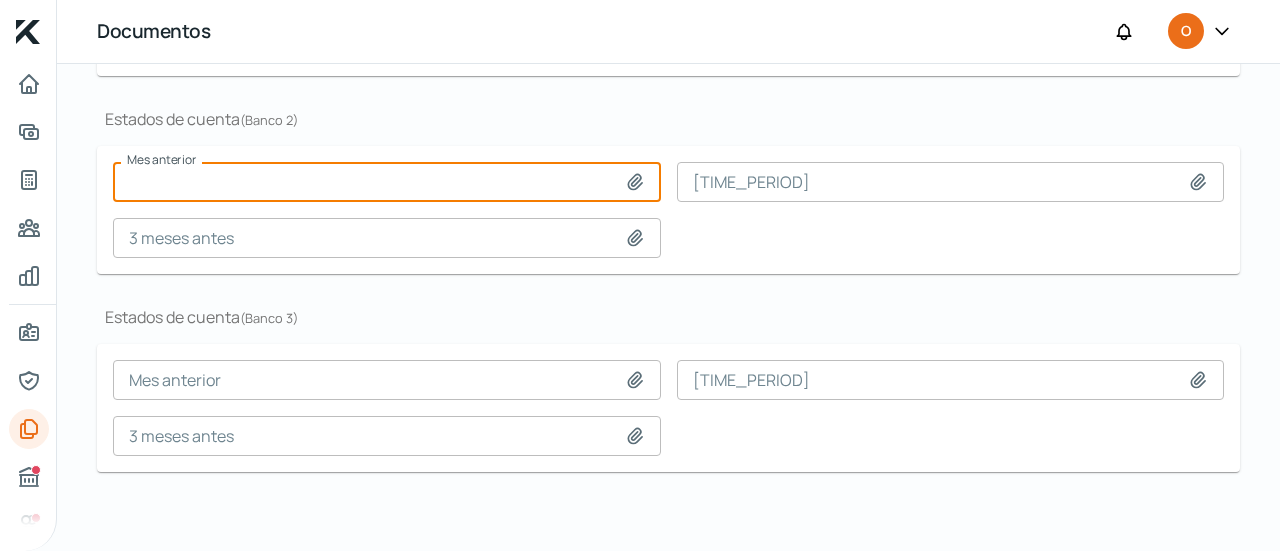 click at bounding box center [387, 182] 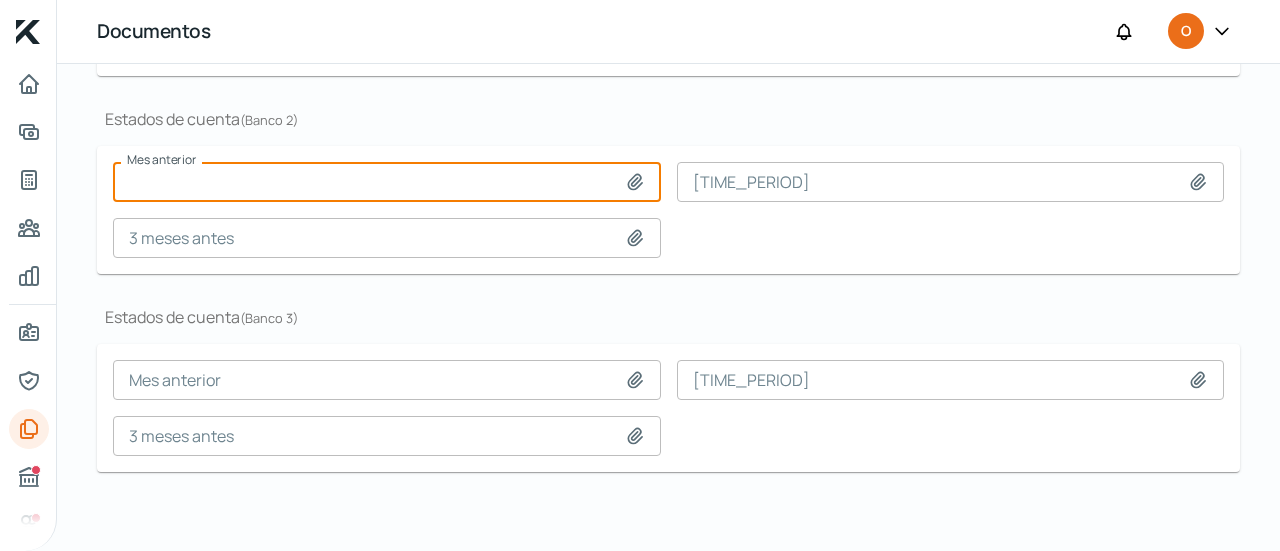 type on "[FILENAME]" 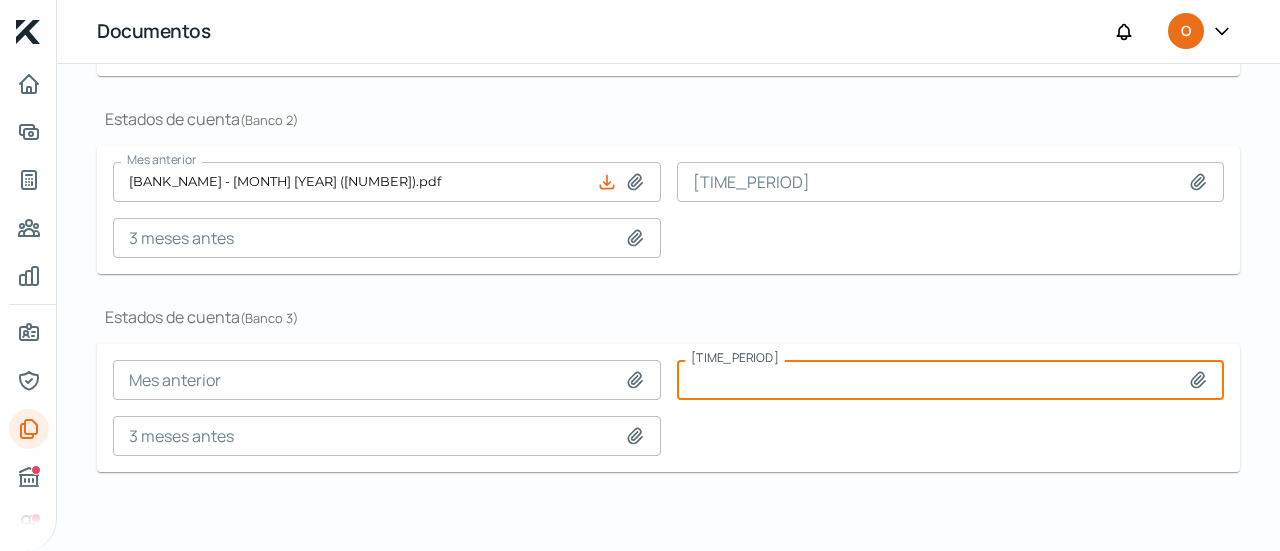 click at bounding box center [951, 380] 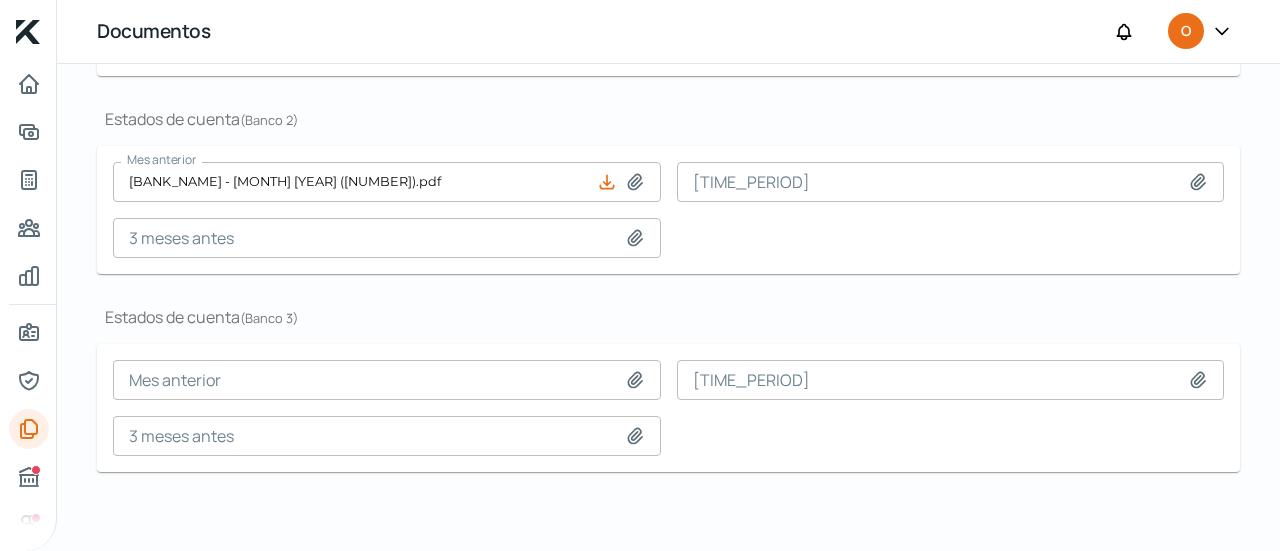 type on "[MONTH] [YEAR].pdf" 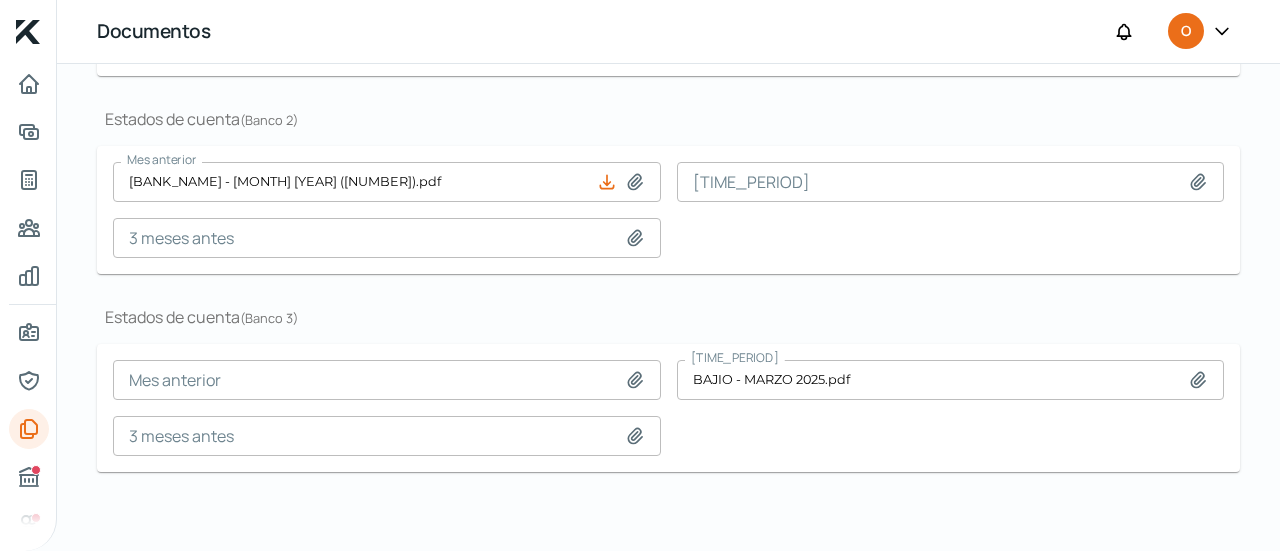 click at bounding box center (639, 436) 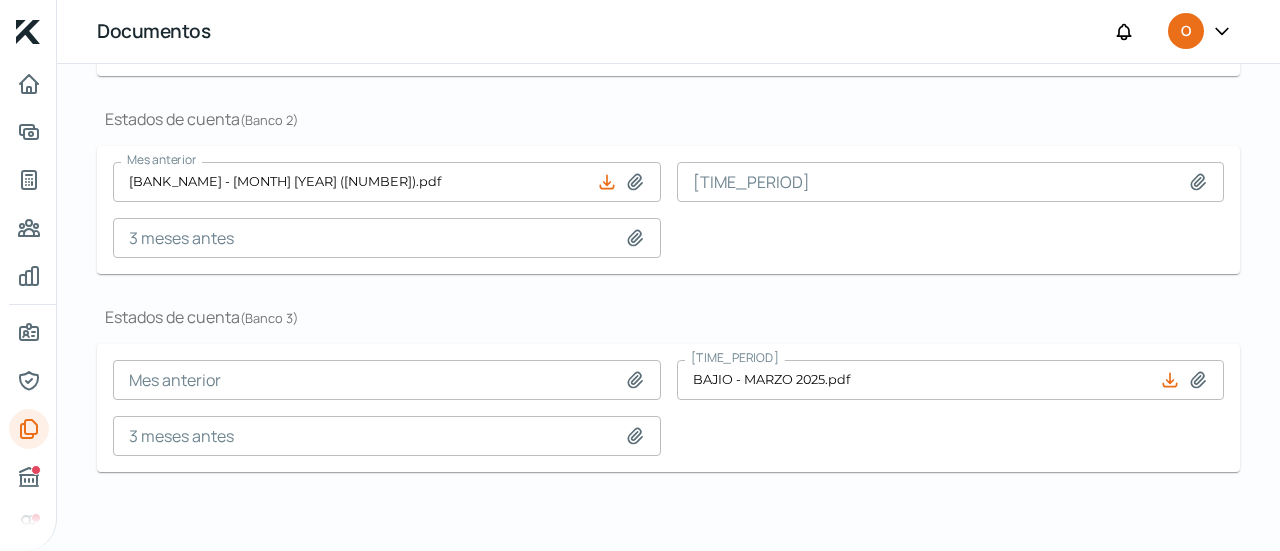 click 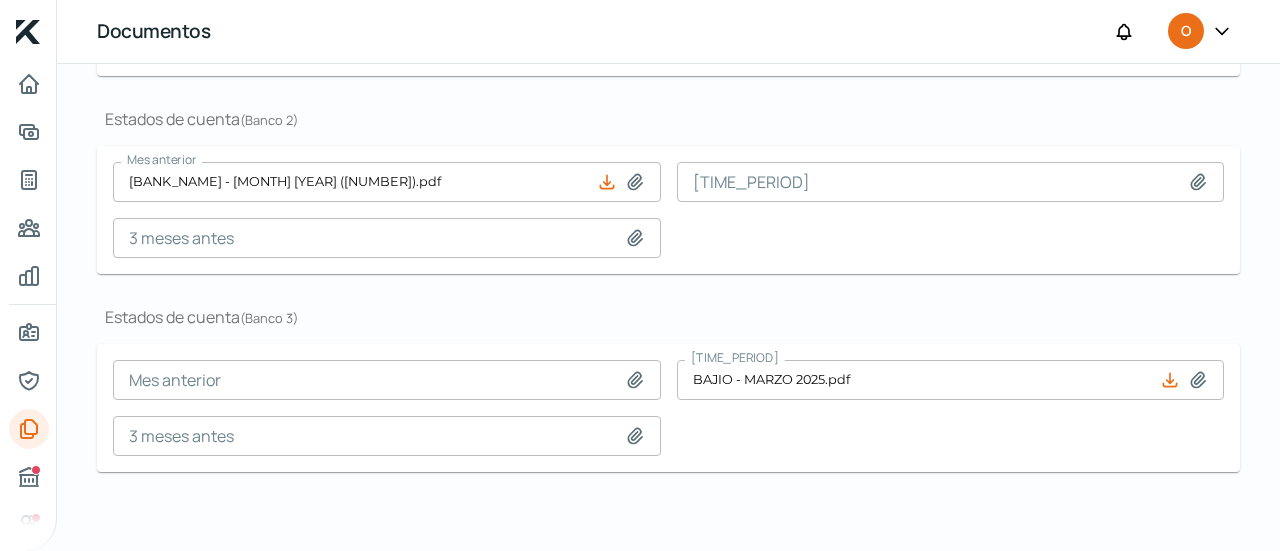 type on "[MONTH] [YEAR].pdf" 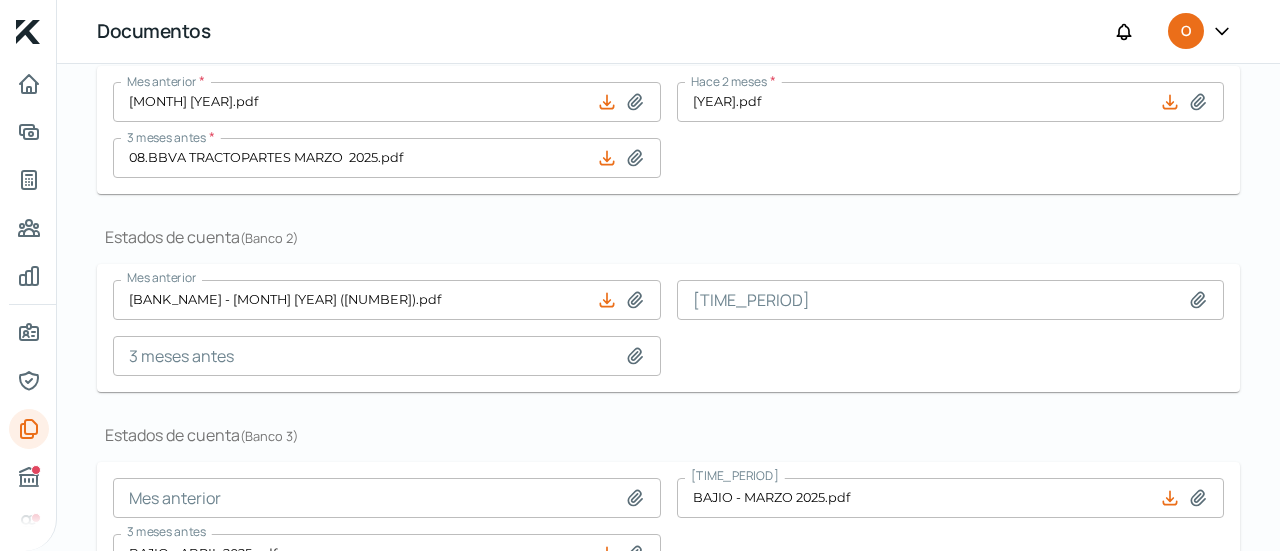 scroll, scrollTop: 750, scrollLeft: 0, axis: vertical 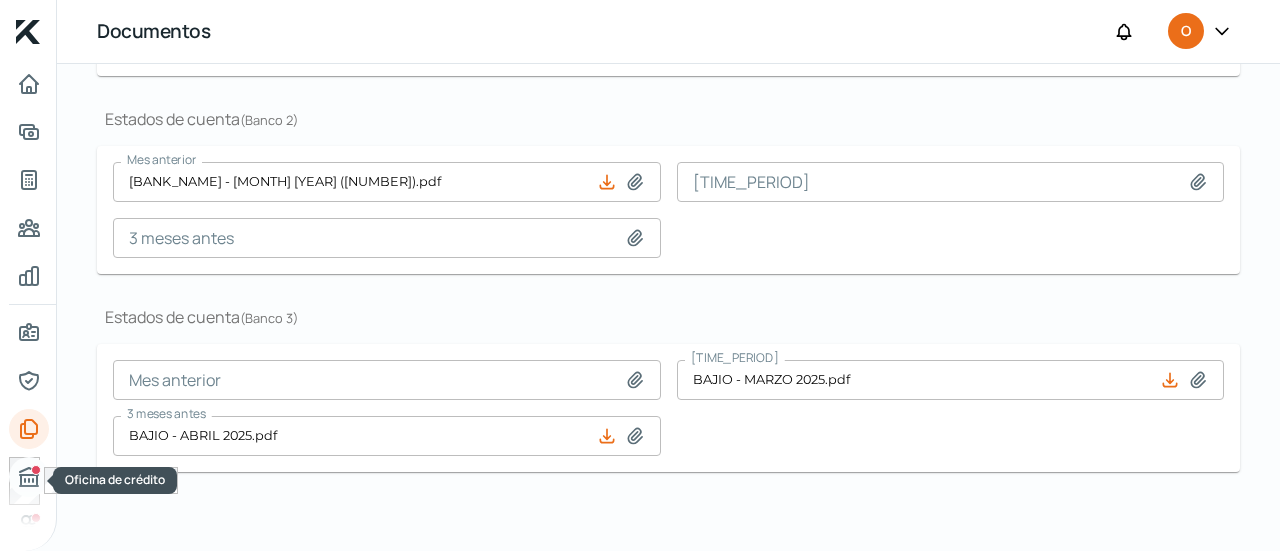 click 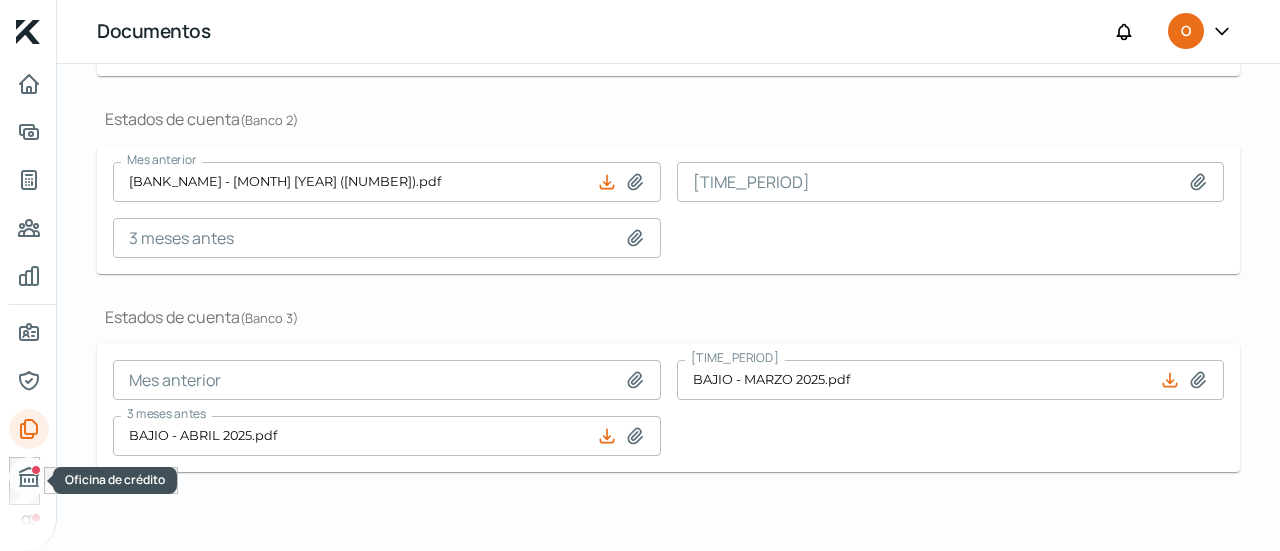 scroll, scrollTop: 0, scrollLeft: 0, axis: both 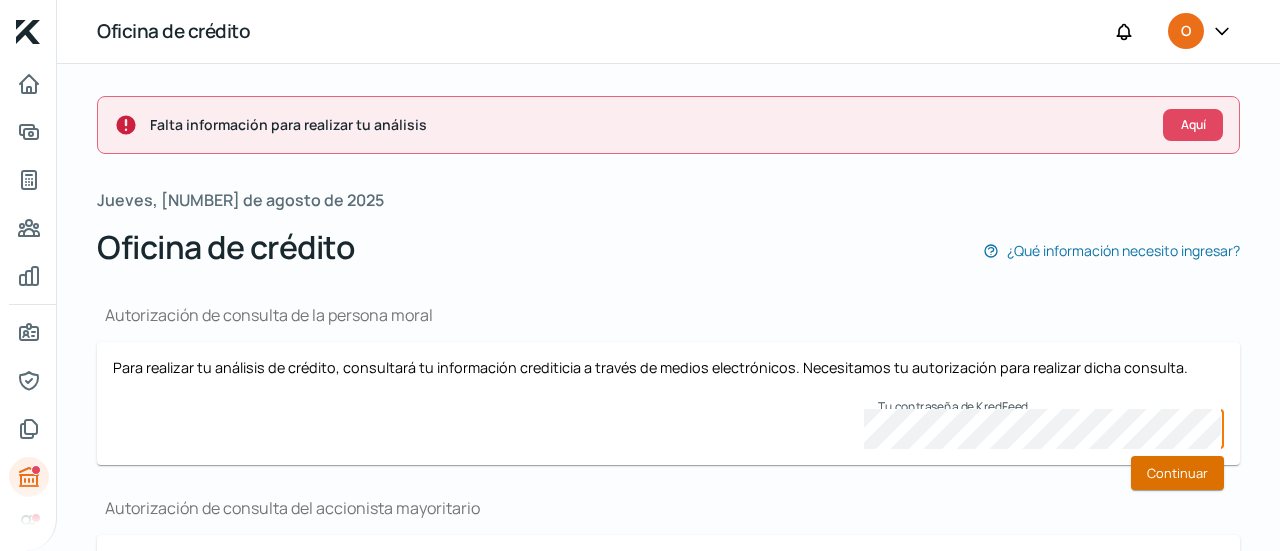 click on "Continuar" at bounding box center [1177, 473] 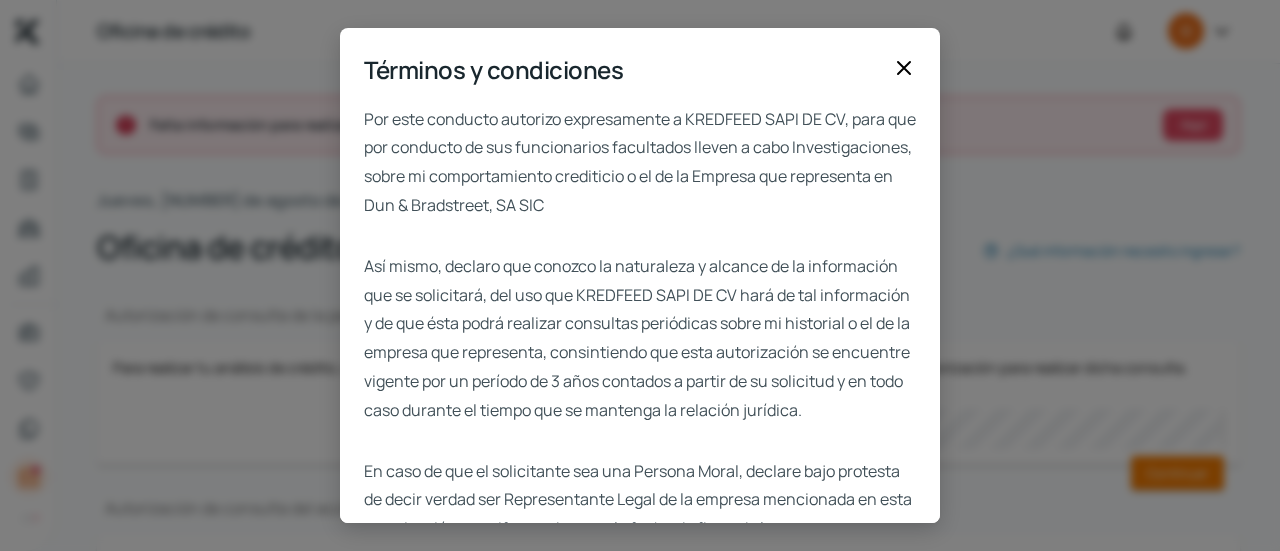 scroll, scrollTop: 201, scrollLeft: 0, axis: vertical 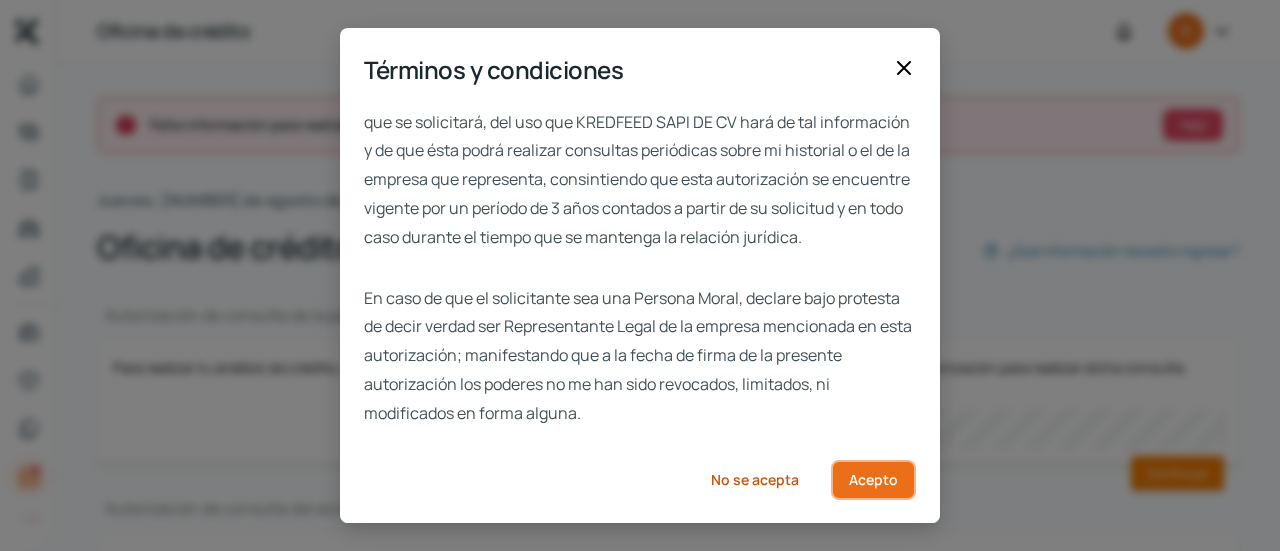 click on "Acepto" at bounding box center [873, 479] 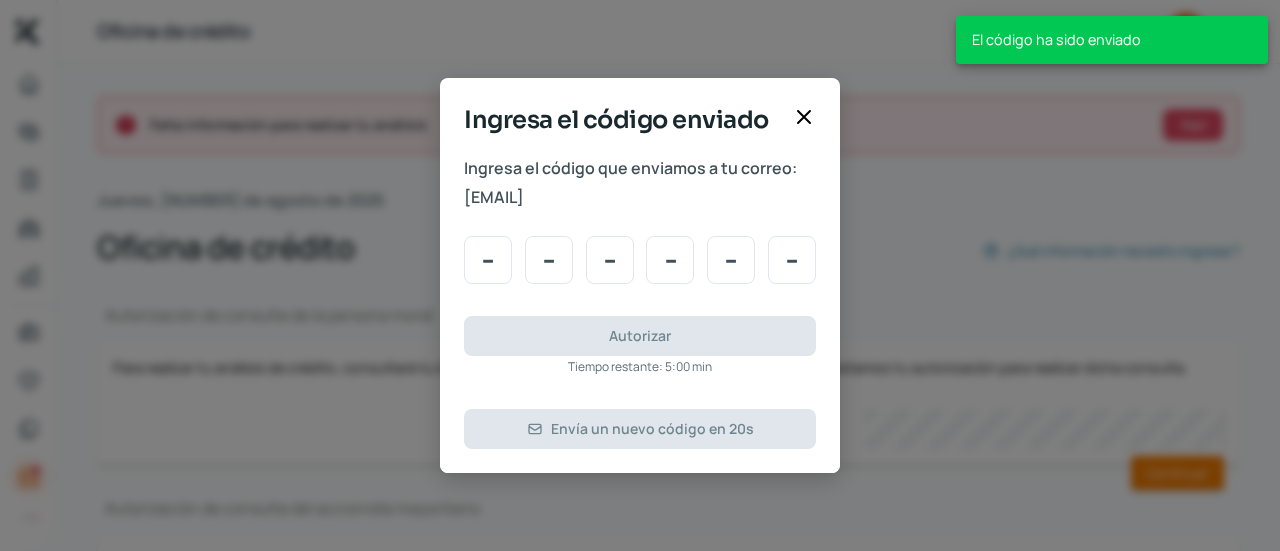 scroll, scrollTop: 0, scrollLeft: 0, axis: both 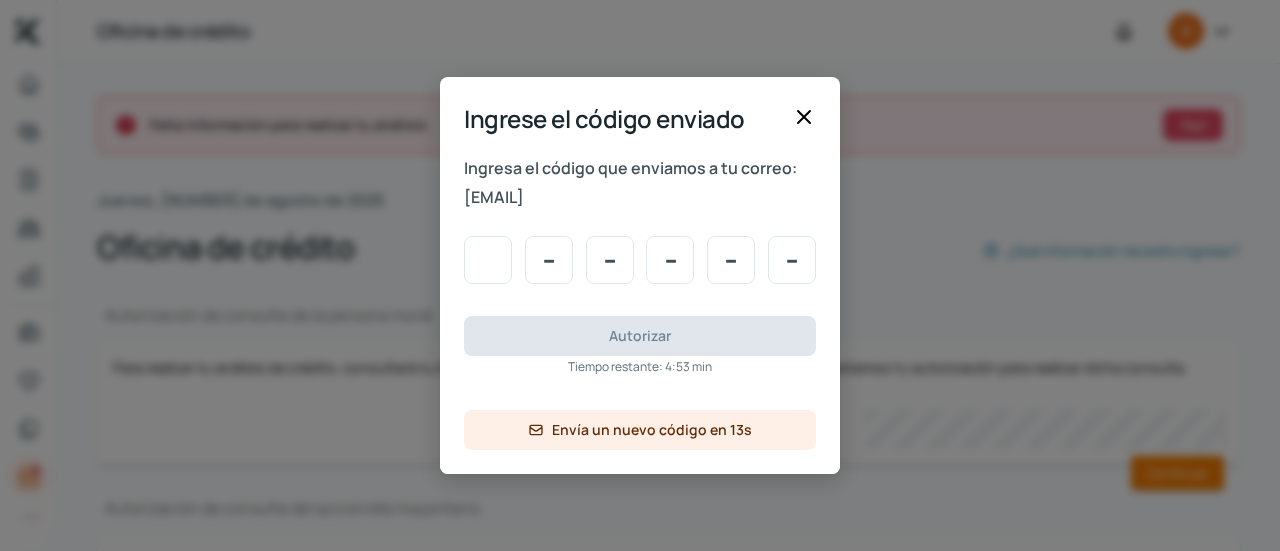 type on "8" 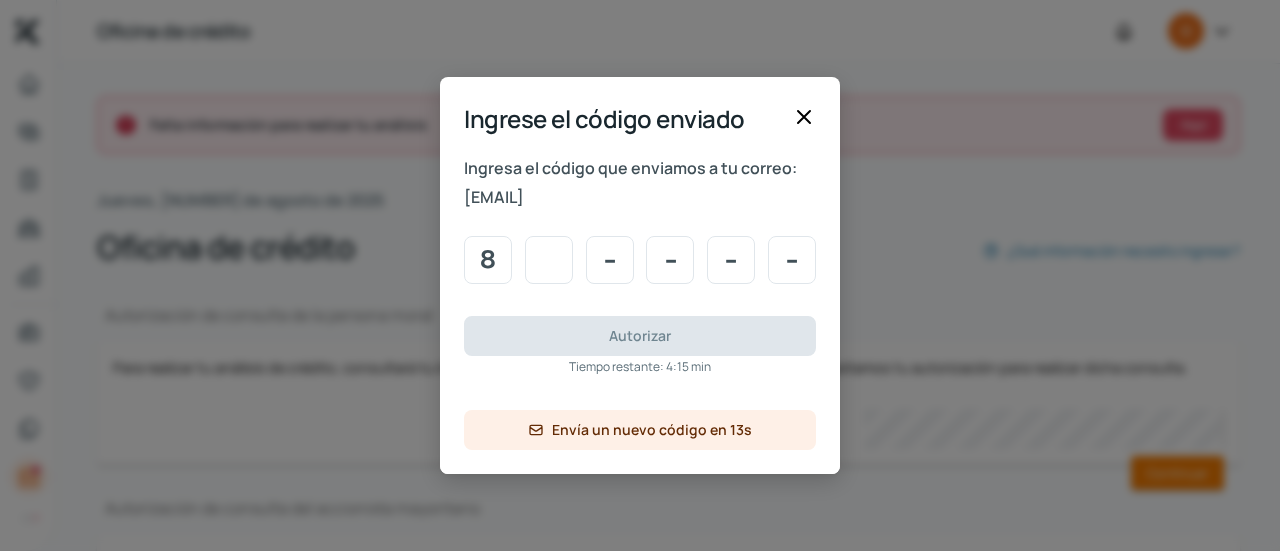 type on "2" 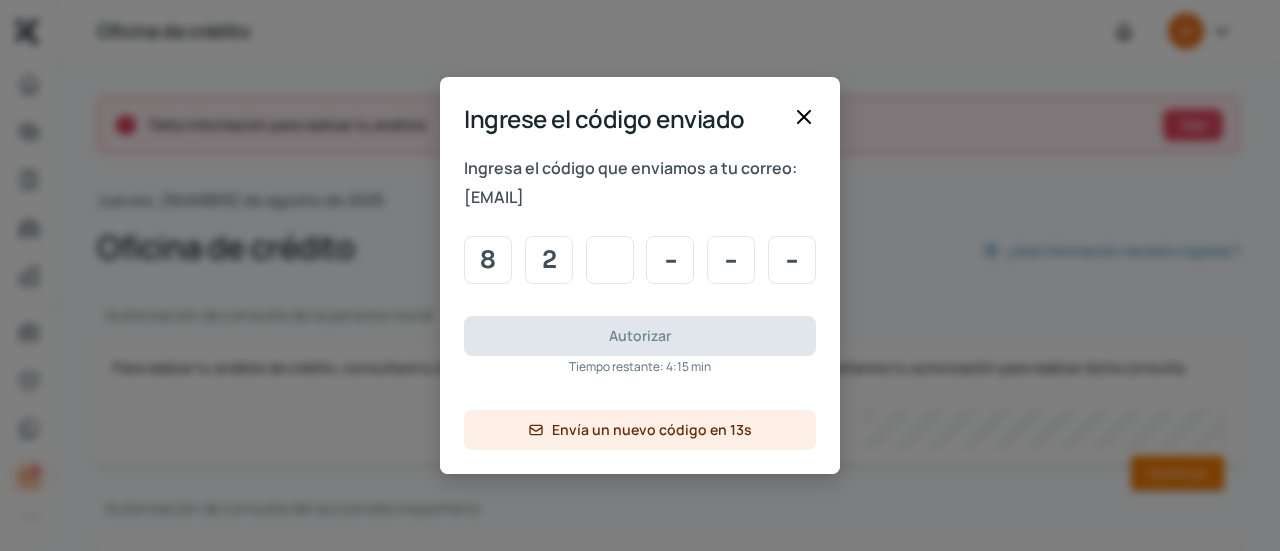 type on "8" 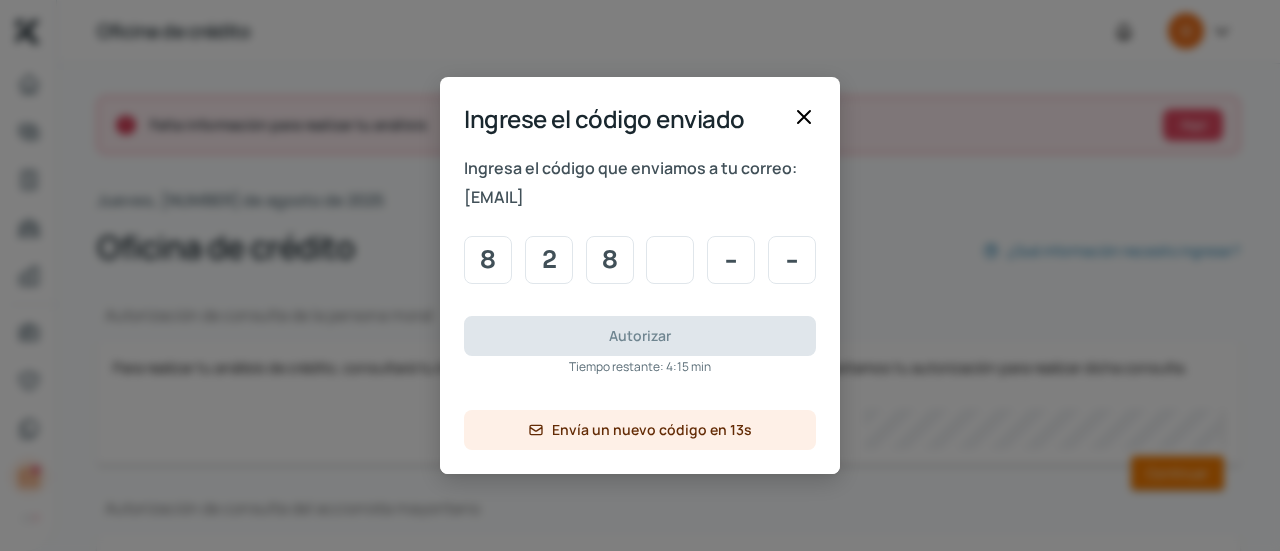 type on "0" 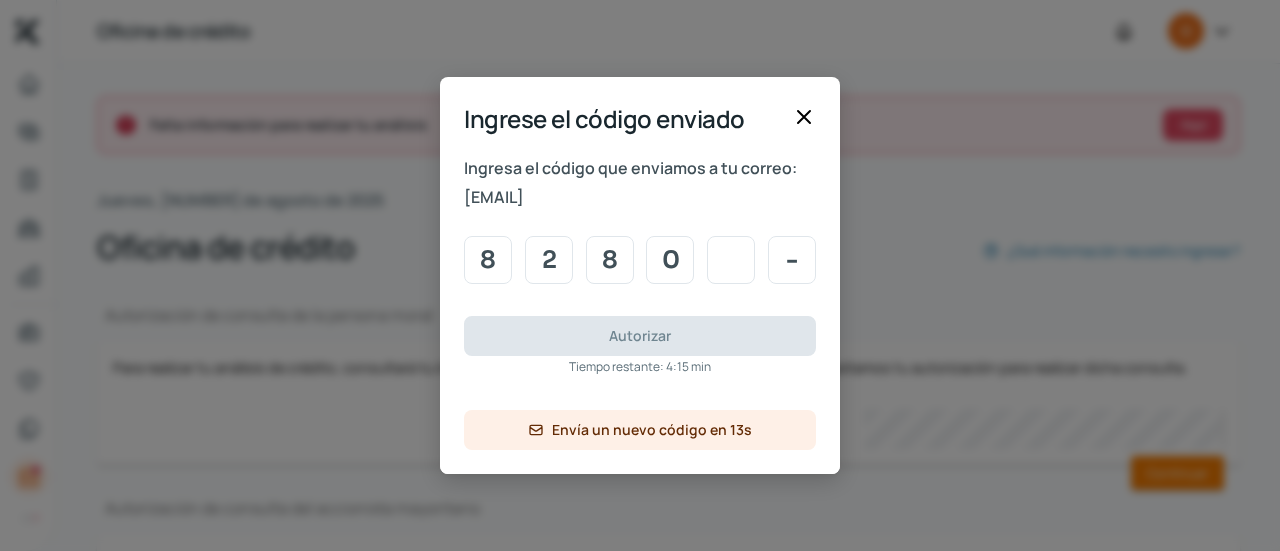 type on "0" 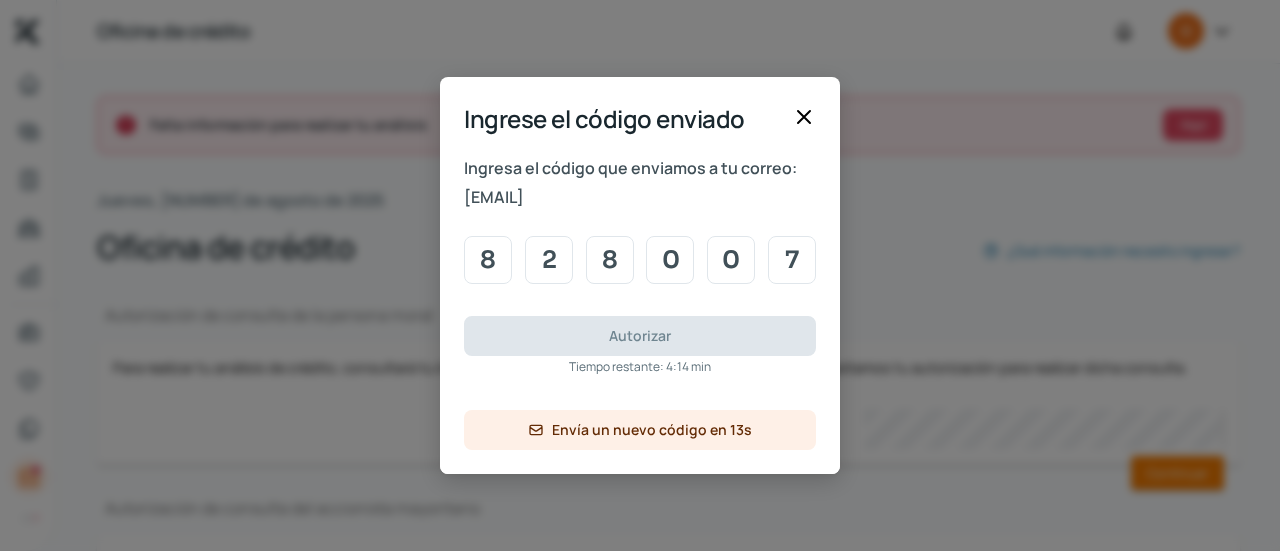 type on "7" 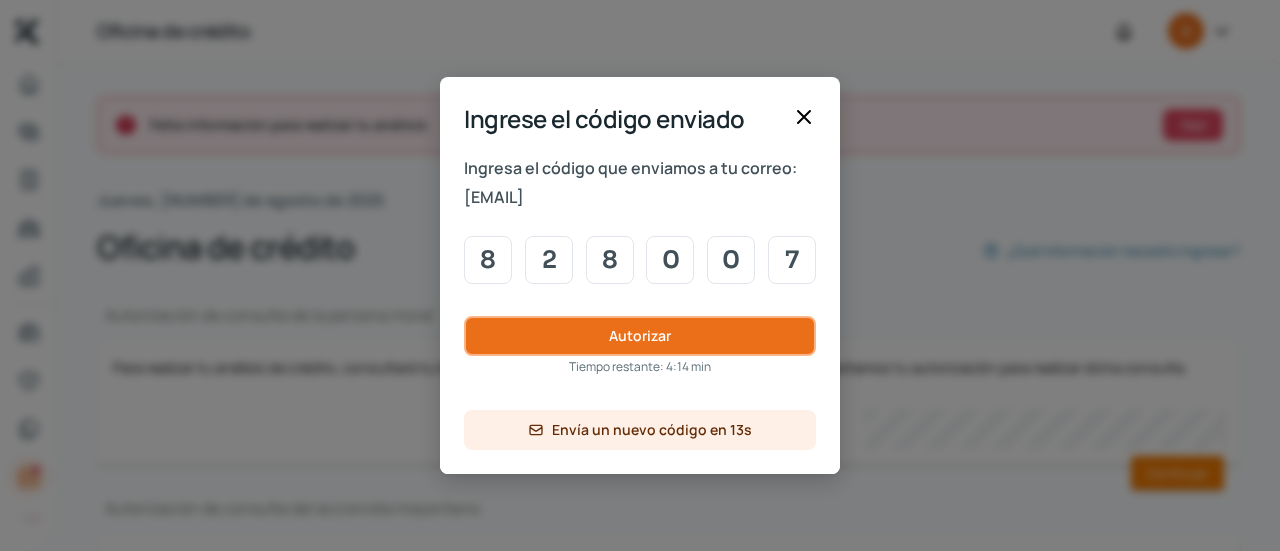 type 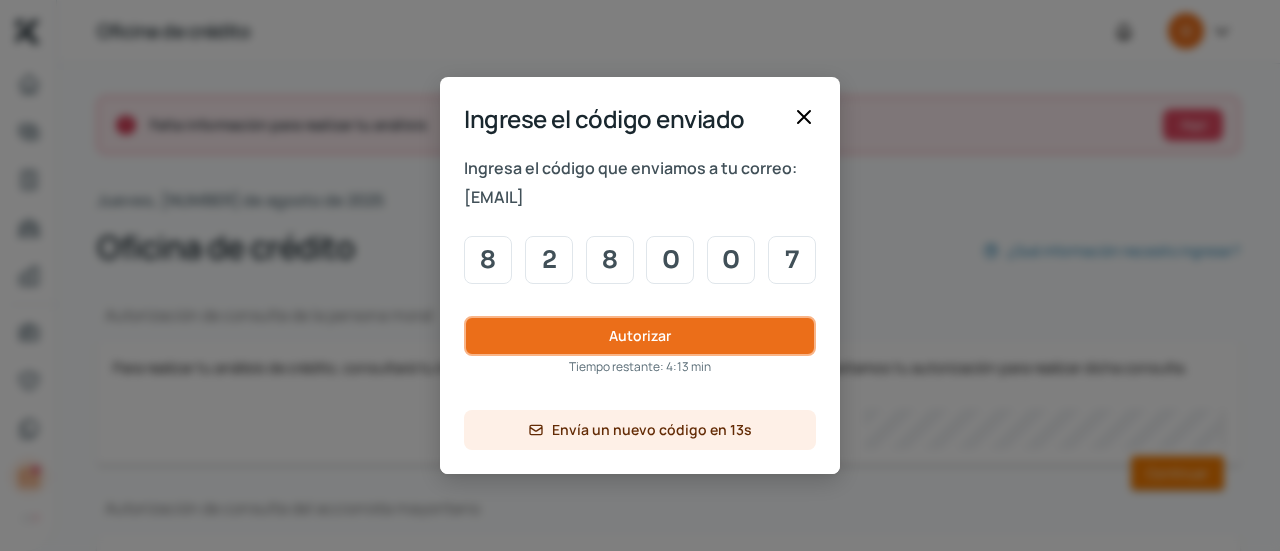 click on "Autorizar" at bounding box center [640, 335] 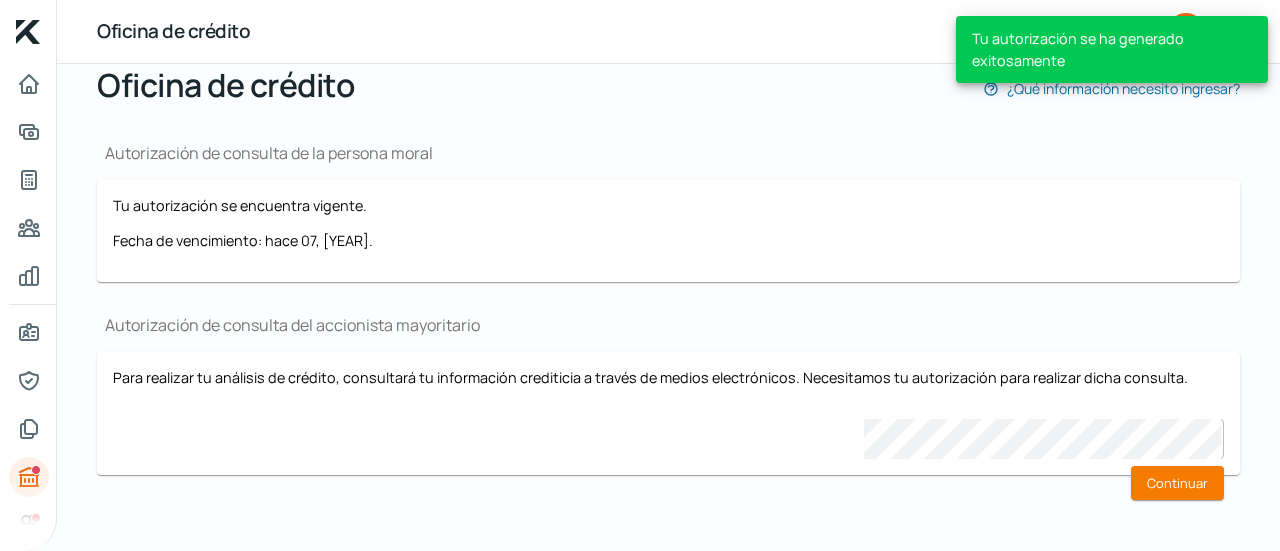 scroll, scrollTop: 166, scrollLeft: 0, axis: vertical 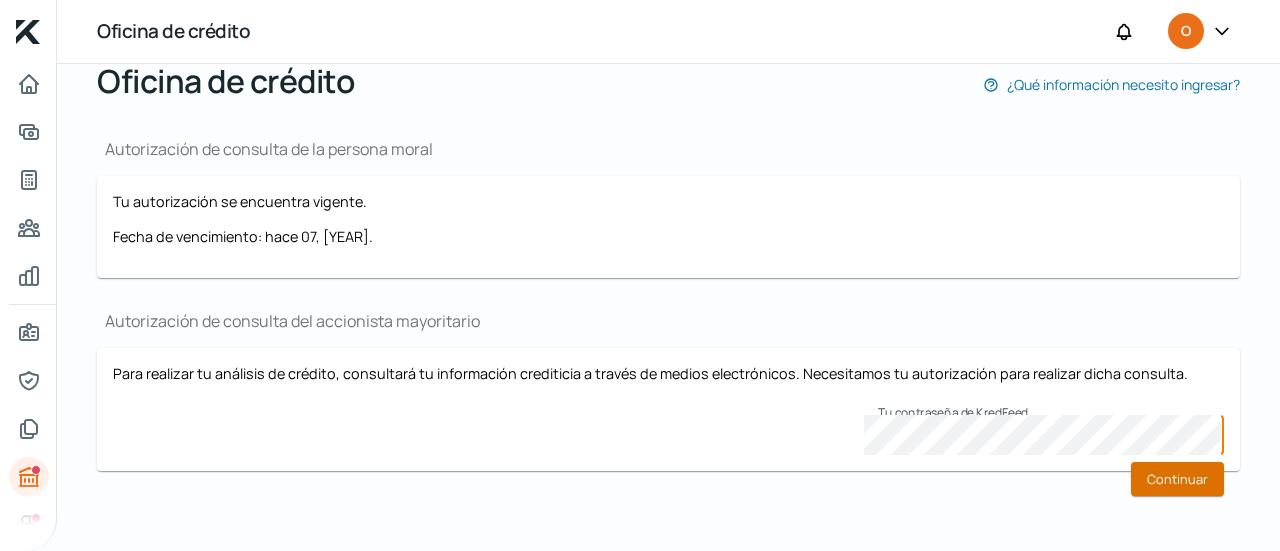 click on "Continuar" at bounding box center (1177, 479) 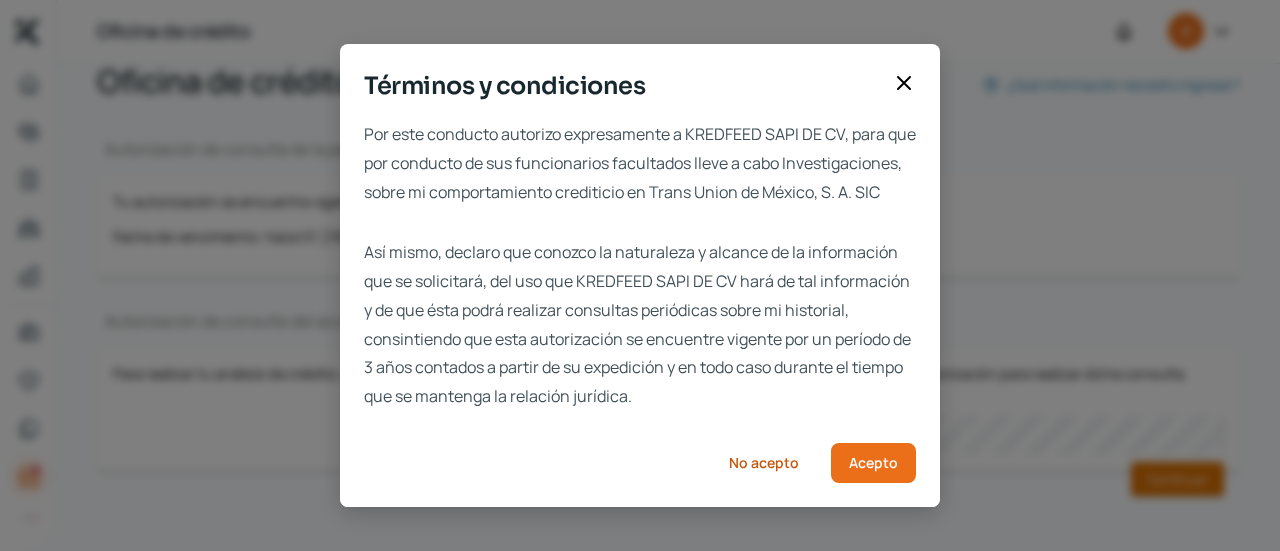 click on "Términos y condiciones Por este conducto autorizo expresamente a KREDFEED SAPI DE CV, para que por conducto de sus funcionarios facultados lleve a cabo Investigaciones, sobre mi comportamiento crediticio en Trans Union de México, S. A. SIC Así mismo, declaro que conozco la naturaleza y alcance de la información que se solicitará, del uso que KREDFEED SAPI DE CV hará de tal información y de que ésta podrá realizar consultas periódicas sobre mi historial, consintiendo que esta autorización se encuentre vigente por un período de 3 años contados a partir de su expedición y en todo caso durante el tiempo que se mantenga la relación jurídica. No acepto Acepto" at bounding box center [640, 275] 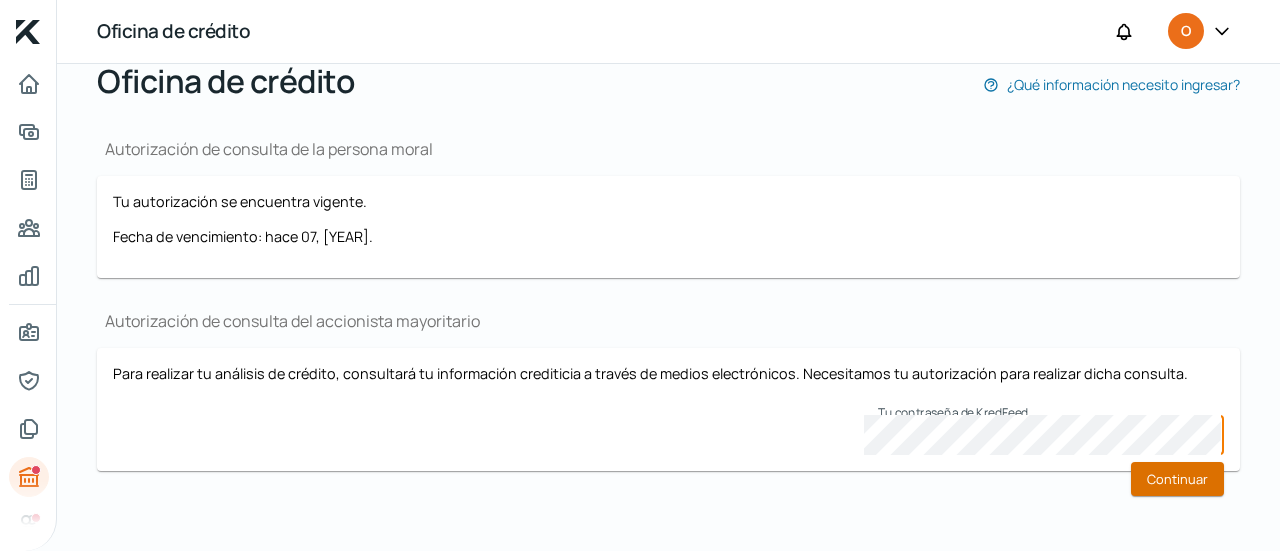 click on "Continuar" at bounding box center (1177, 479) 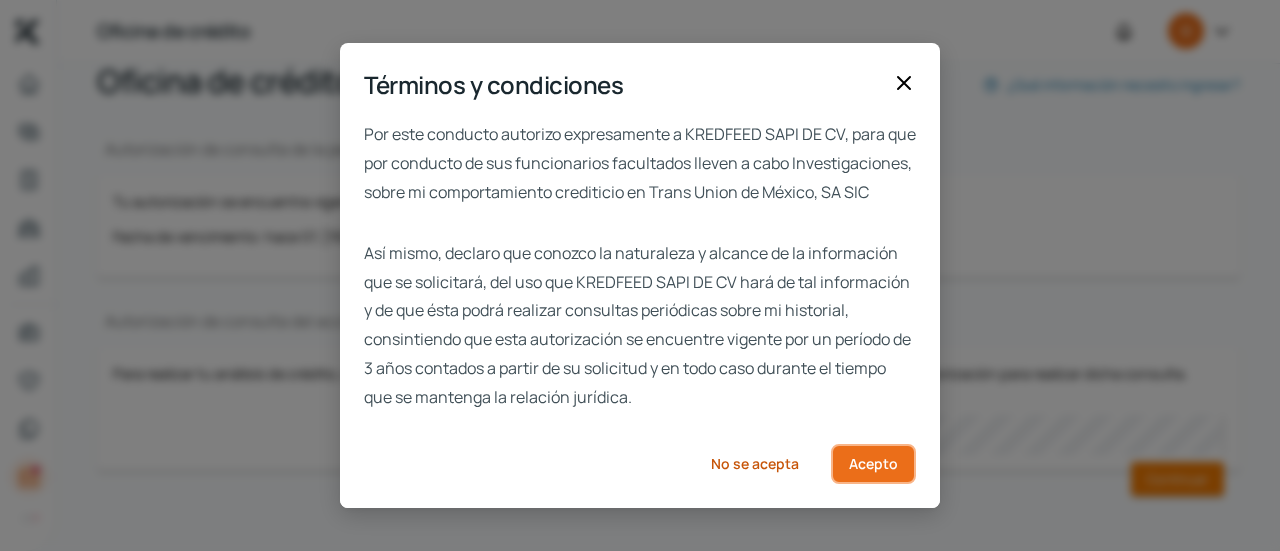 click on "Acepto" at bounding box center (873, 463) 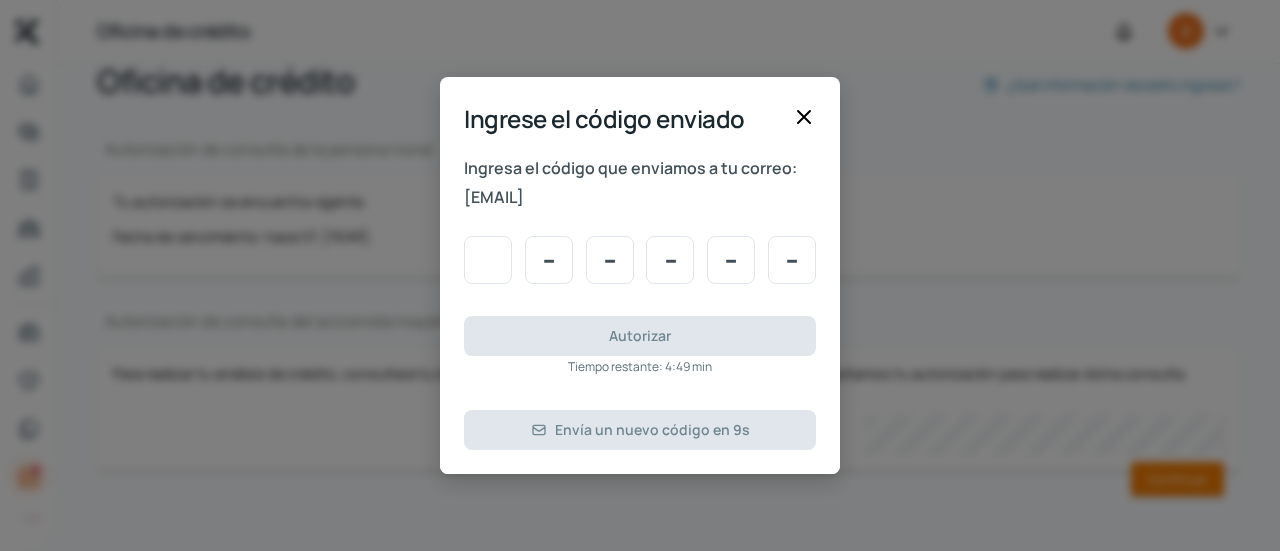 type on "2" 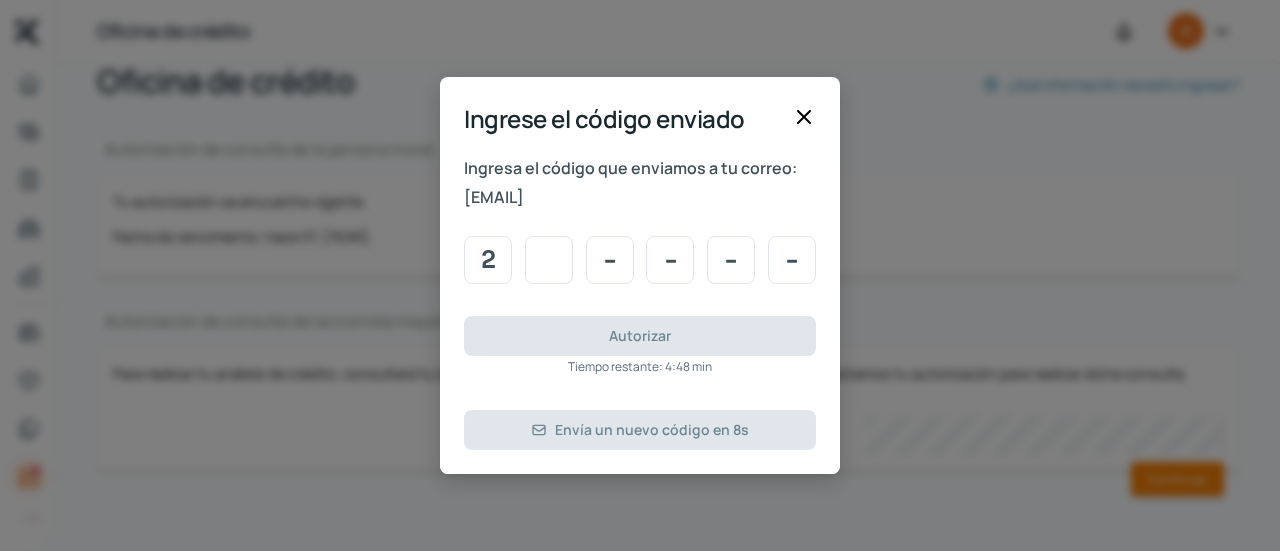 type on "5" 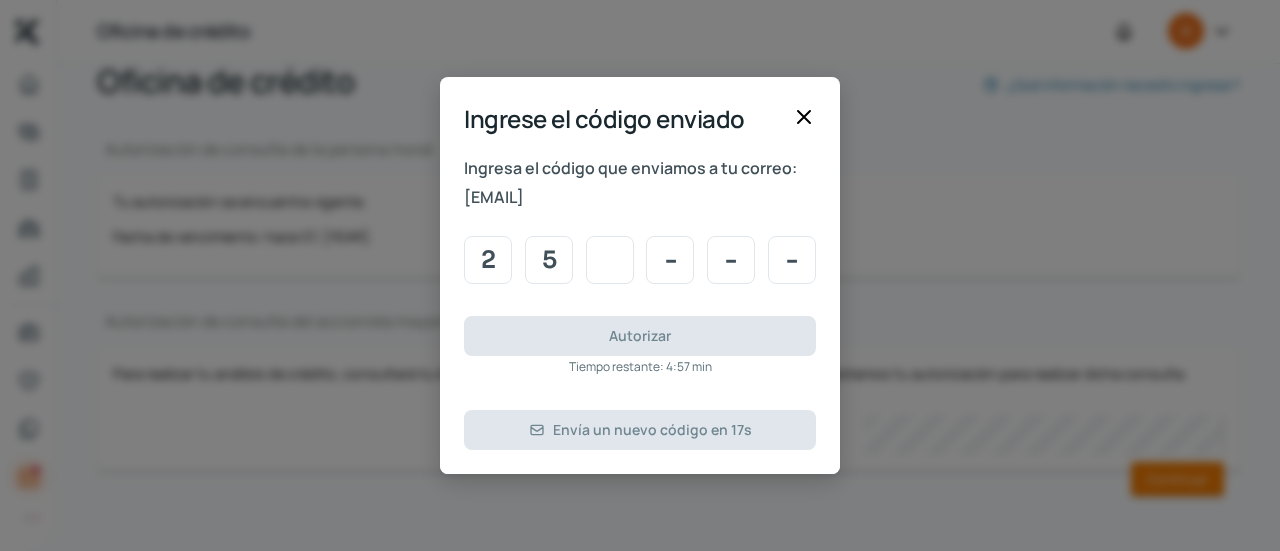 type on "6" 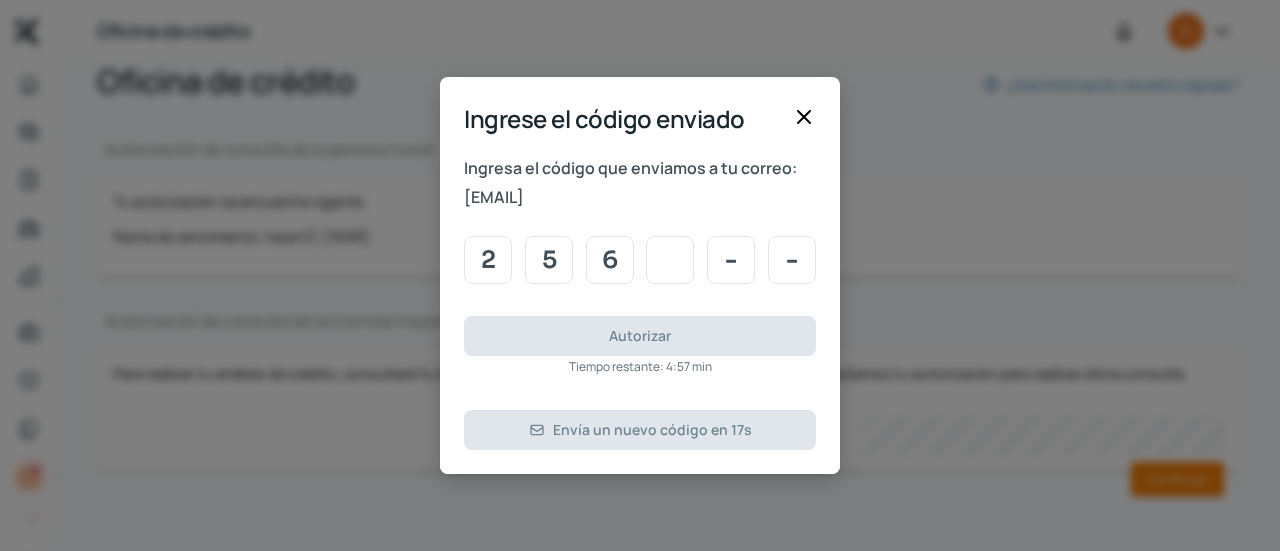type on "9" 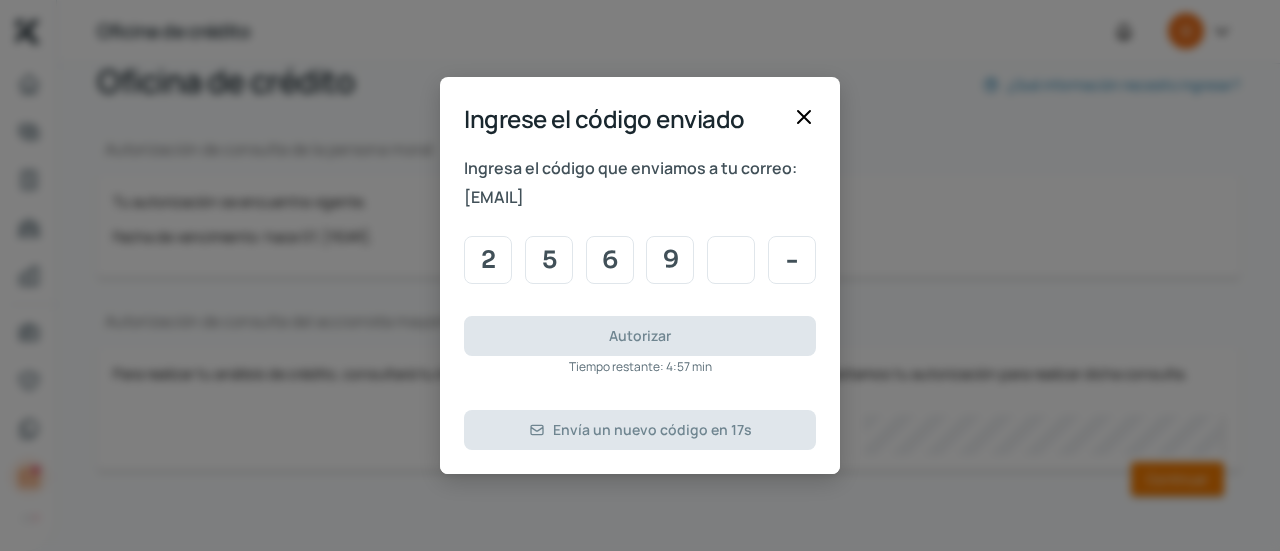 type on "2" 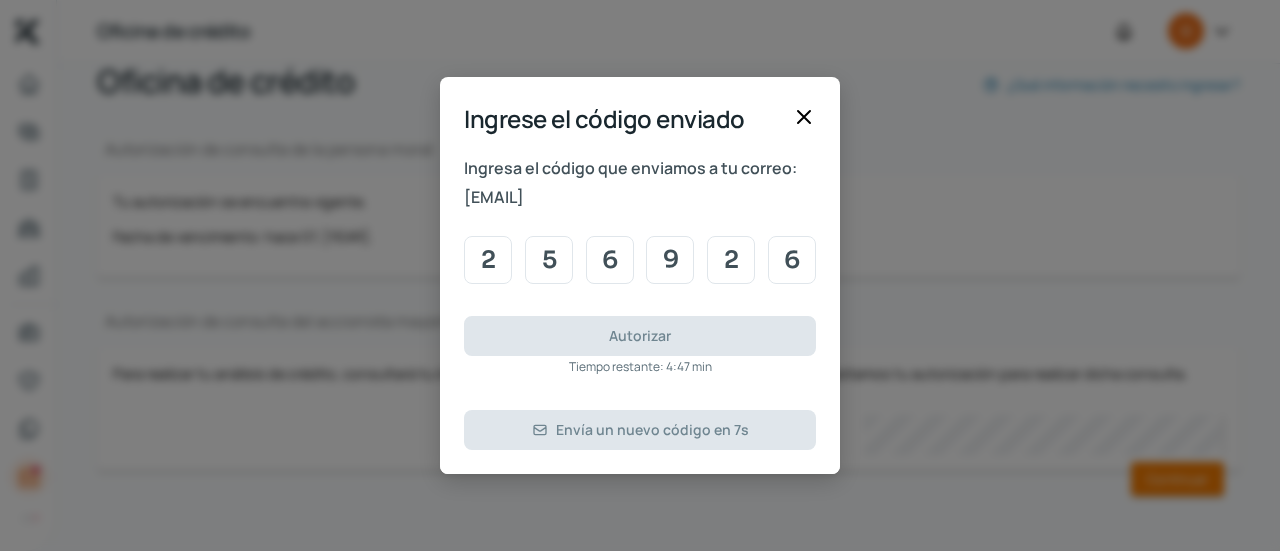 type on "6" 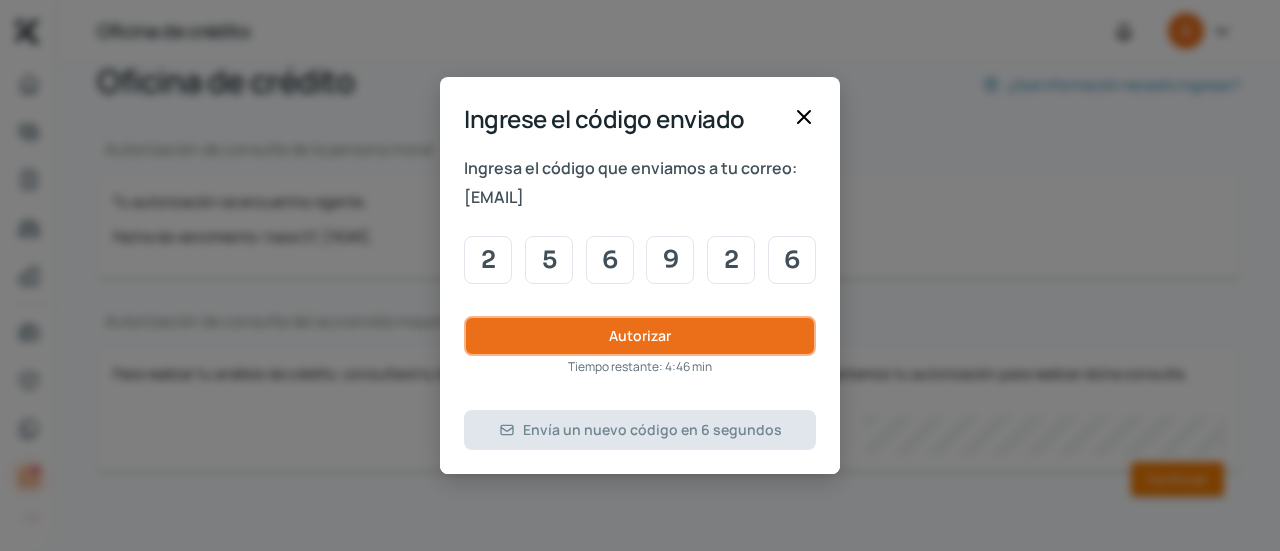 click on "Autorizar" at bounding box center [640, 335] 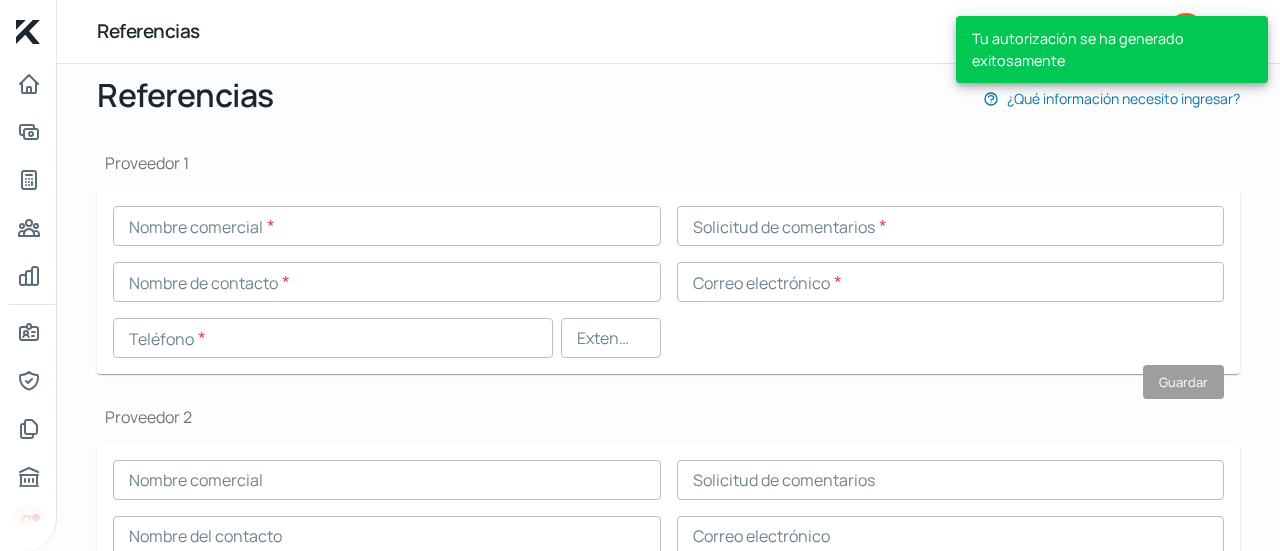 scroll, scrollTop: 238, scrollLeft: 0, axis: vertical 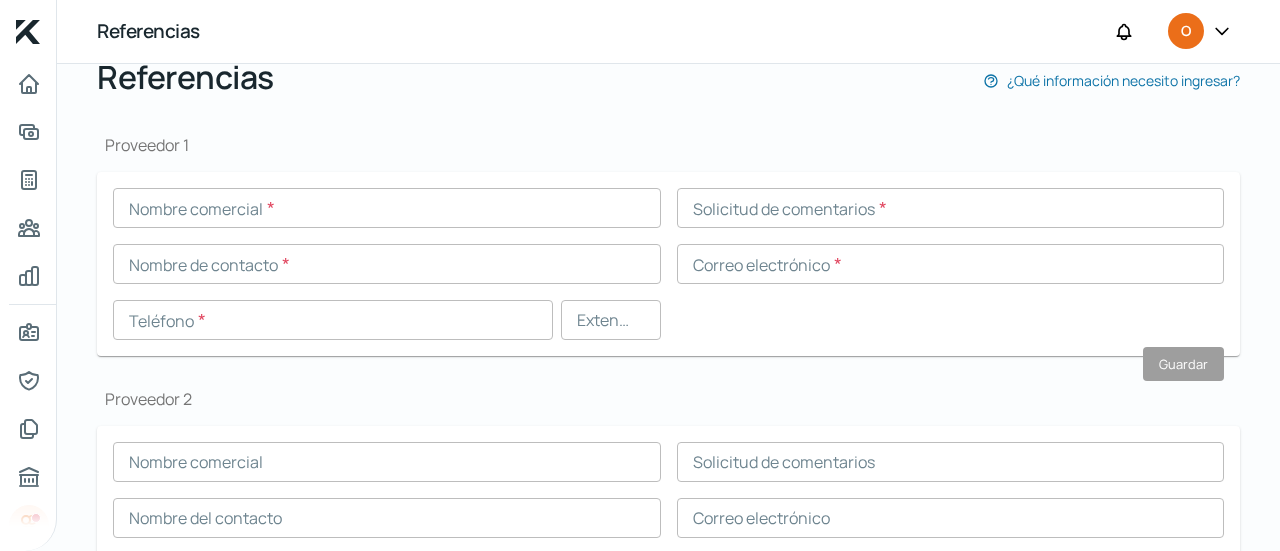 click at bounding box center (387, 208) 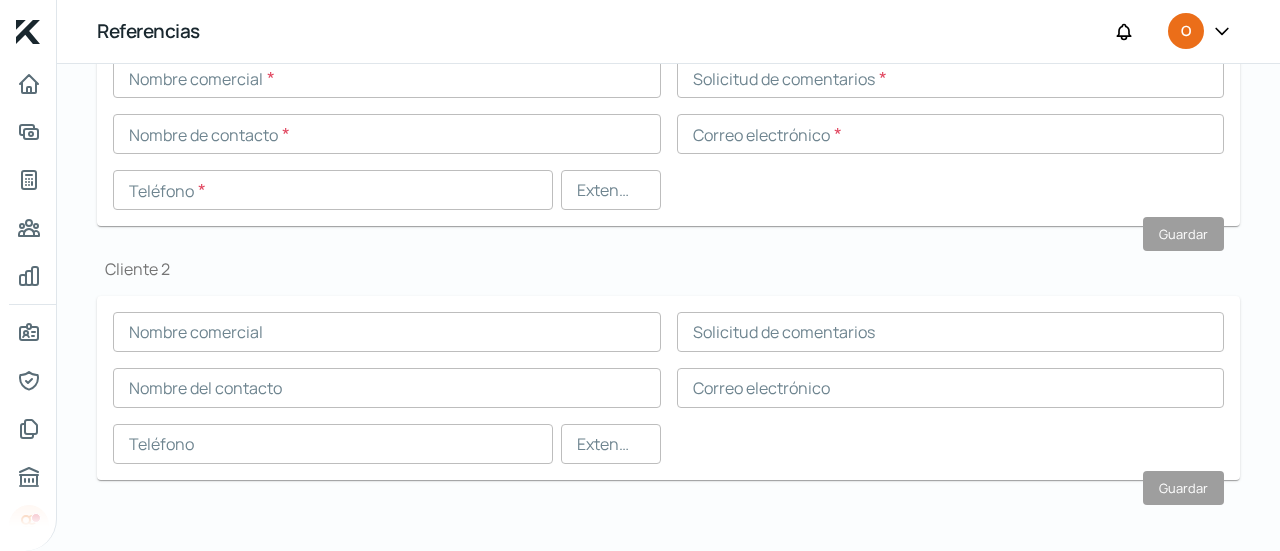 scroll, scrollTop: 816, scrollLeft: 0, axis: vertical 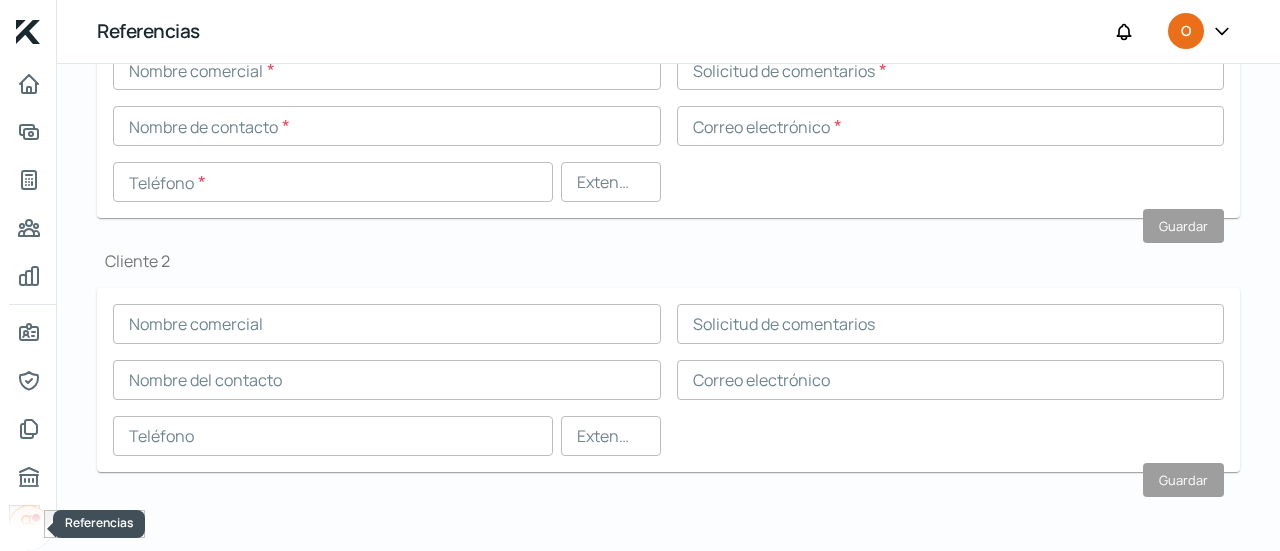 click at bounding box center (36, 518) 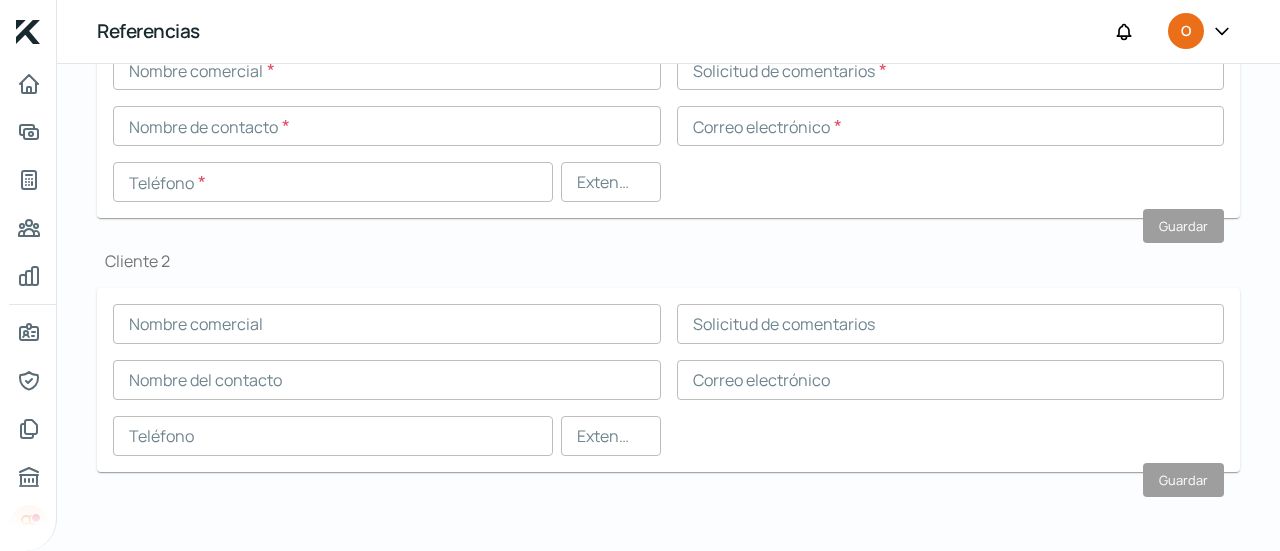 drag, startPoint x: 1279, startPoint y: 383, endPoint x: 1279, endPoint y: 345, distance: 38 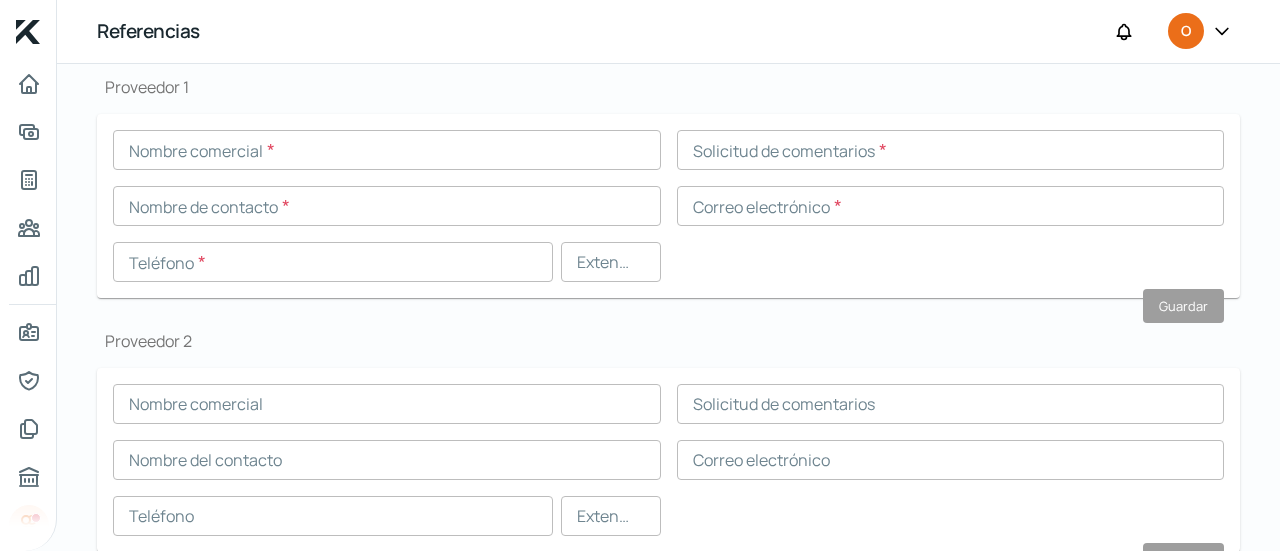 scroll, scrollTop: 240, scrollLeft: 0, axis: vertical 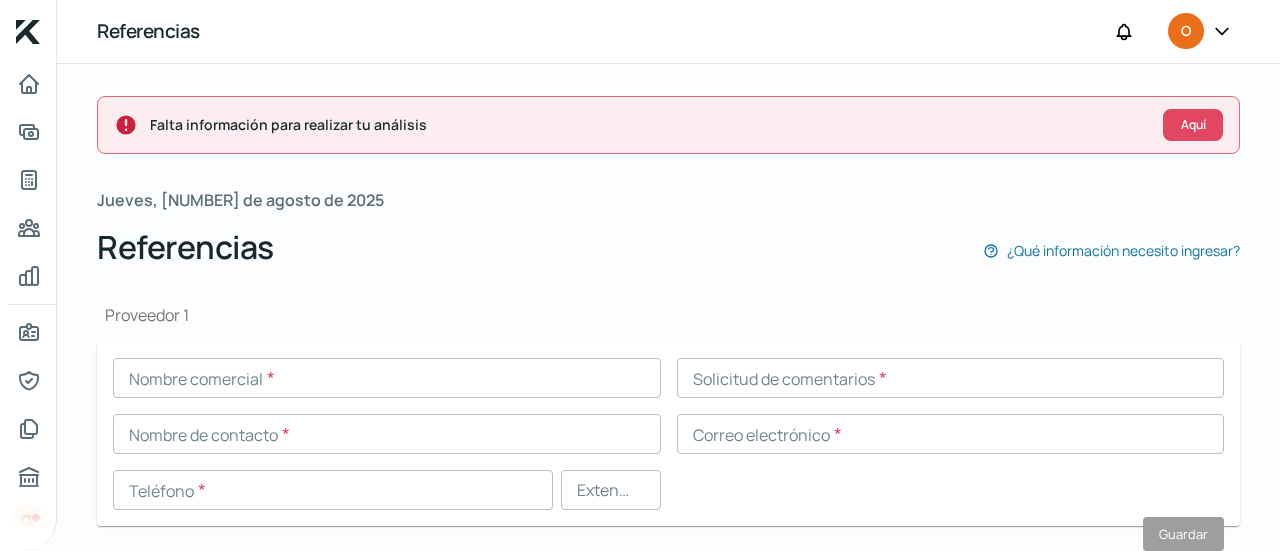 click 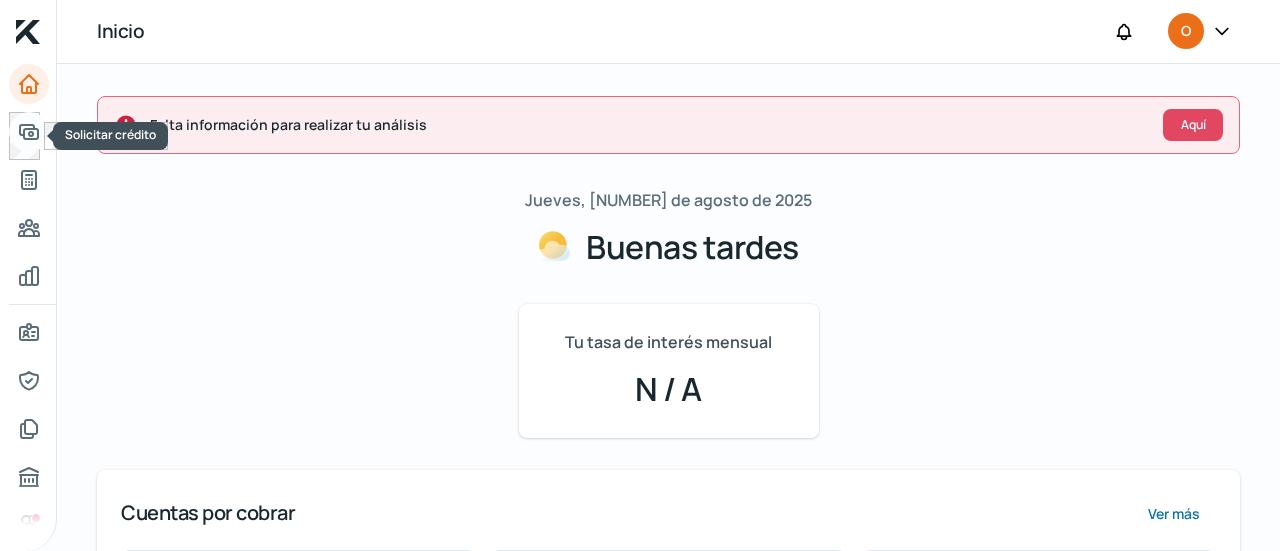 click at bounding box center (29, 132) 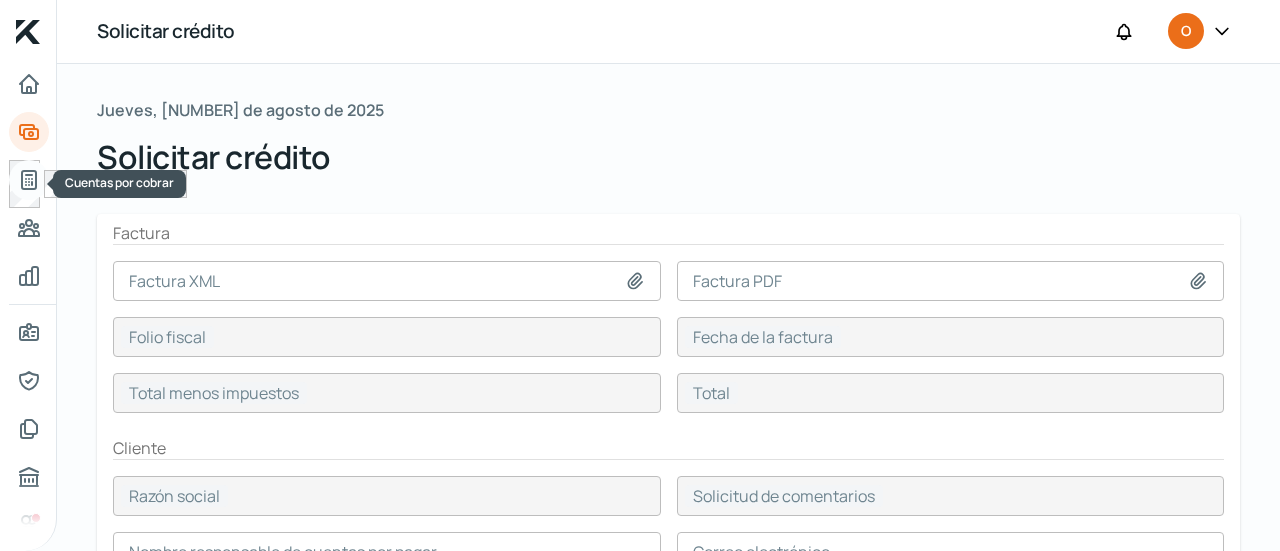 click 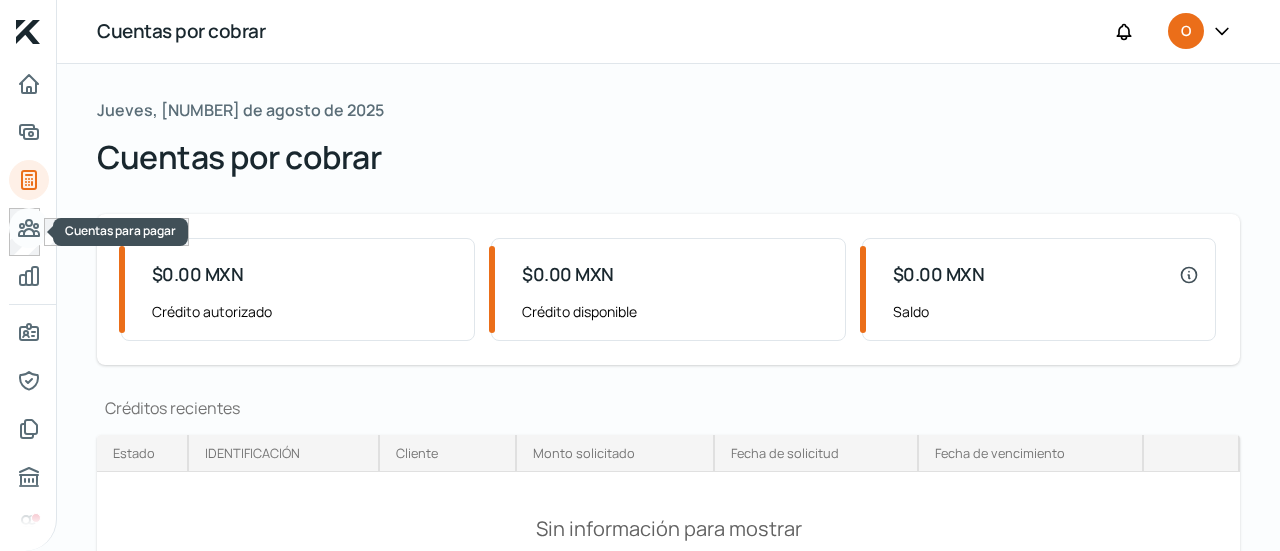 click 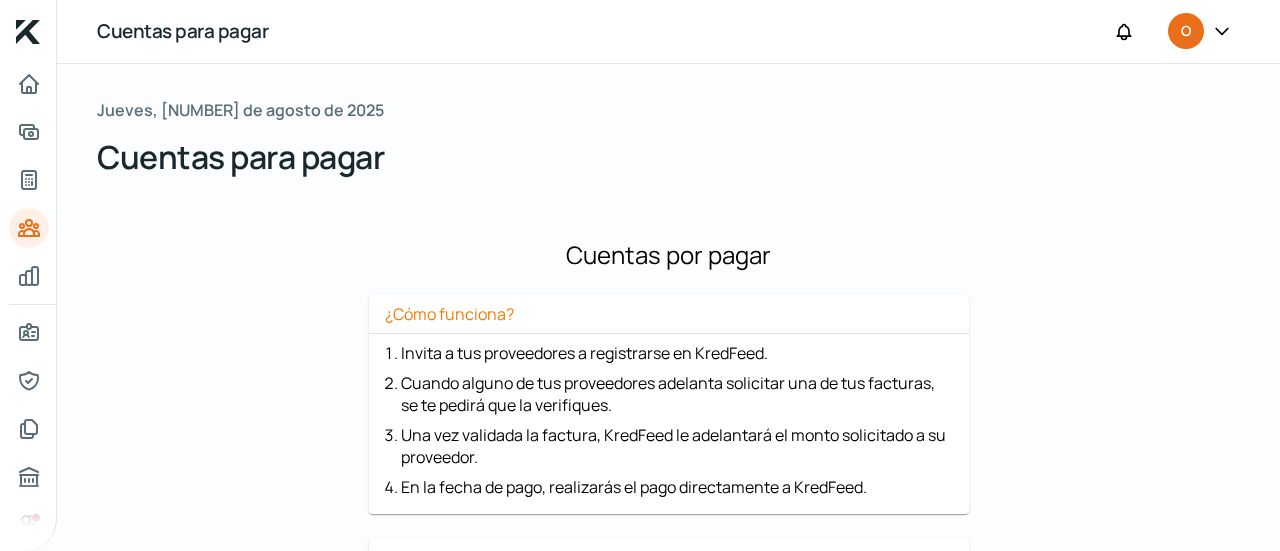scroll, scrollTop: 310, scrollLeft: 0, axis: vertical 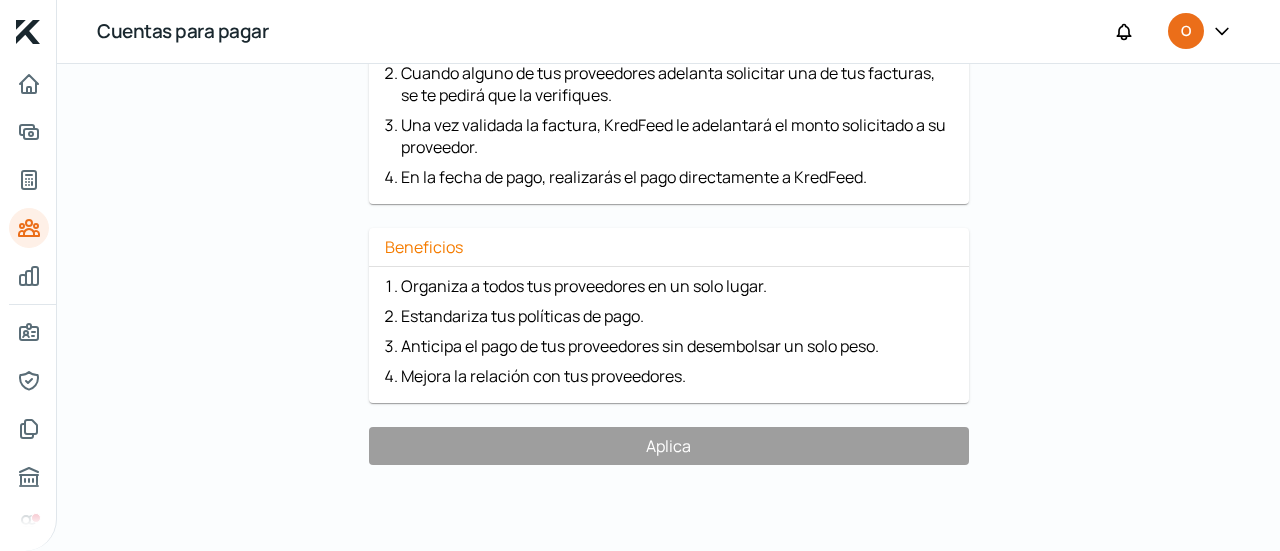 click on "Inicio | KredFeed" at bounding box center (28, 32) 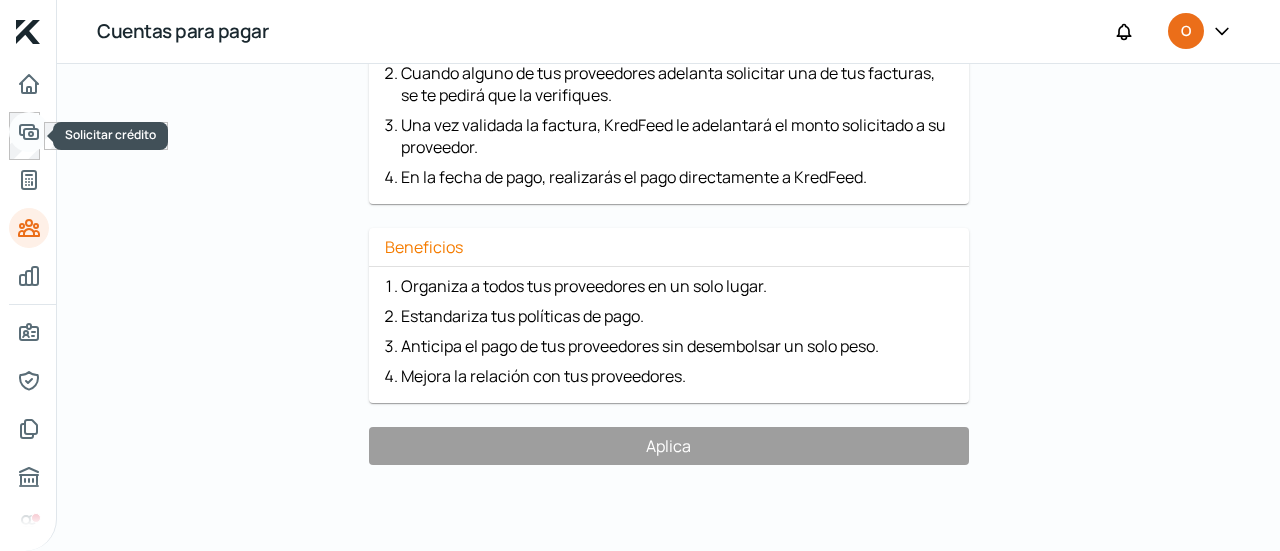 click 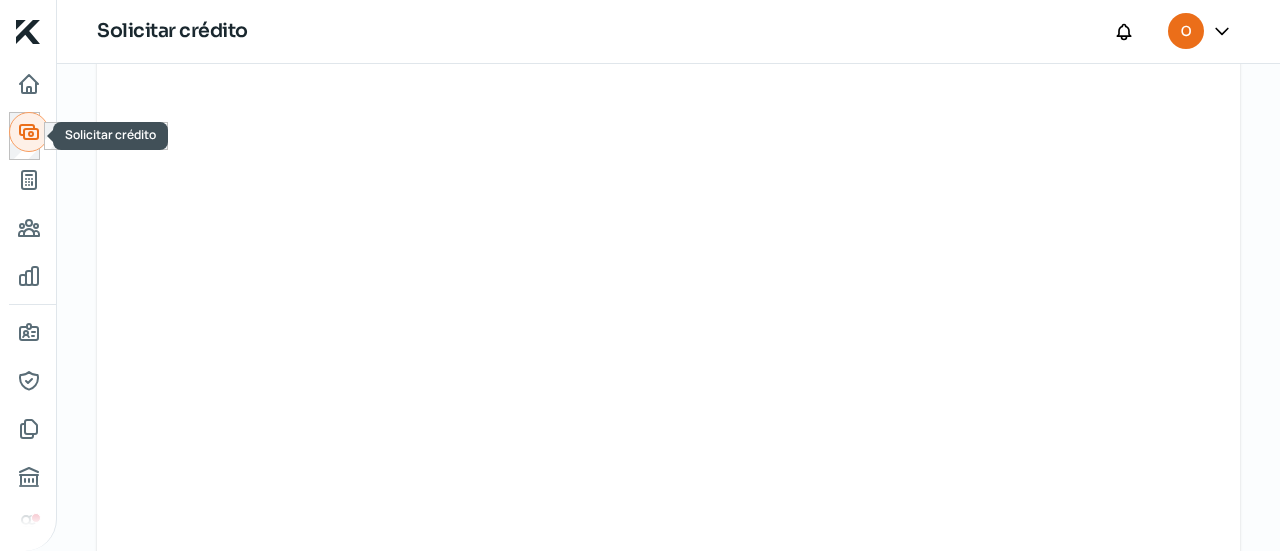 scroll, scrollTop: 0, scrollLeft: 0, axis: both 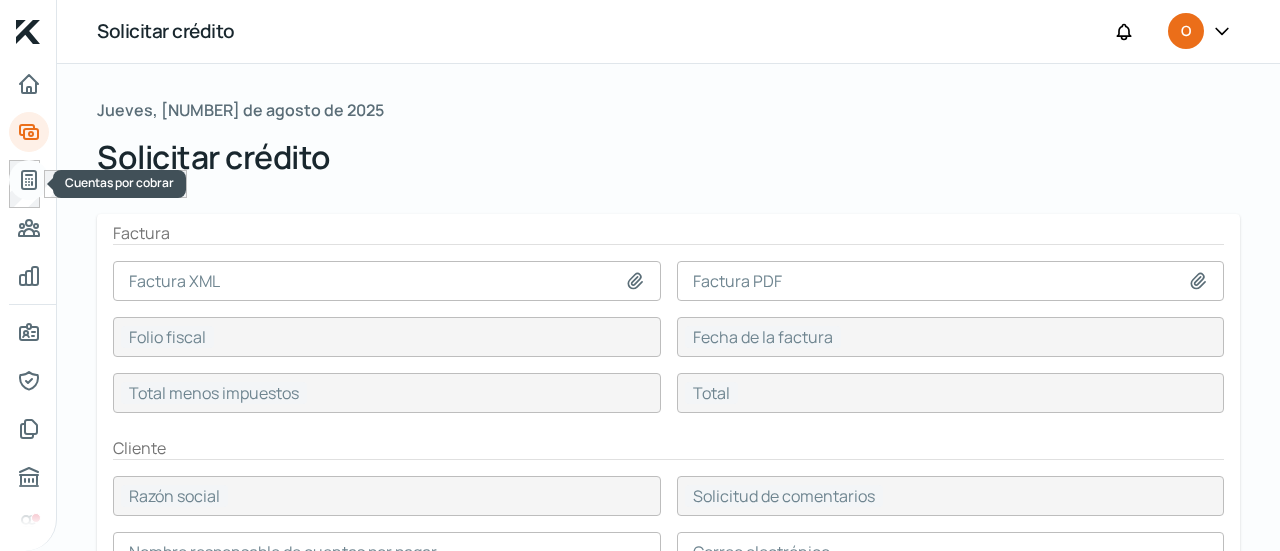 click 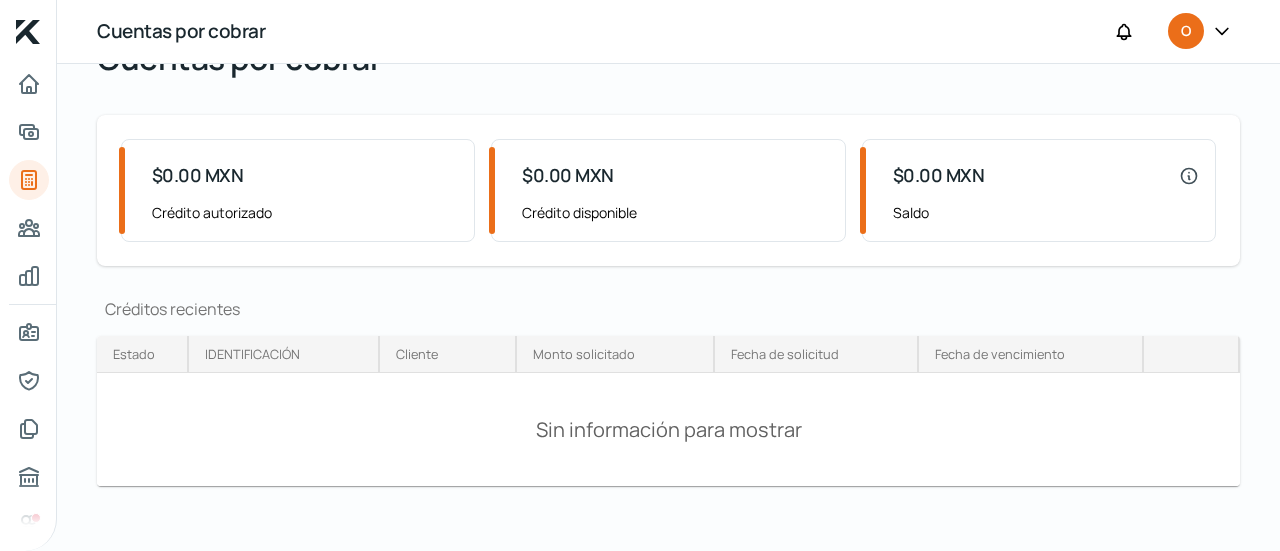 scroll, scrollTop: 113, scrollLeft: 0, axis: vertical 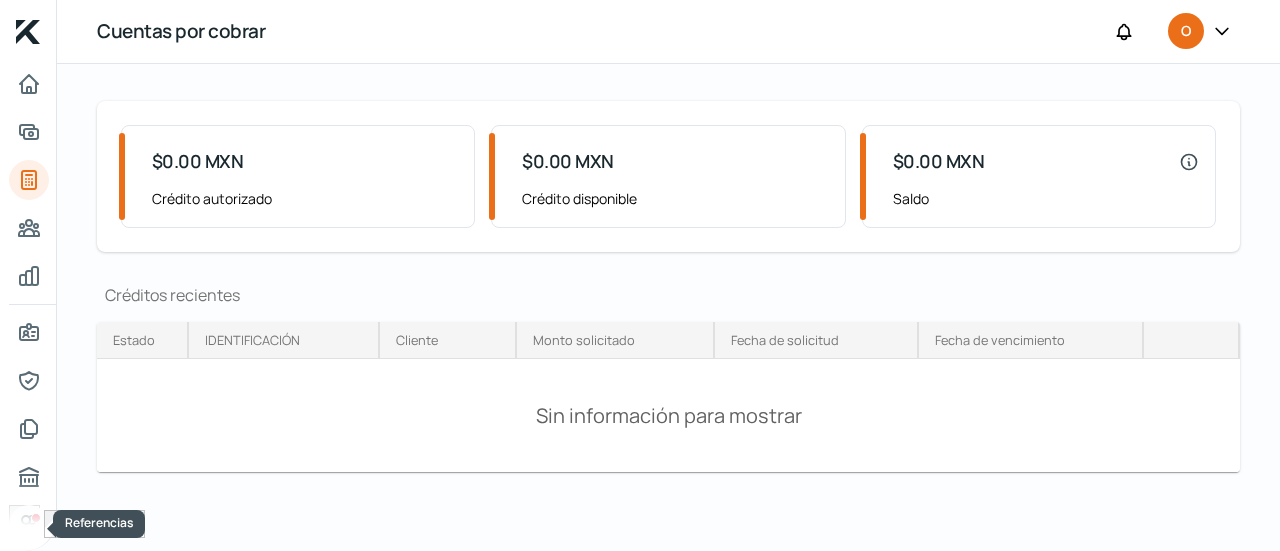 drag, startPoint x: 10, startPoint y: 505, endPoint x: 17, endPoint y: 522, distance: 18.384777 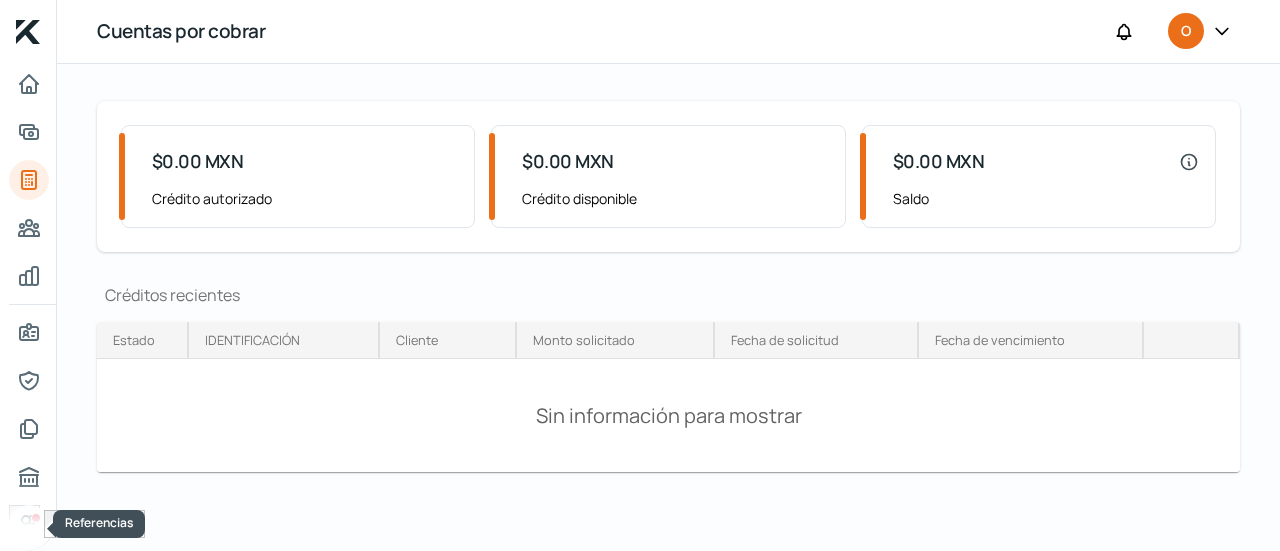 click 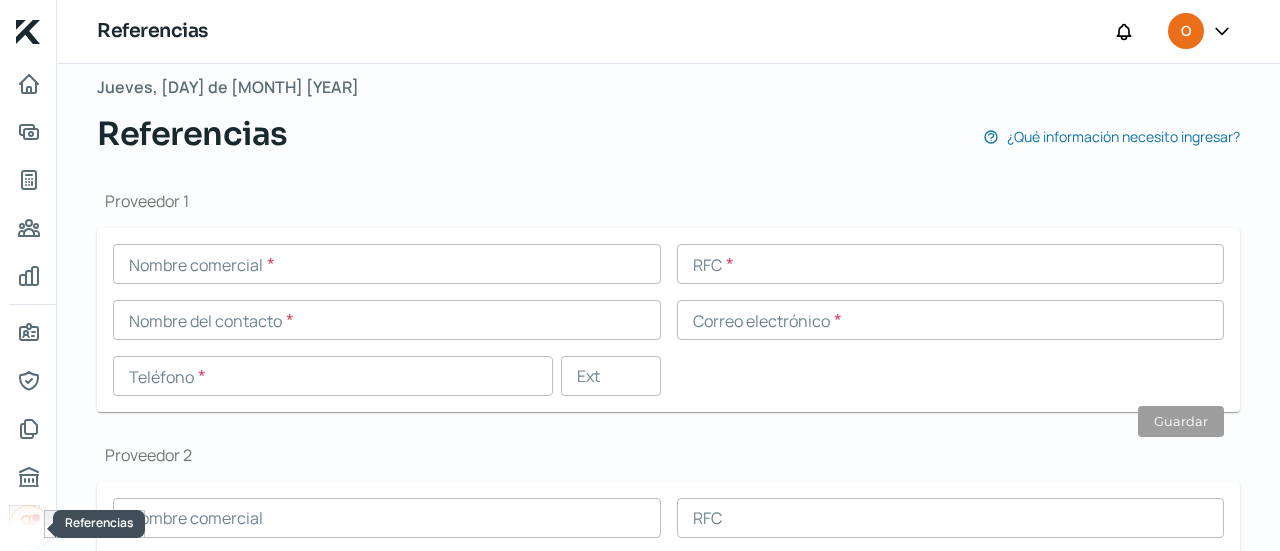scroll, scrollTop: 0, scrollLeft: 0, axis: both 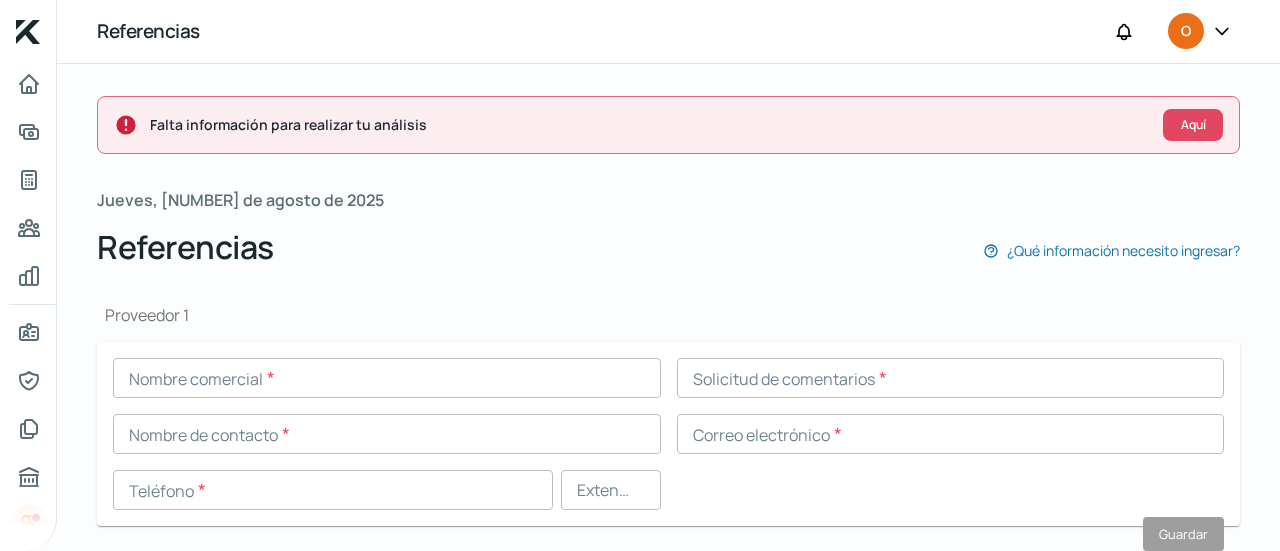 drag, startPoint x: 1279, startPoint y: 171, endPoint x: 1279, endPoint y: 276, distance: 105 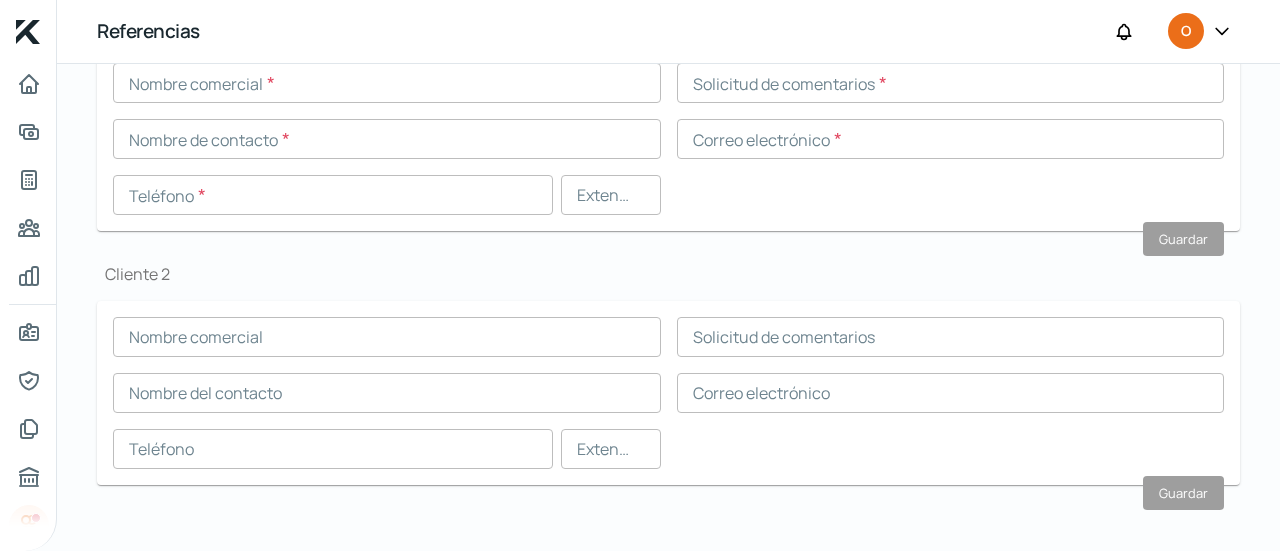 scroll, scrollTop: 805, scrollLeft: 0, axis: vertical 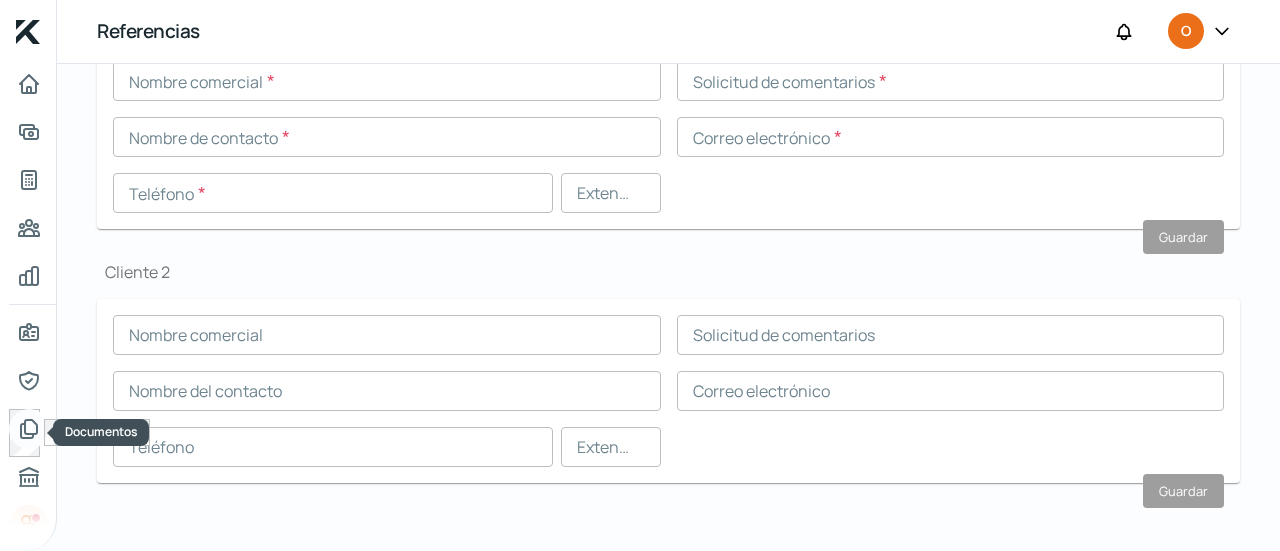 click 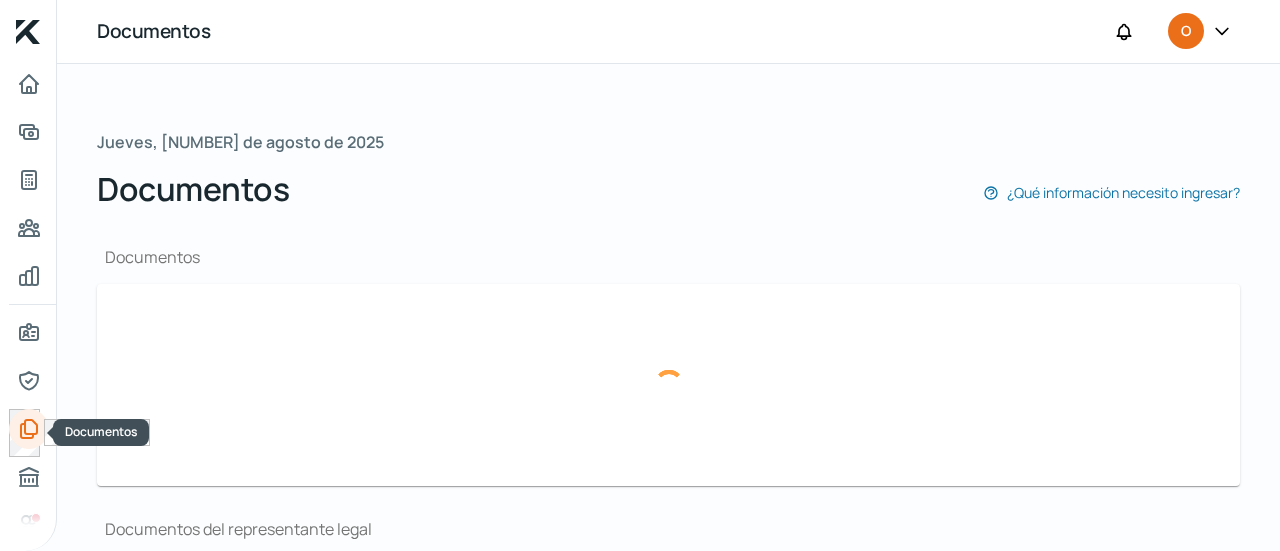 type on "SAT CONSTANCIA TRACTO JUNIO 2025.pdf" 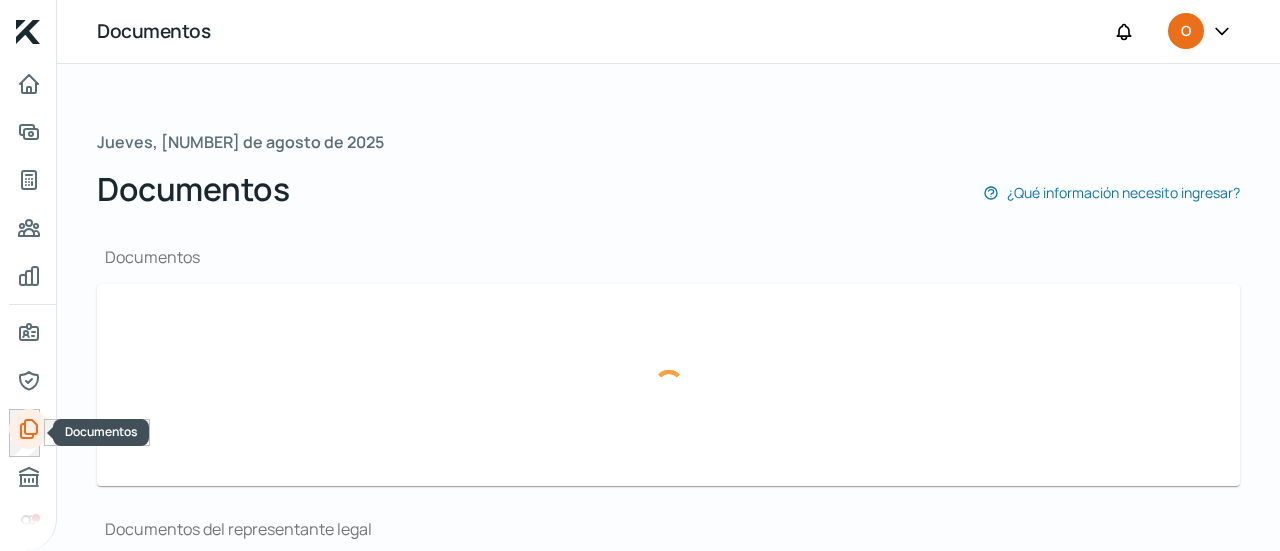 type on "Presentacion_Tractopartes_Oropeza.pdf" 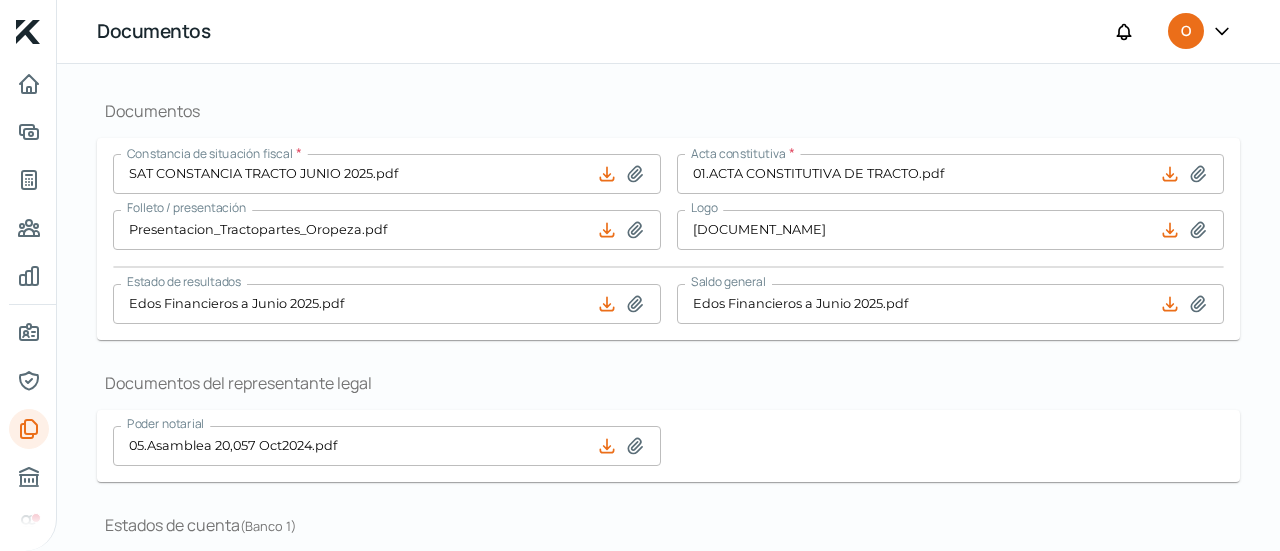 scroll, scrollTop: 0, scrollLeft: 0, axis: both 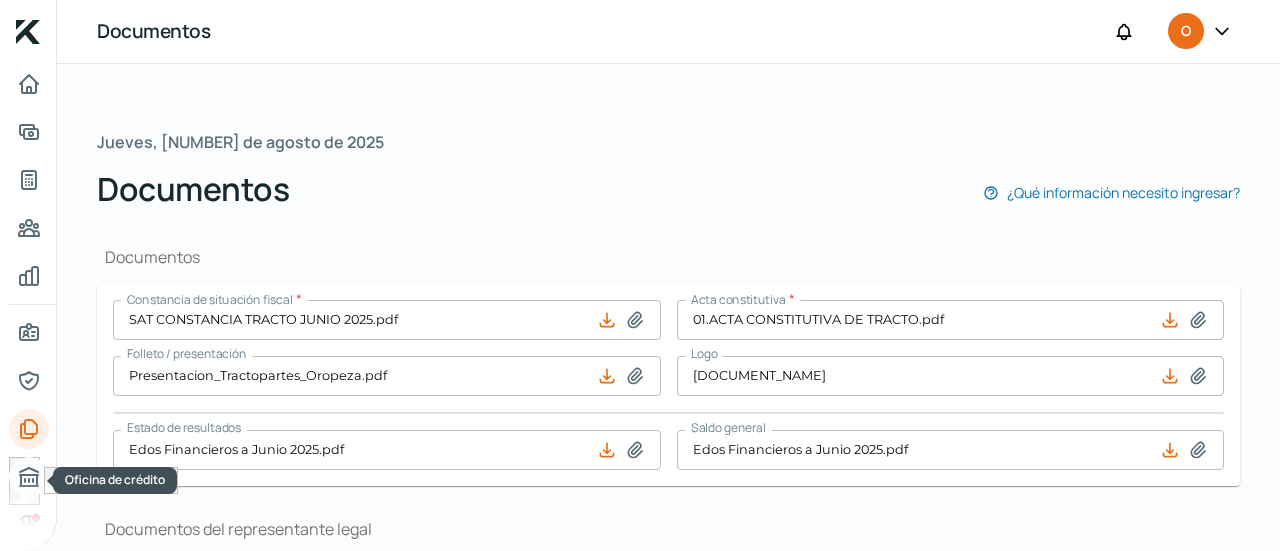 click 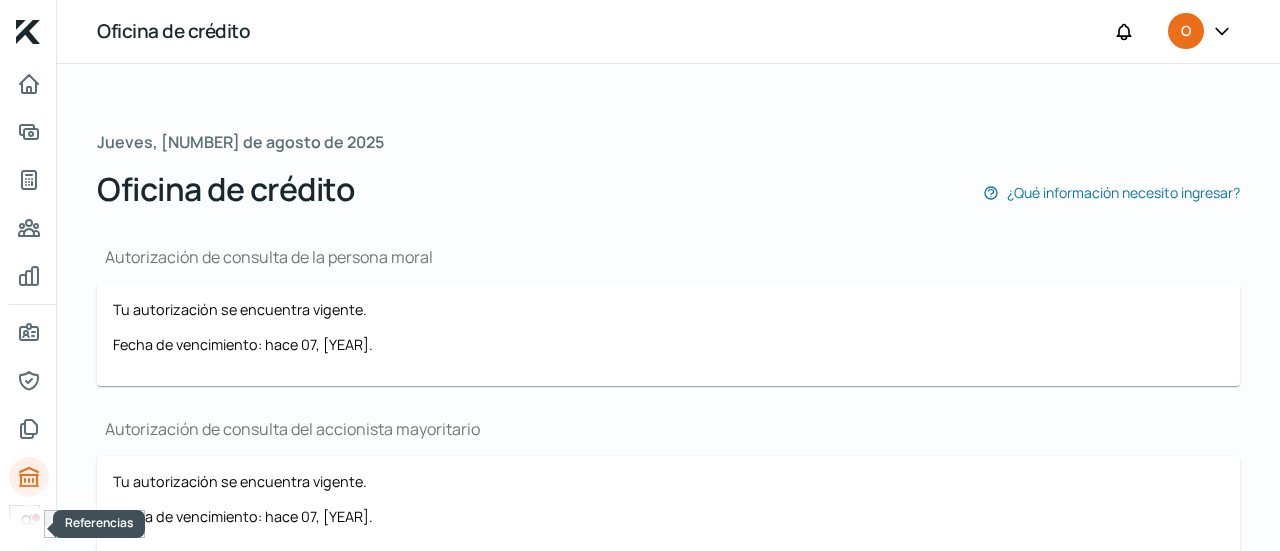 click at bounding box center [36, 518] 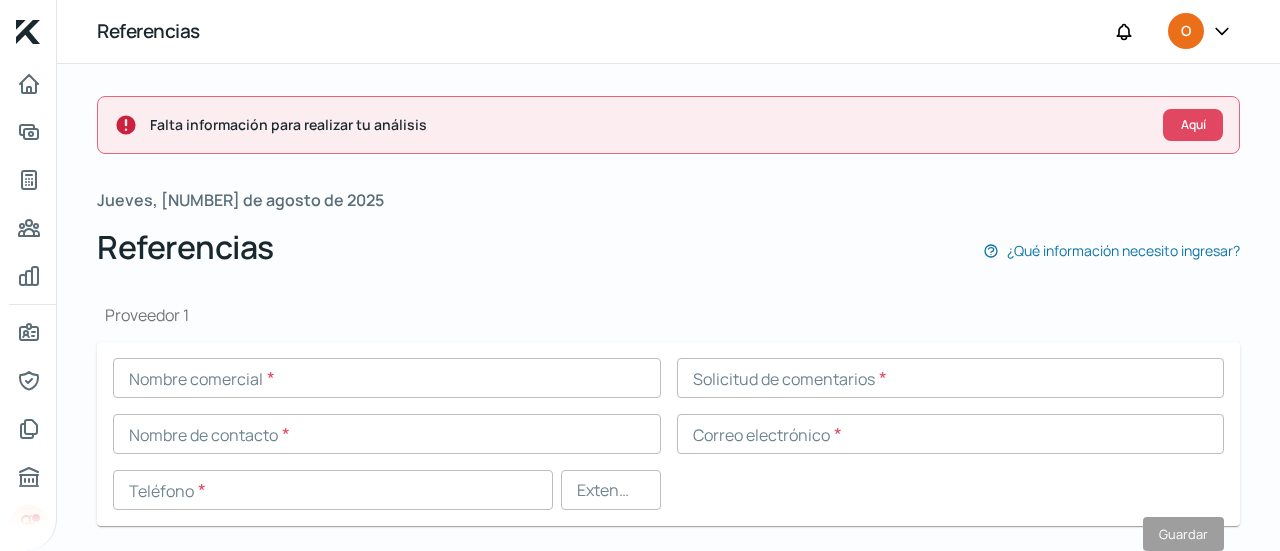 click at bounding box center (387, 378) 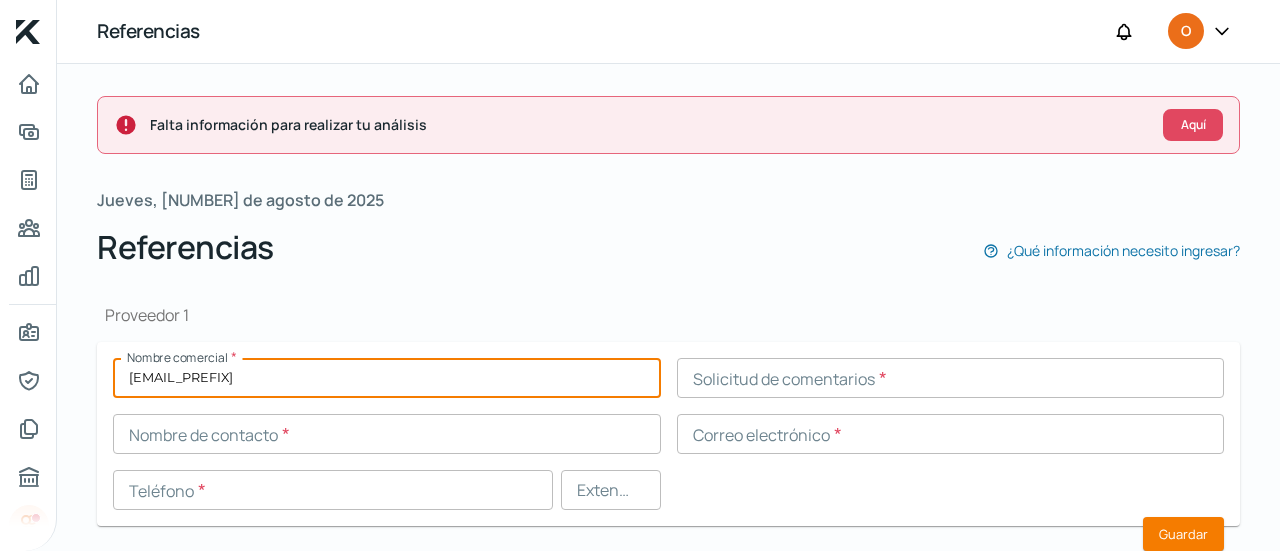 type on "m" 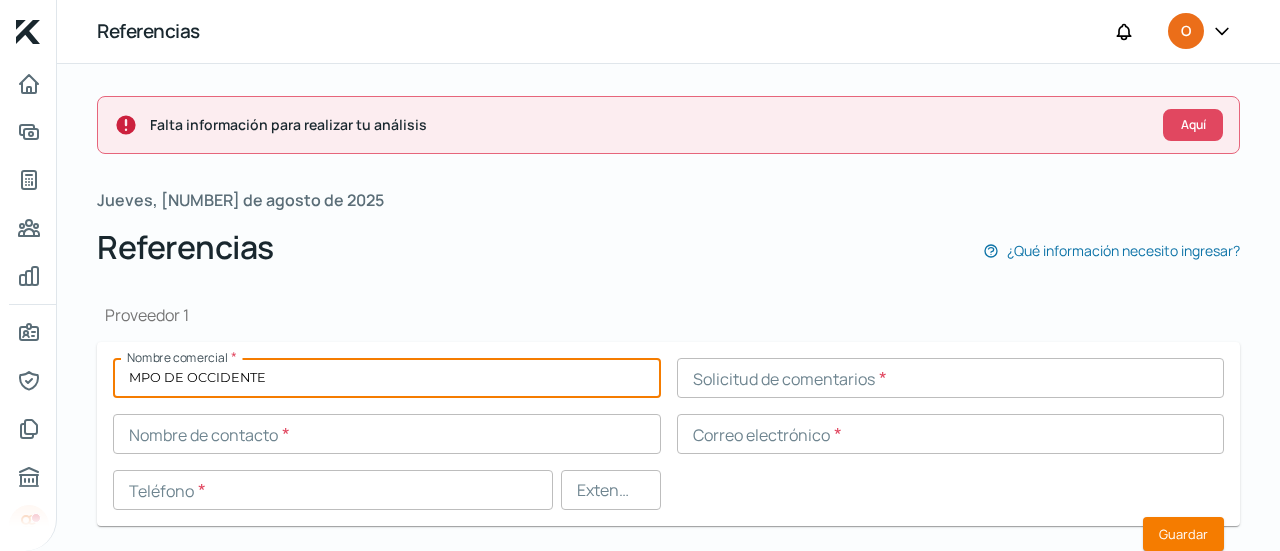 type on "MPO DE OCCIDENTE" 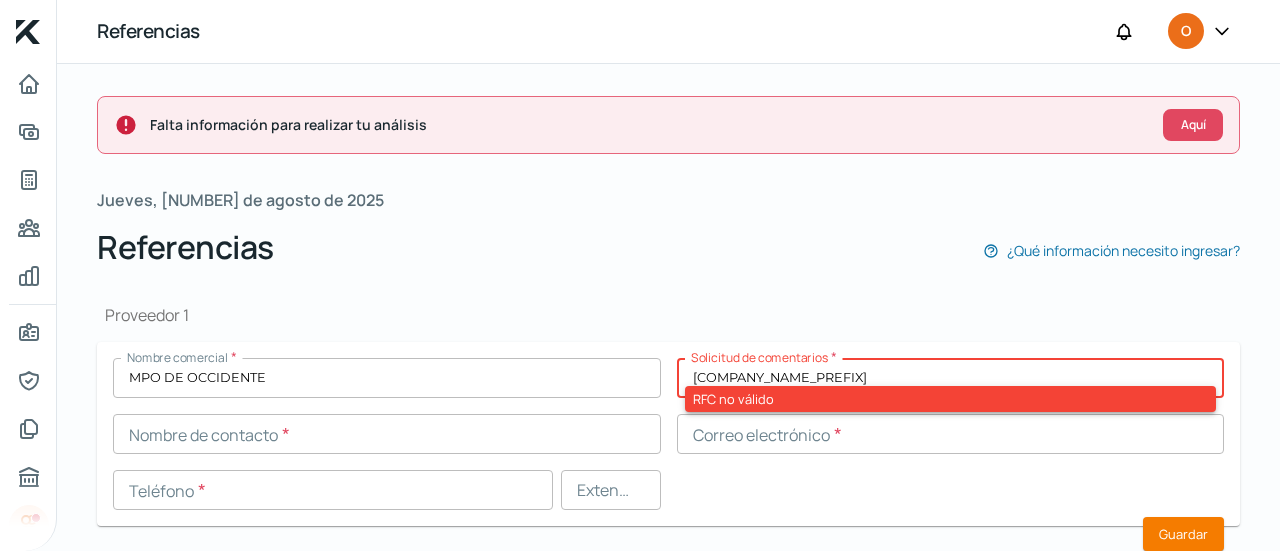 click on "[COMPANY_NAME_PREFIX]" at bounding box center [951, 378] 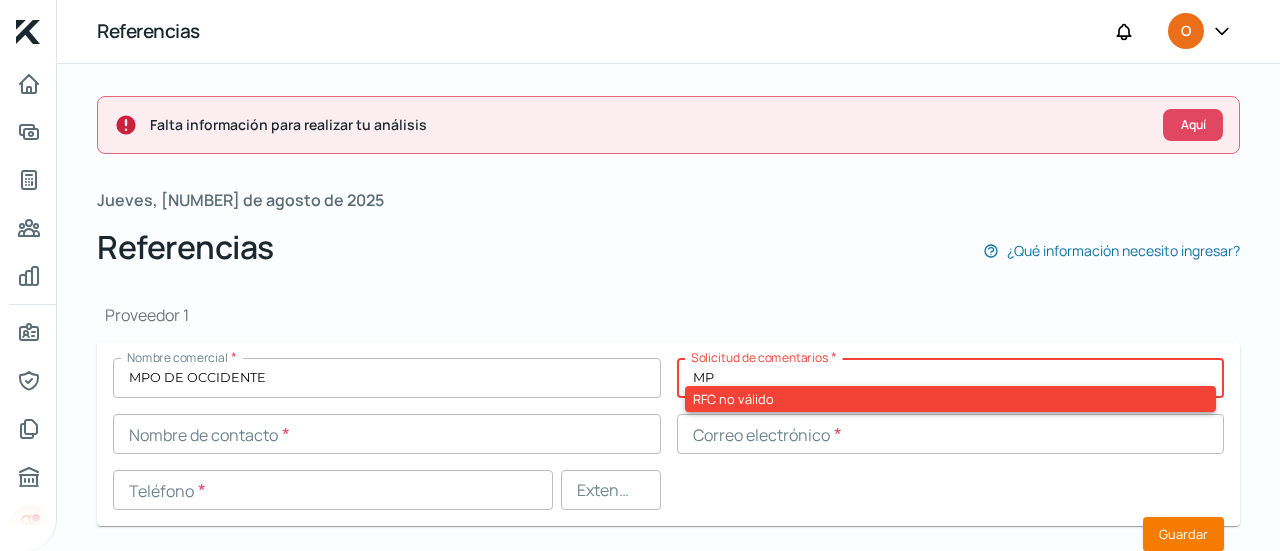 type on "M" 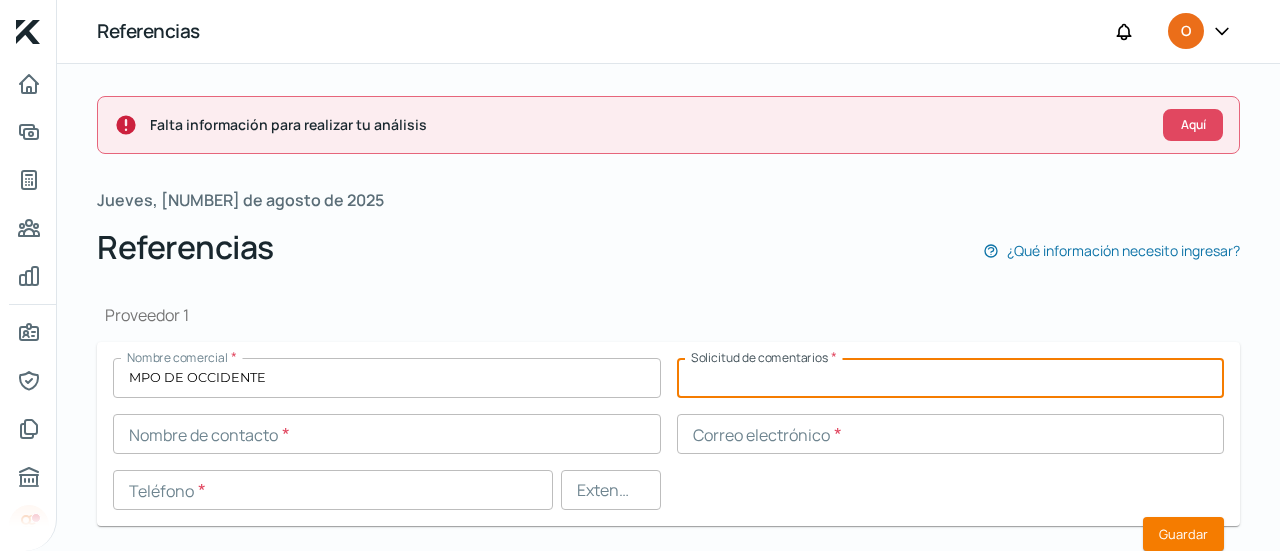 paste on "[RFC]" 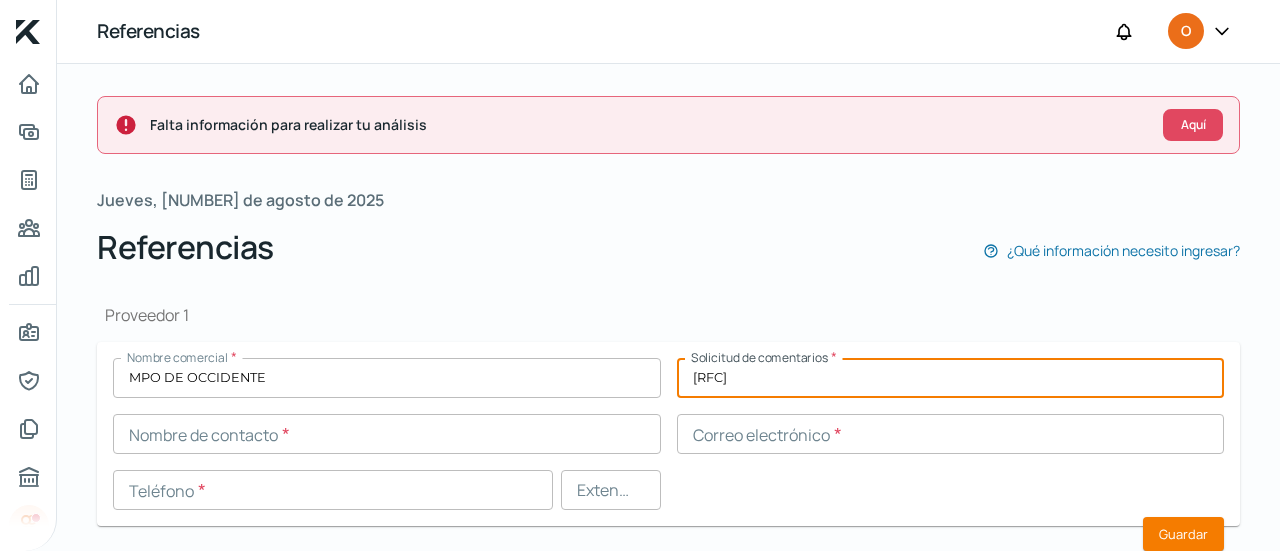 type on "[RFC]" 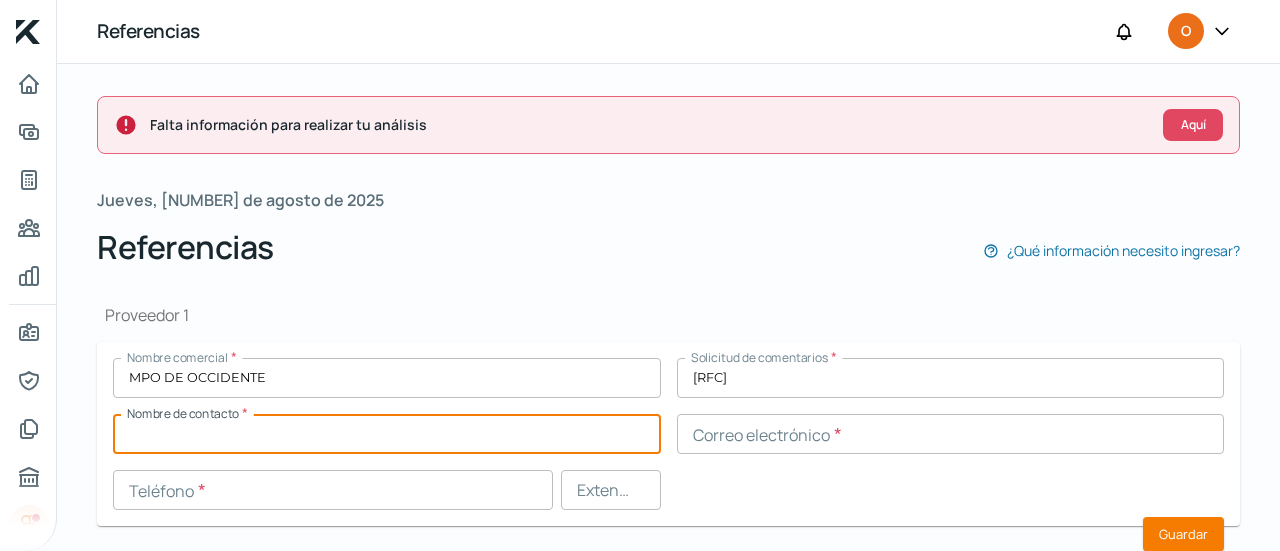 click at bounding box center (387, 434) 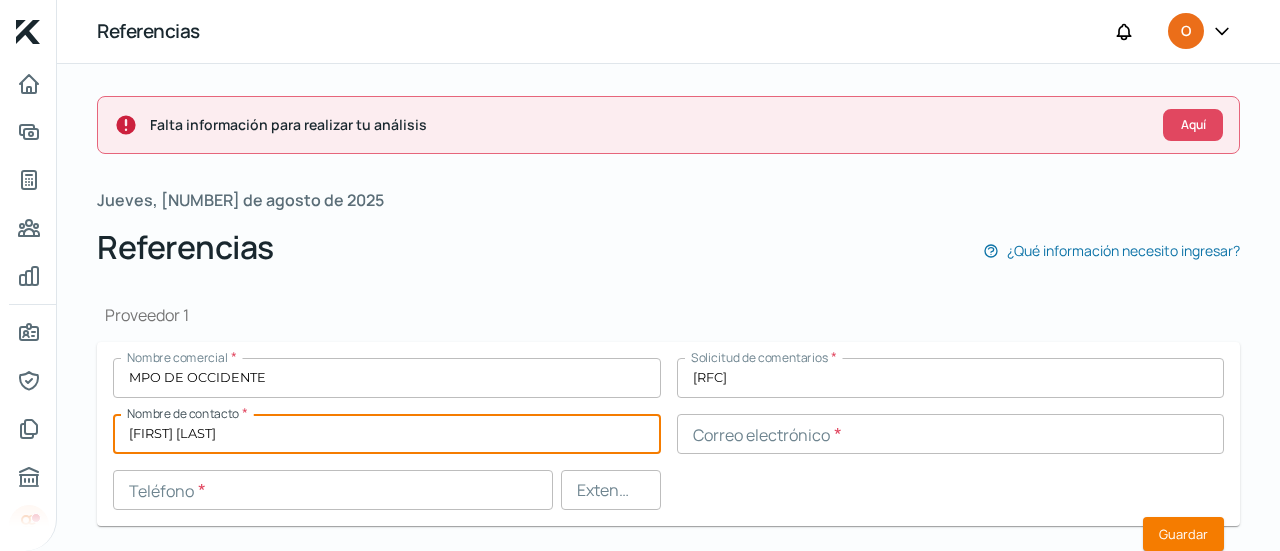 type on "[FIRST] [LAST]" 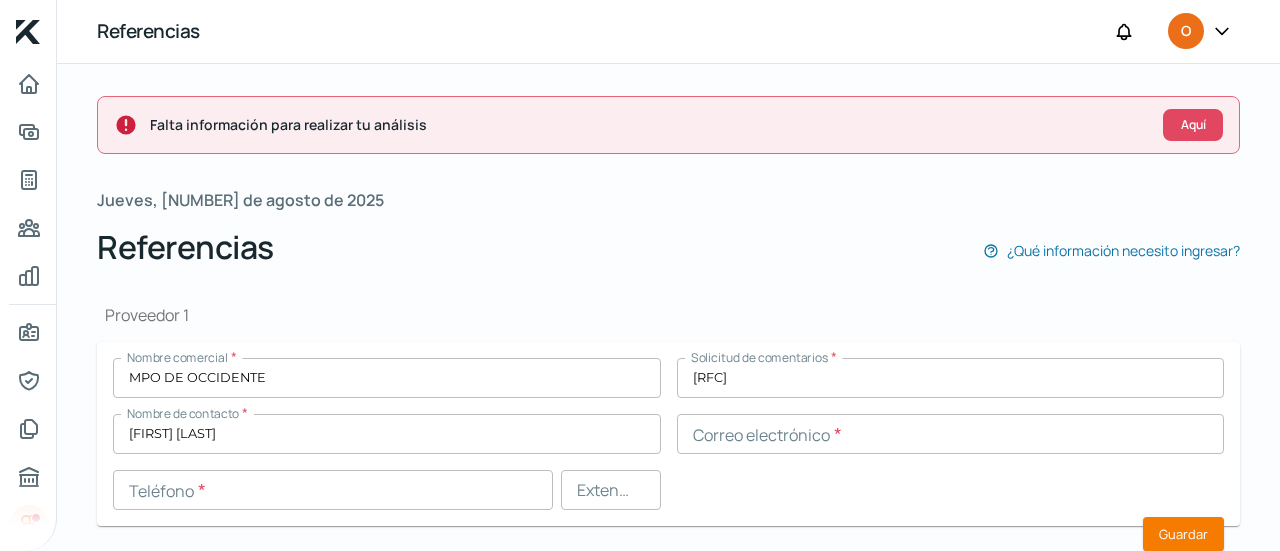 click at bounding box center [951, 434] 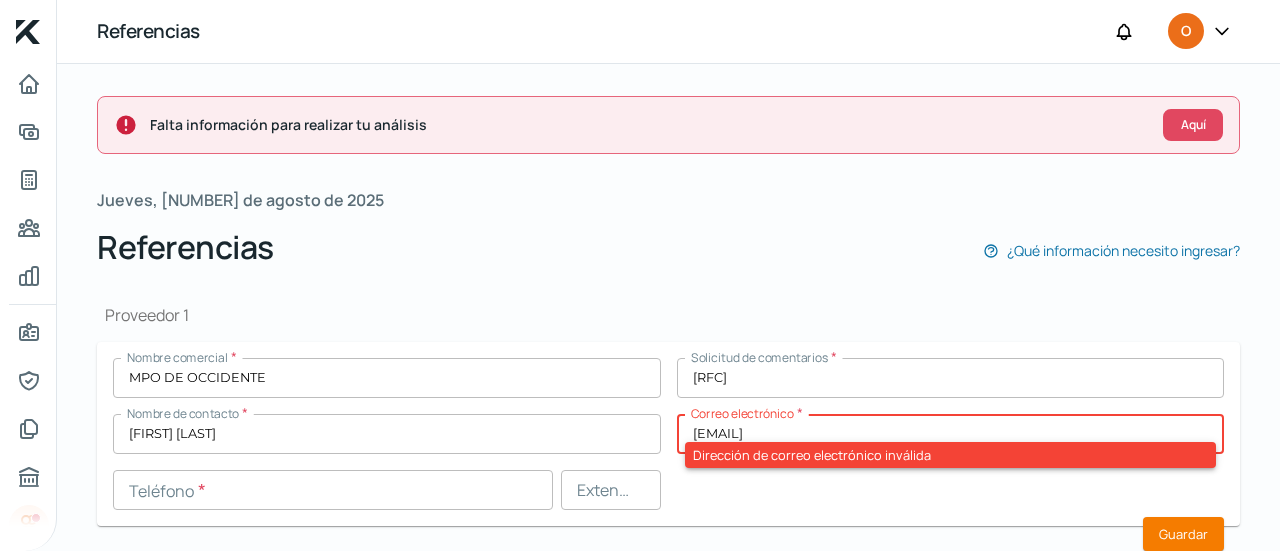 type on "[EMAIL]" 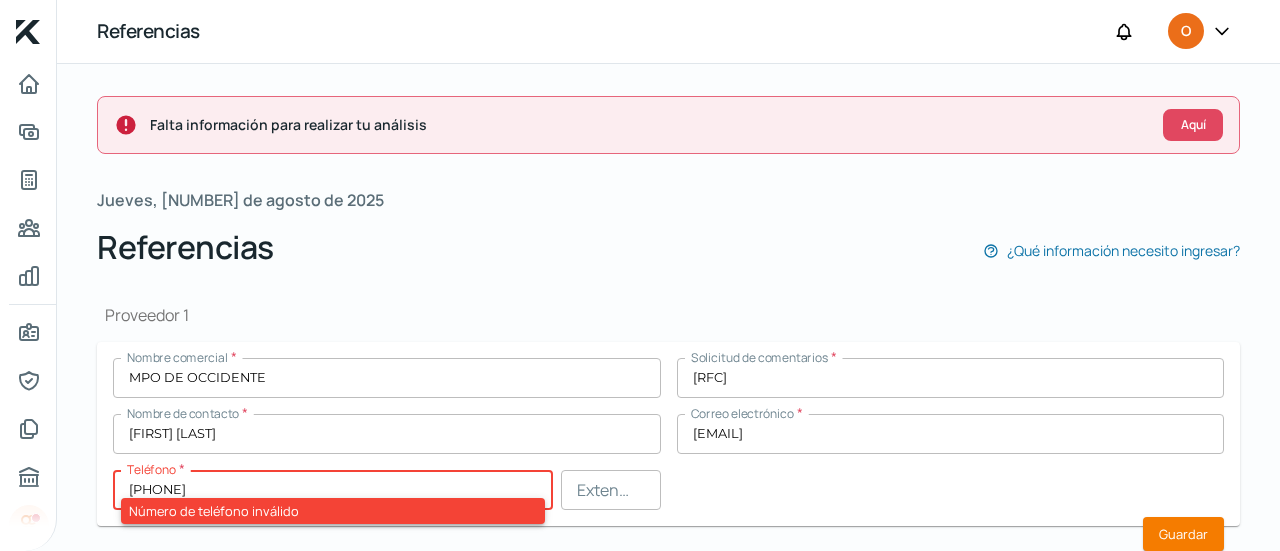 type on "[PHONE]" 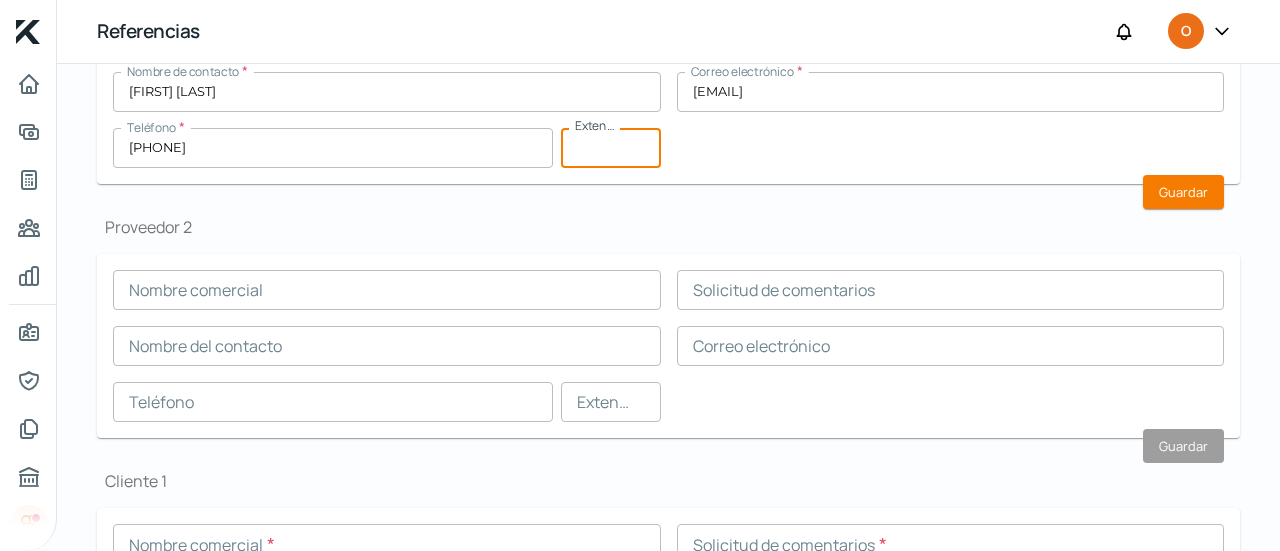 scroll, scrollTop: 367, scrollLeft: 0, axis: vertical 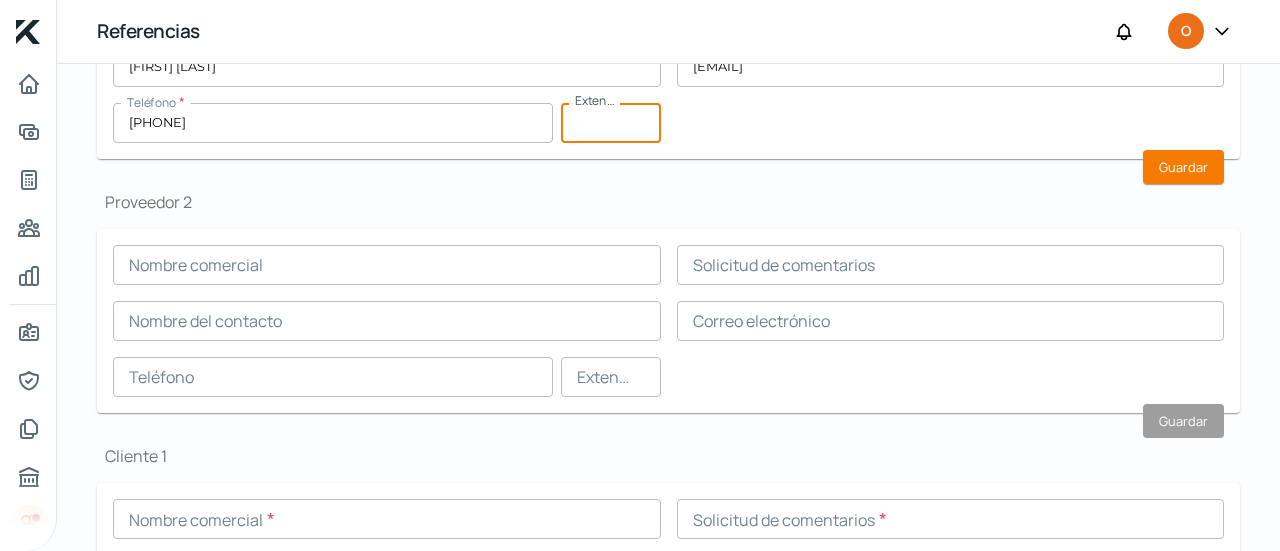 click at bounding box center (387, 265) 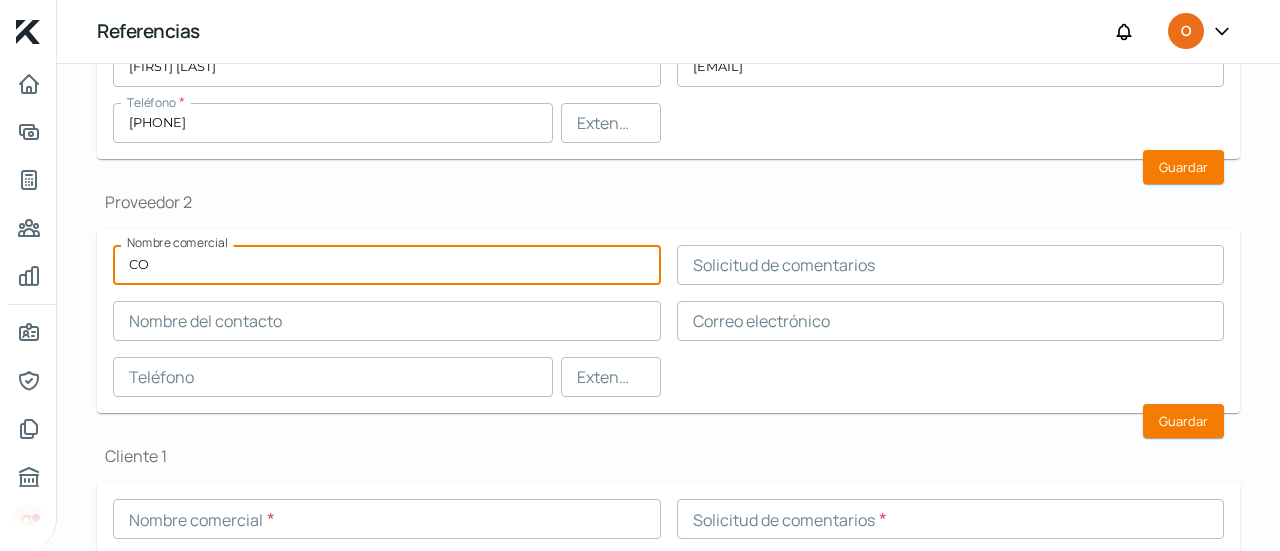 type on "C" 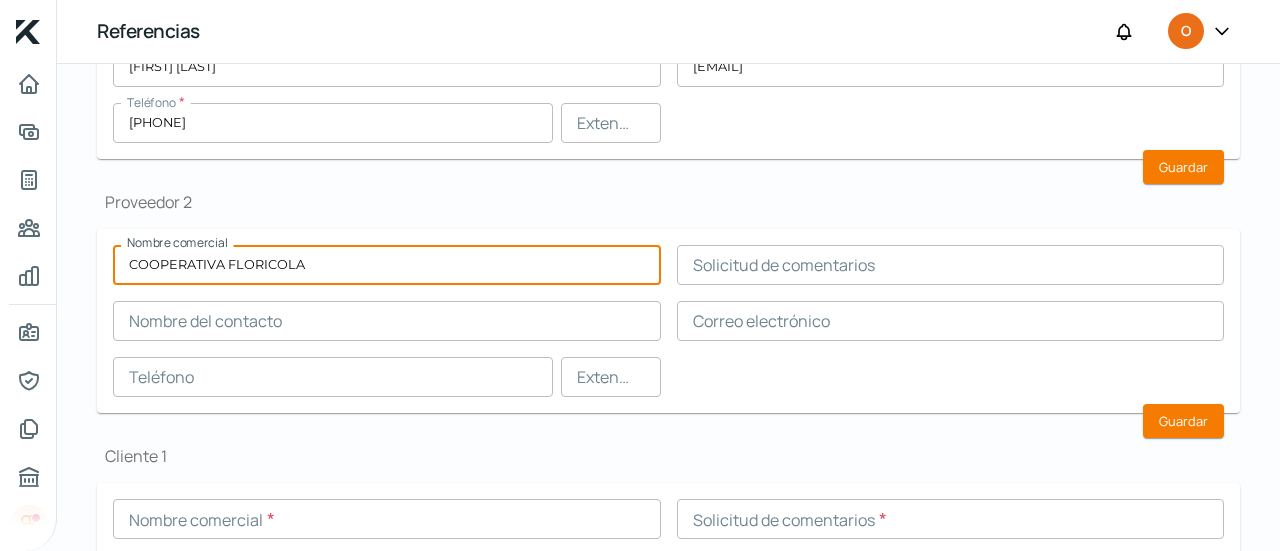 type on "COOPERATIVA FLORICOLA" 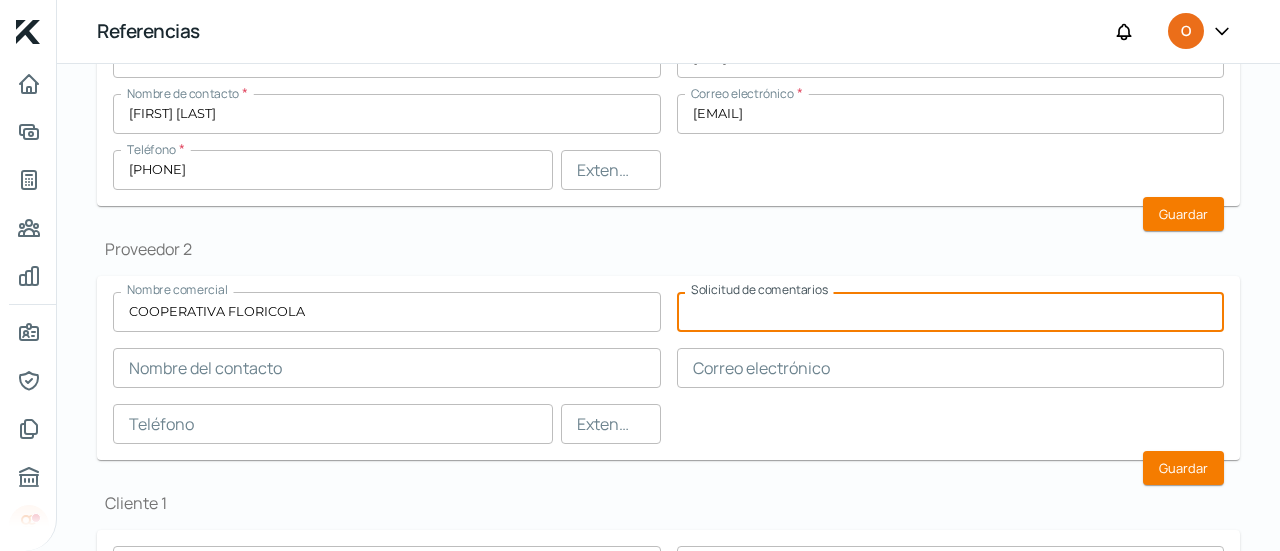 scroll, scrollTop: 290, scrollLeft: 0, axis: vertical 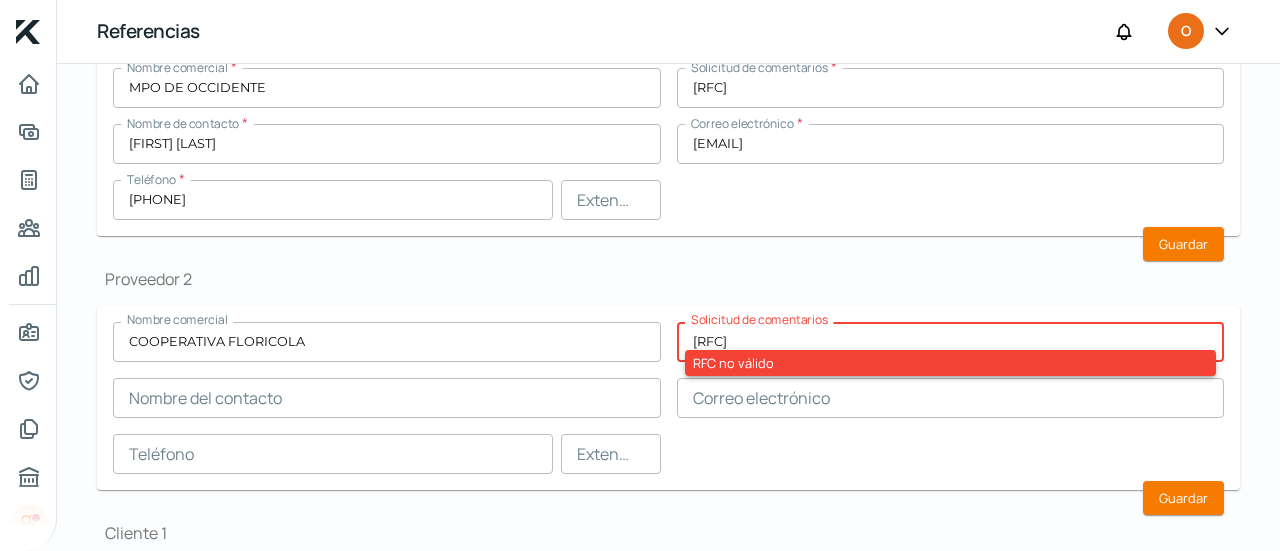 type on "[RFC]" 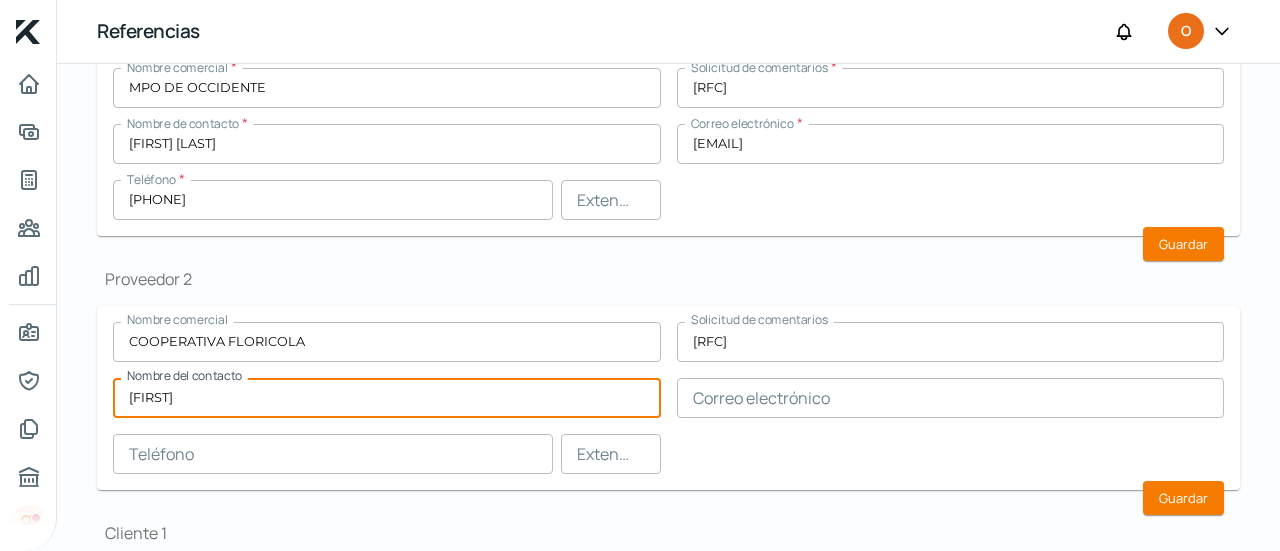type 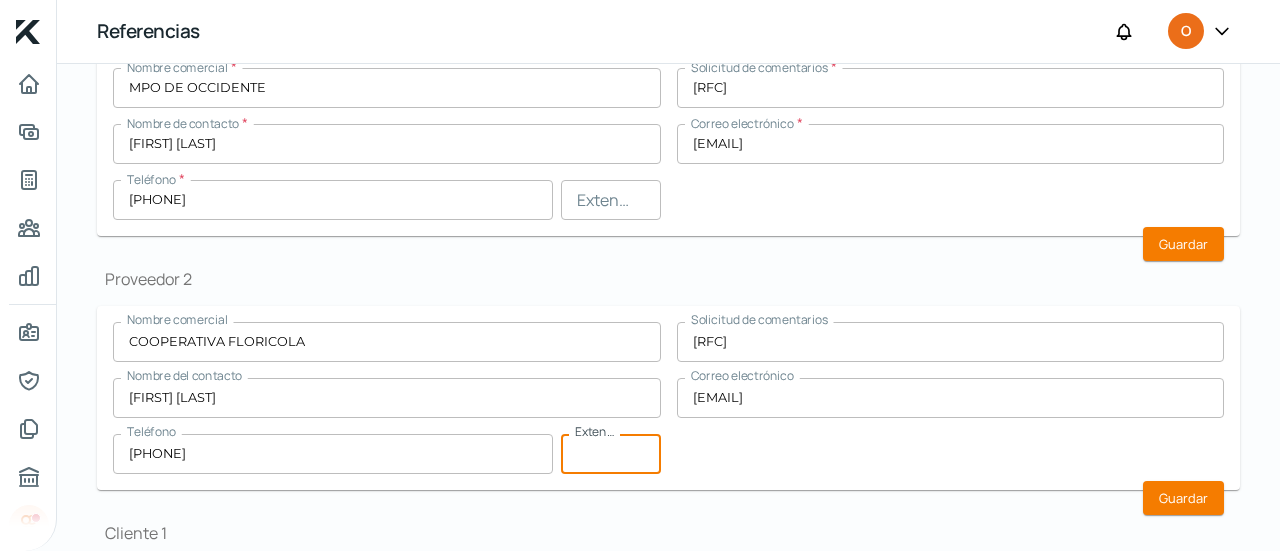 click on "Proveedor 1 Nombre comercial  * MPO DE OCCIDENTE Solicitud de comentarios  * MOC1004217W2 Nombre de contacto  * [FIRST] [LAST] Correo electrónico  * [EMAIL] Teléfono  * [PHONE] Extensión Guardar Proveedor 2 Nombre comercial COOPERATIVA FLORICOLA Solicitud de comentarios COF210101R00 Nombre del contacto [FIRST] [LAST] Correo electrónico [EMAIL] Teléfono [PHONE] Extensión Guardar Cliente 1 Nombre comercial  * Solicitud de comentarios  * Nombre de contacto  * Correo electrónico  * Teléfono  * Extensión Guardar Cliente 2 Nombre comercial Solicitud de comentarios Nombre del contacto Correo electrónico Teléfono Extensión Guardar" at bounding box center (668, 514) 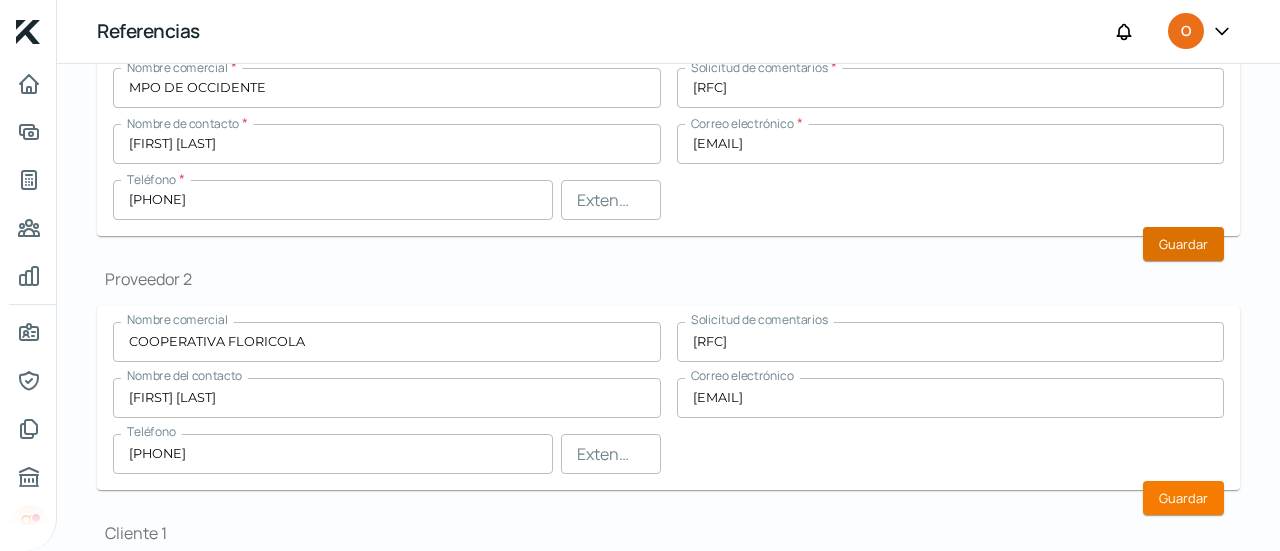 click on "Guardar" at bounding box center [1183, 244] 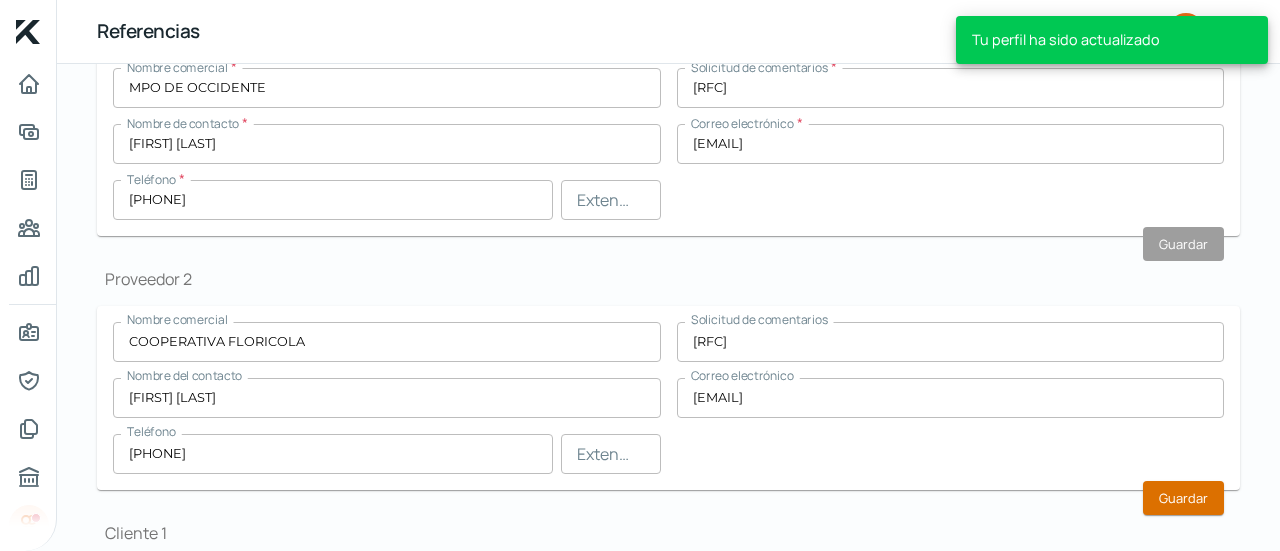 click on "Guardar" at bounding box center (1183, 498) 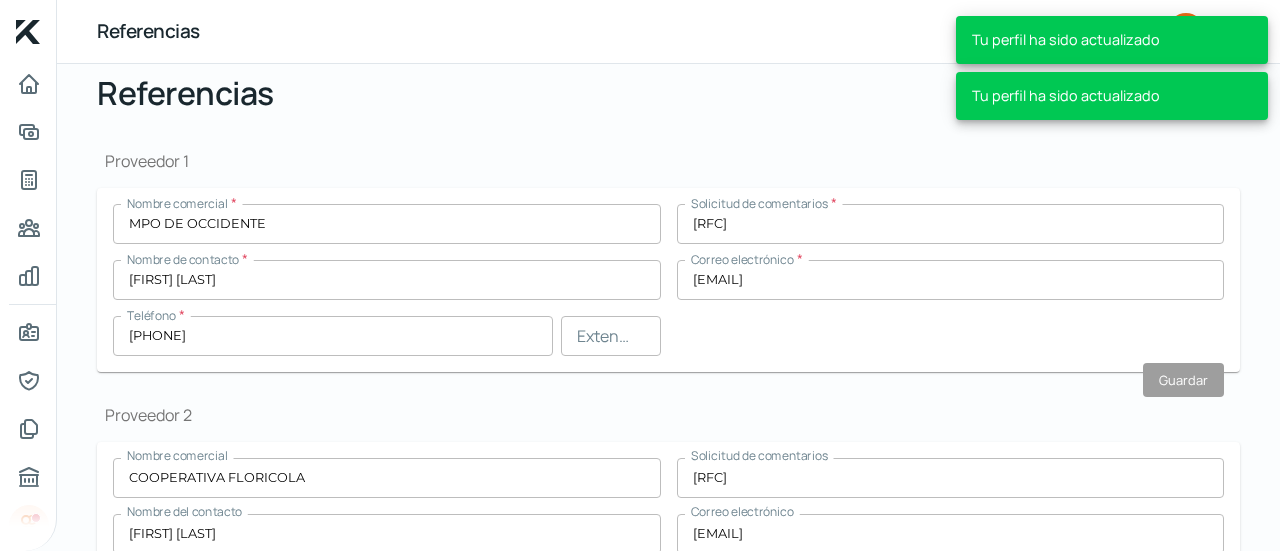 scroll, scrollTop: 171, scrollLeft: 0, axis: vertical 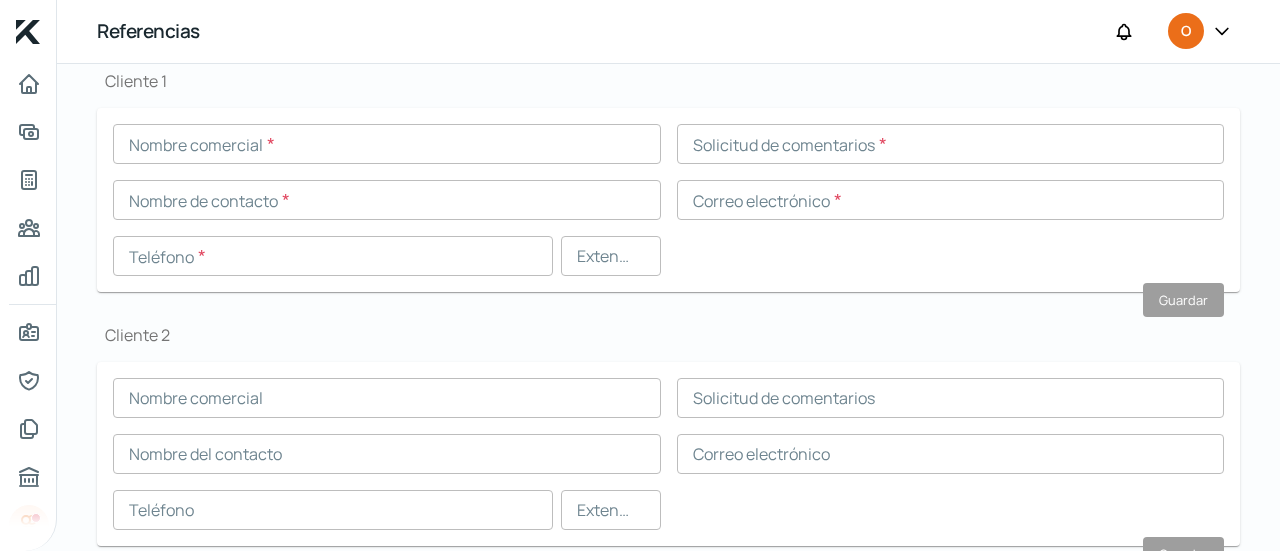 click at bounding box center [387, 144] 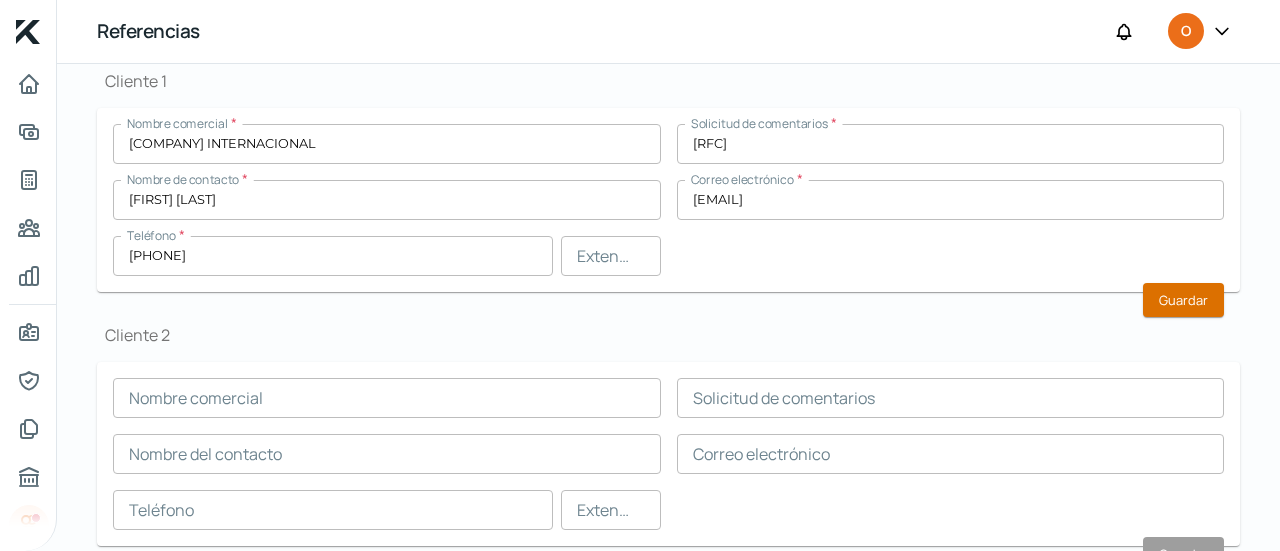 click on "Guardar" at bounding box center (1183, 300) 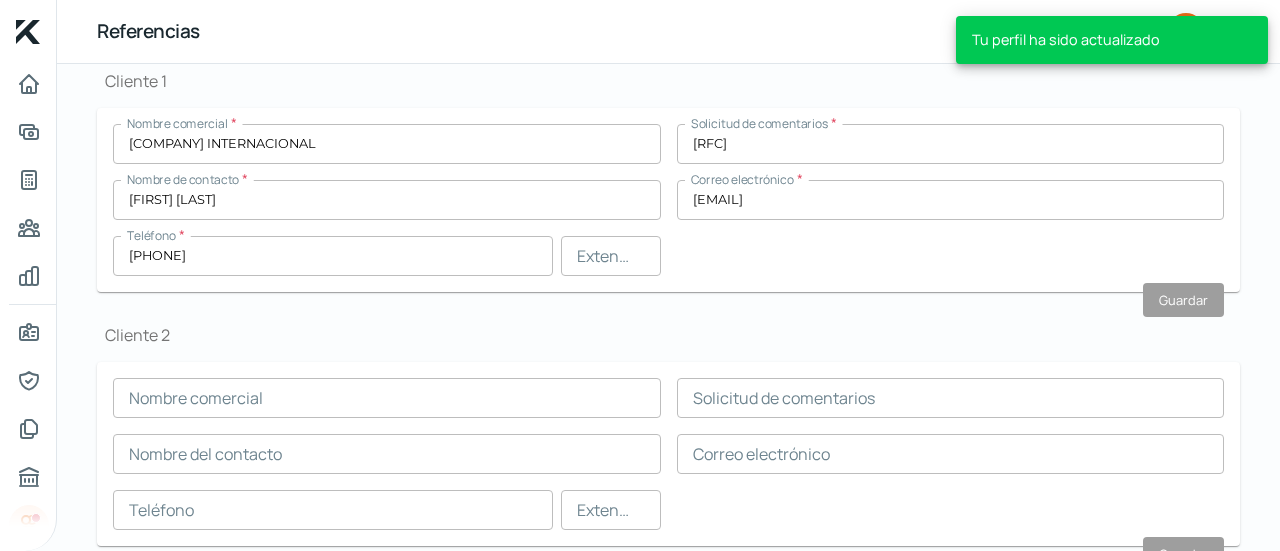 scroll, scrollTop: 685, scrollLeft: 0, axis: vertical 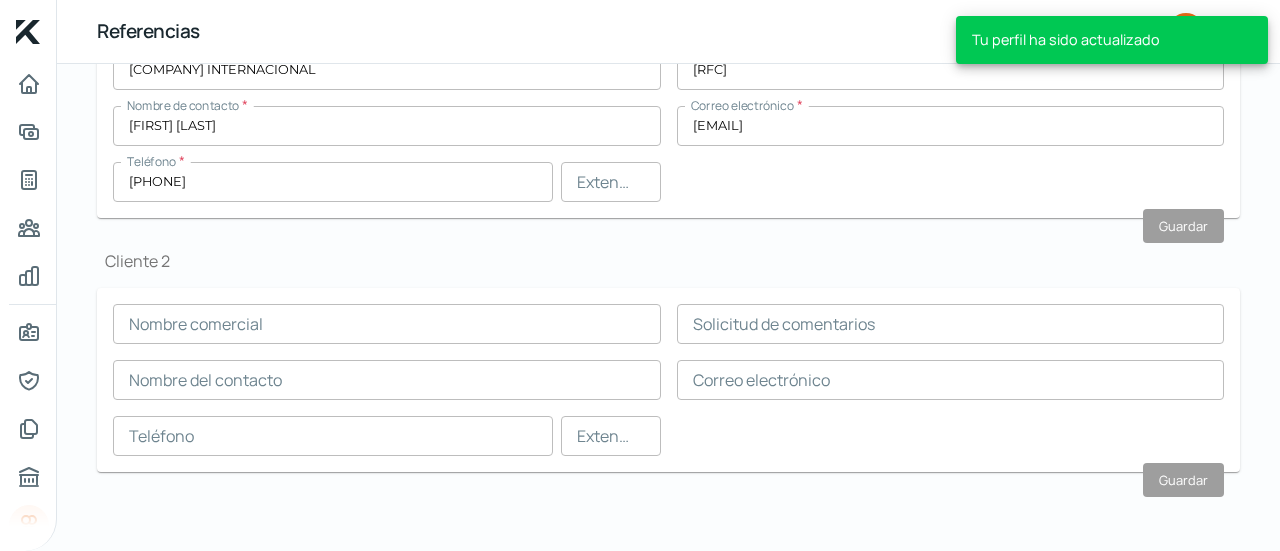 click at bounding box center [387, 324] 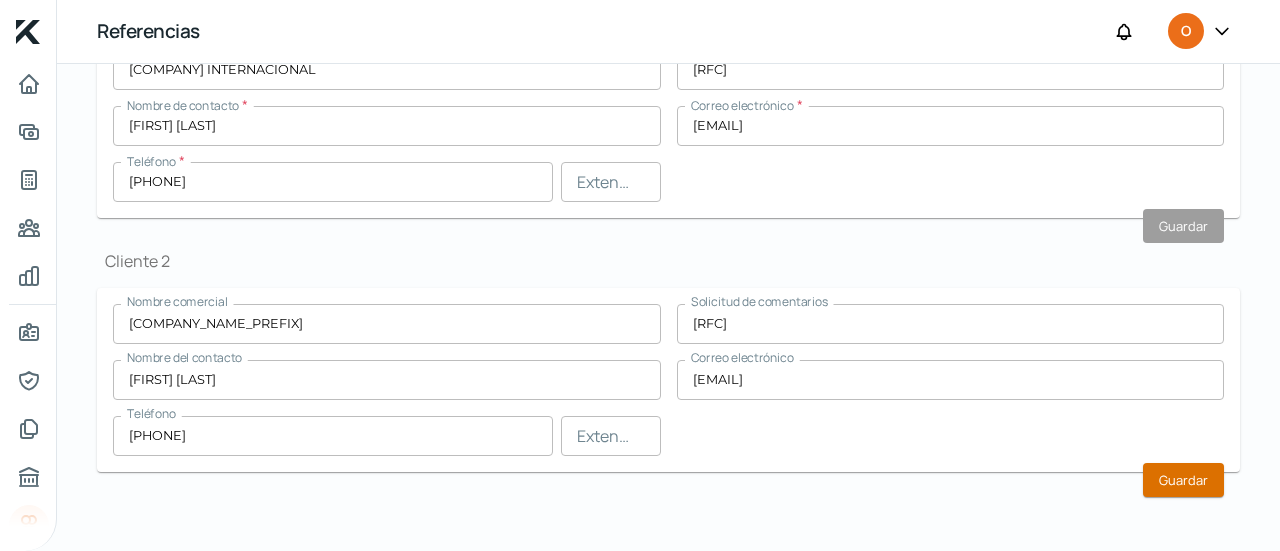 click on "Guardar" at bounding box center [1183, 480] 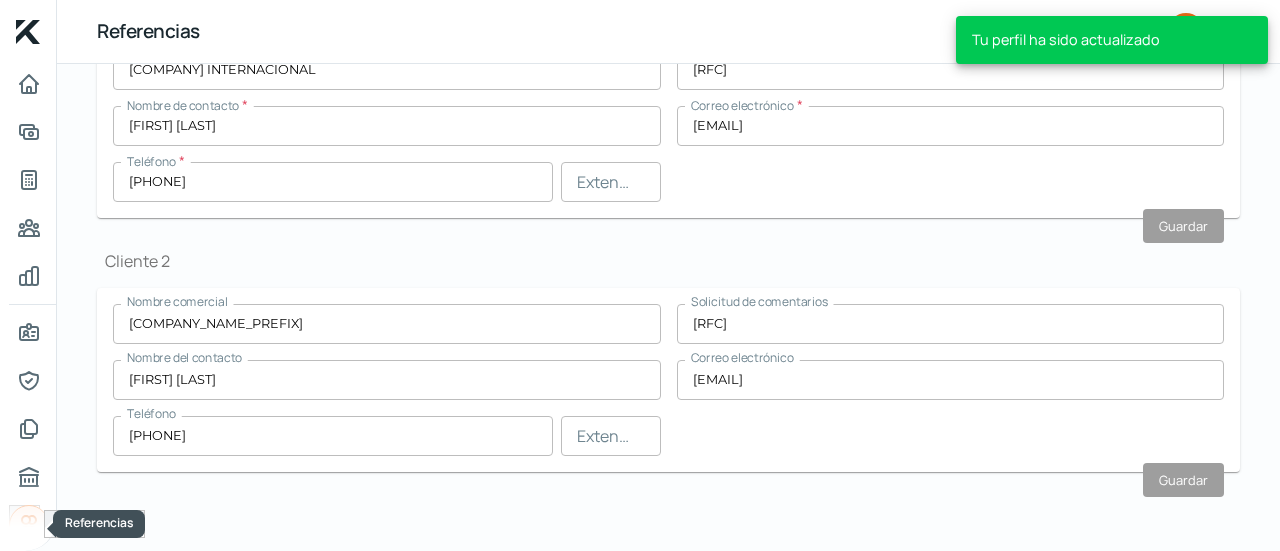 click 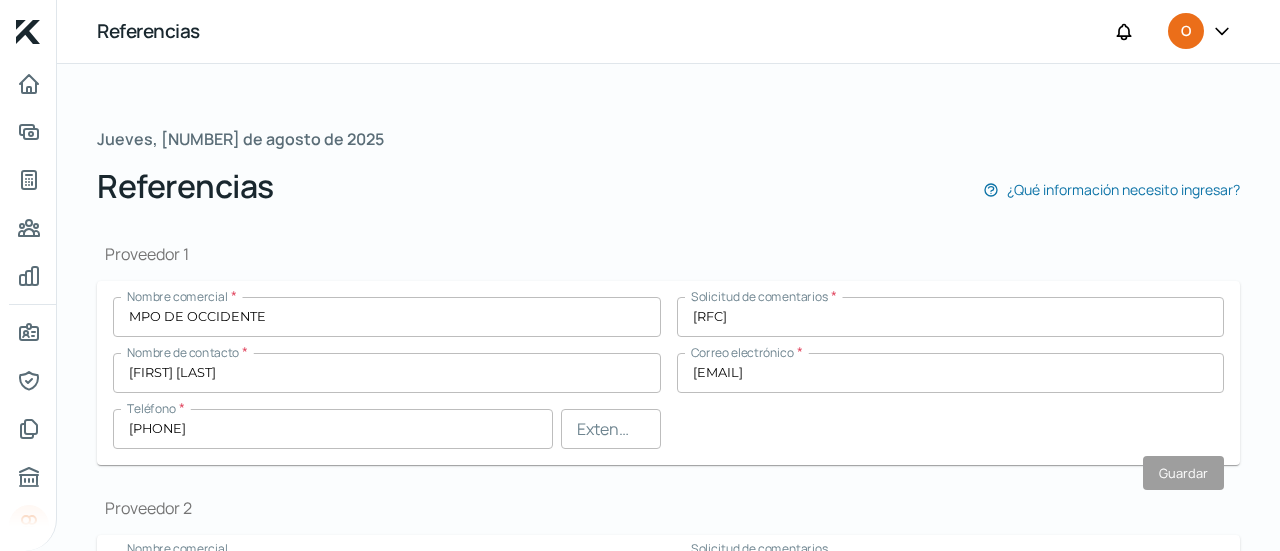 scroll, scrollTop: 0, scrollLeft: 0, axis: both 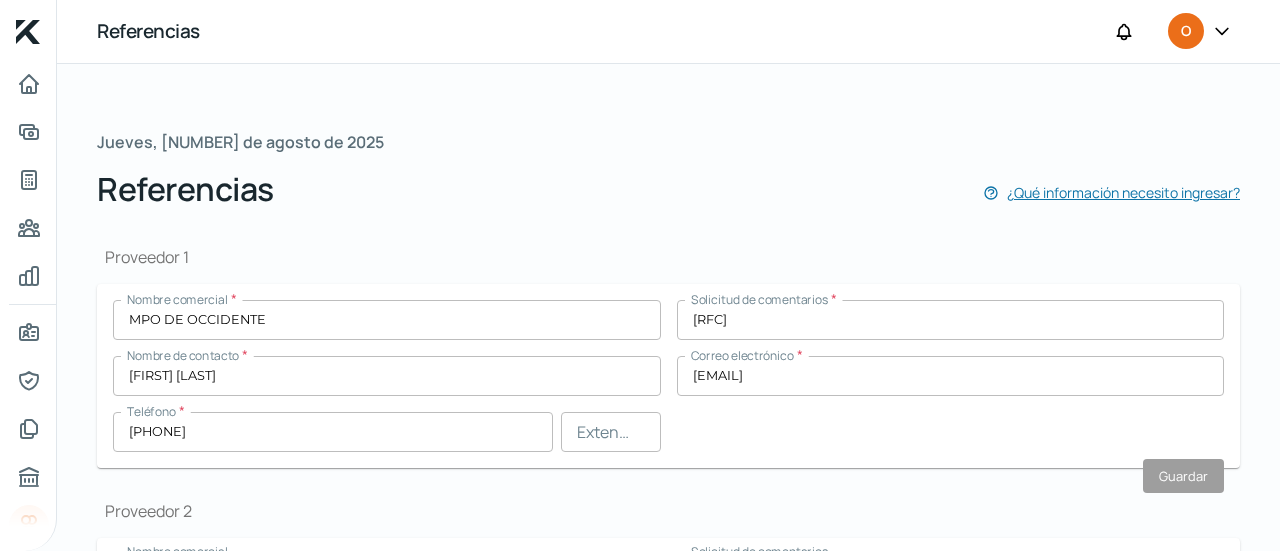 click on "¿Qué información necesito ingresar?" at bounding box center (1123, 192) 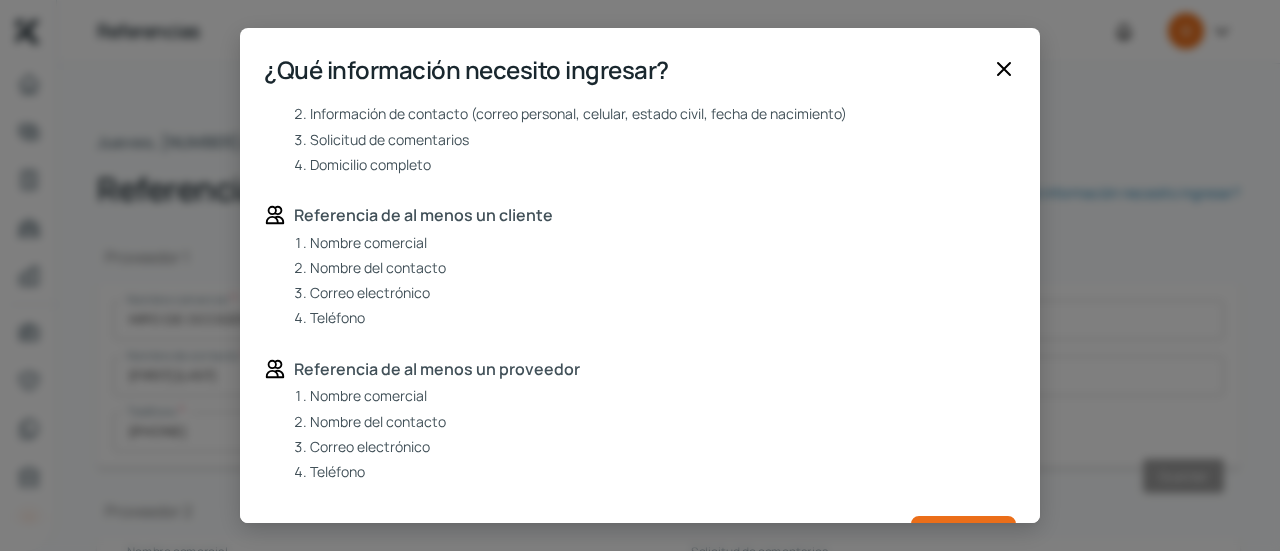 scroll, scrollTop: 652, scrollLeft: 0, axis: vertical 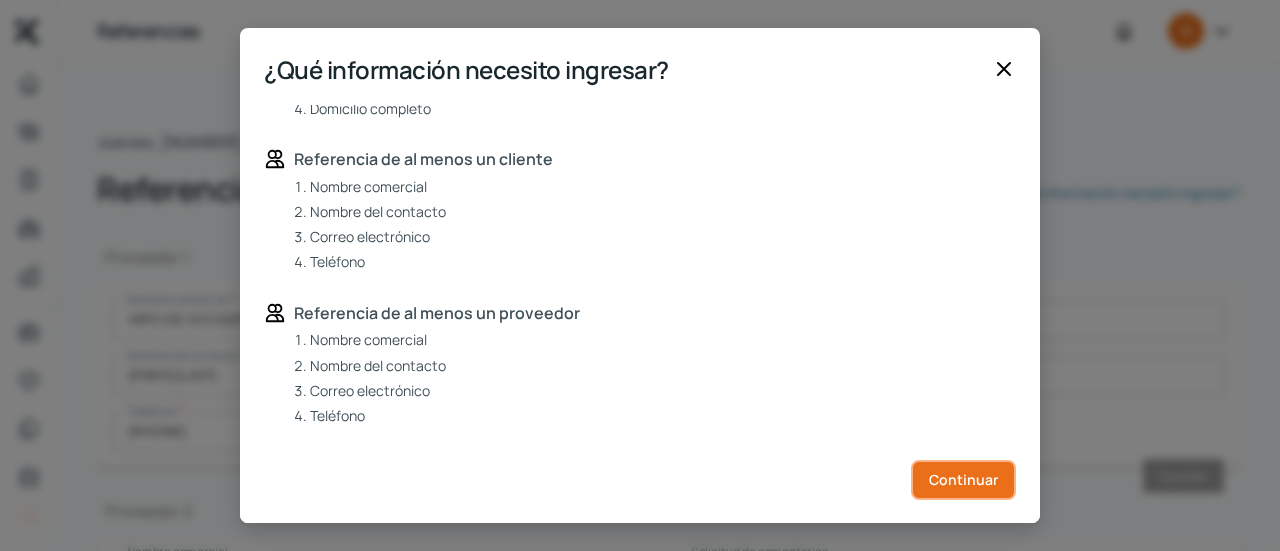 click on "Continuar" at bounding box center [963, 479] 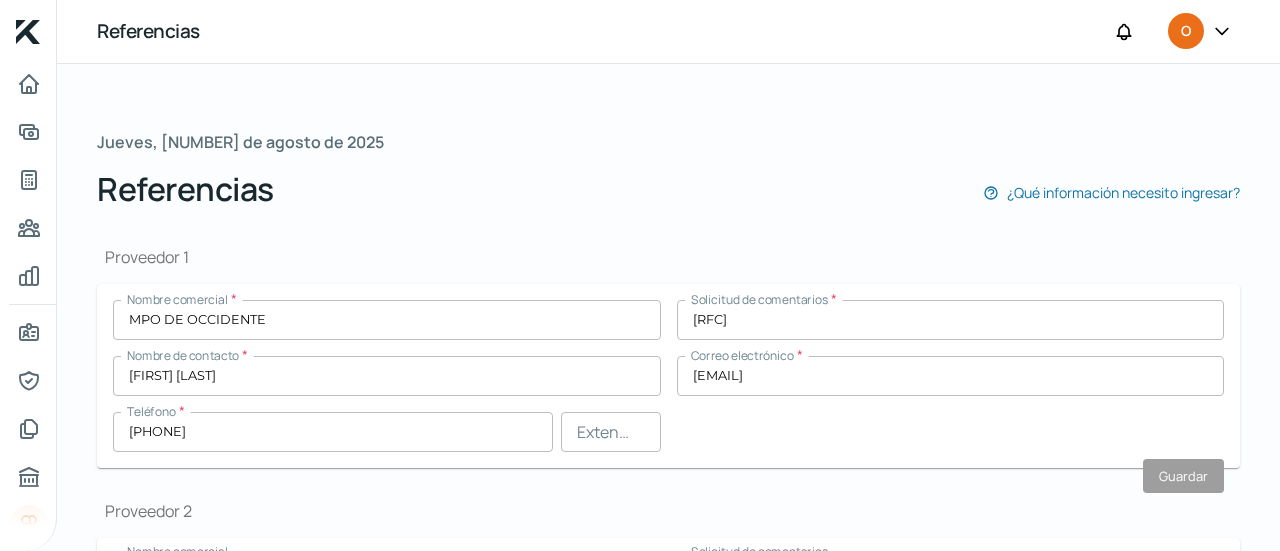 click on "Jueves, [DATE] de agosto de 2025 Referencias ¿Qué información necesito ingresar? Proveedor 1 Nombre comercial  * MPO DE OCCIDENTE Solicitud de comentarios  * MOC1004217W2 Nombre de contacto  * [FIRST] [LAST] Correo electrónico  * [EMAIL] Teléfono  * [PHONE] Extensión Guardar Proveedor 2 Nombre comercial COOPERATIVA FLORICOLA Solicitud de comentarios COF210101R00 Nombre del contacto [FIRST] [LAST] Correo electrónico [EMAIL] Teléfono [PHONE] Extensión Guardar Cliente 1 Nombre comercial  * AMPO INTERNACIONAL Solicitud de comentarios  * AIN1012209B6 Nombre de contacto  * [FIRST] [LAST] Correo electrónico  * [EMAIL] Teléfono  * [PHONE] Extensión Guardar Cliente 2 Nombre comercial ASL CONSULTING Solicitud de comentarios ASC220101R00 Nombre del contacto [FIRST] [LAST] Correo electrónico [EMAIL] Teléfono [PHONE] Extensión Guardar" at bounding box center (668, 307) 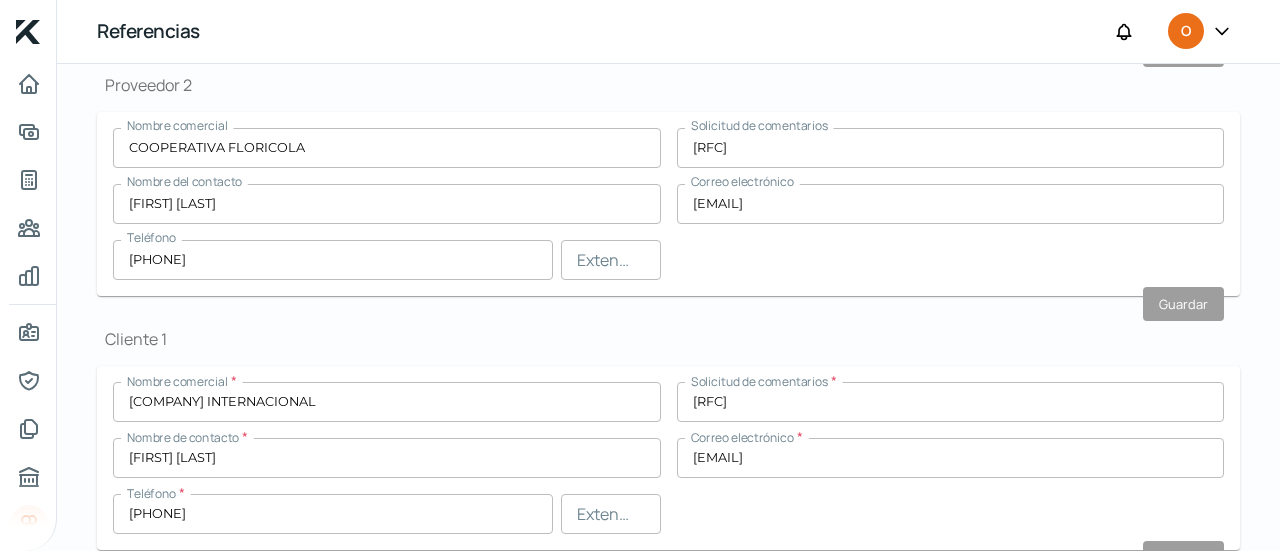scroll, scrollTop: 758, scrollLeft: 0, axis: vertical 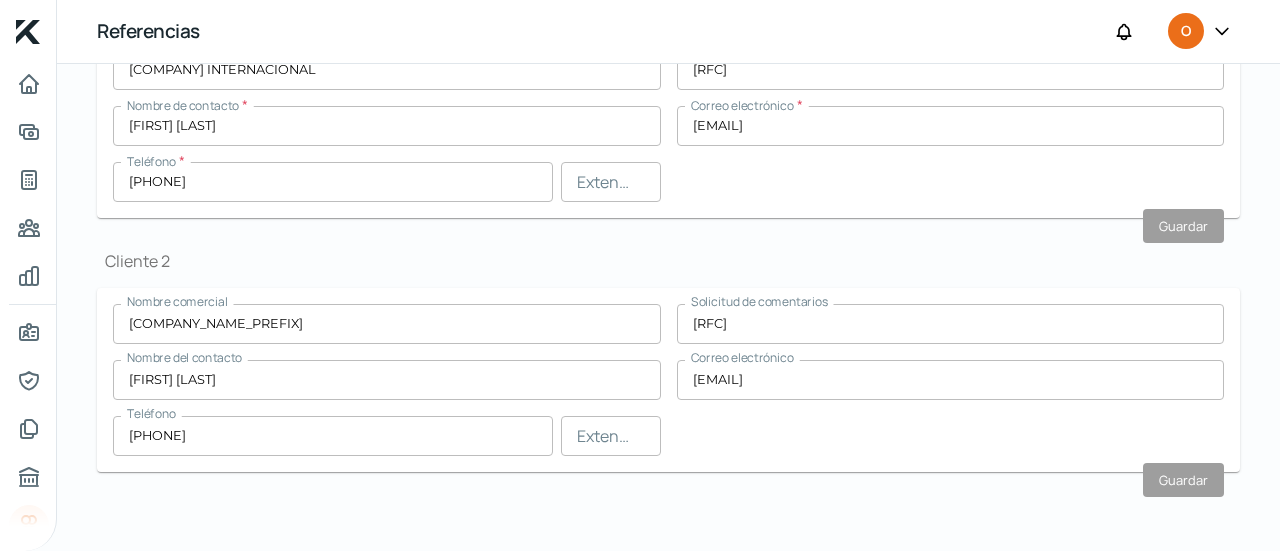 drag, startPoint x: 1270, startPoint y: 463, endPoint x: 1279, endPoint y: 79, distance: 384.10547 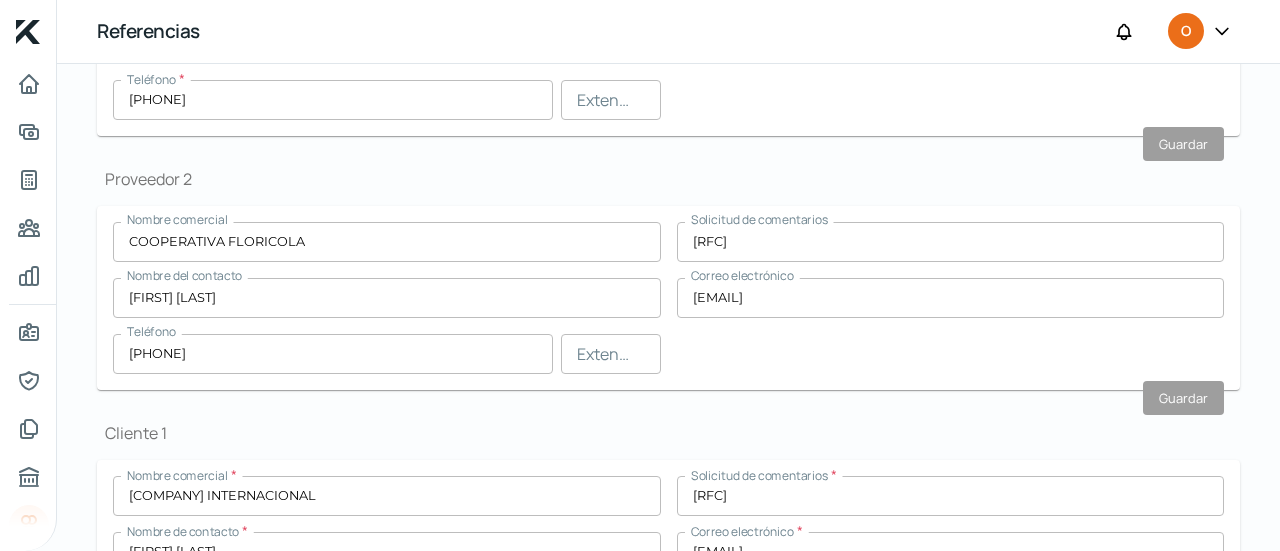 scroll, scrollTop: 0, scrollLeft: 0, axis: both 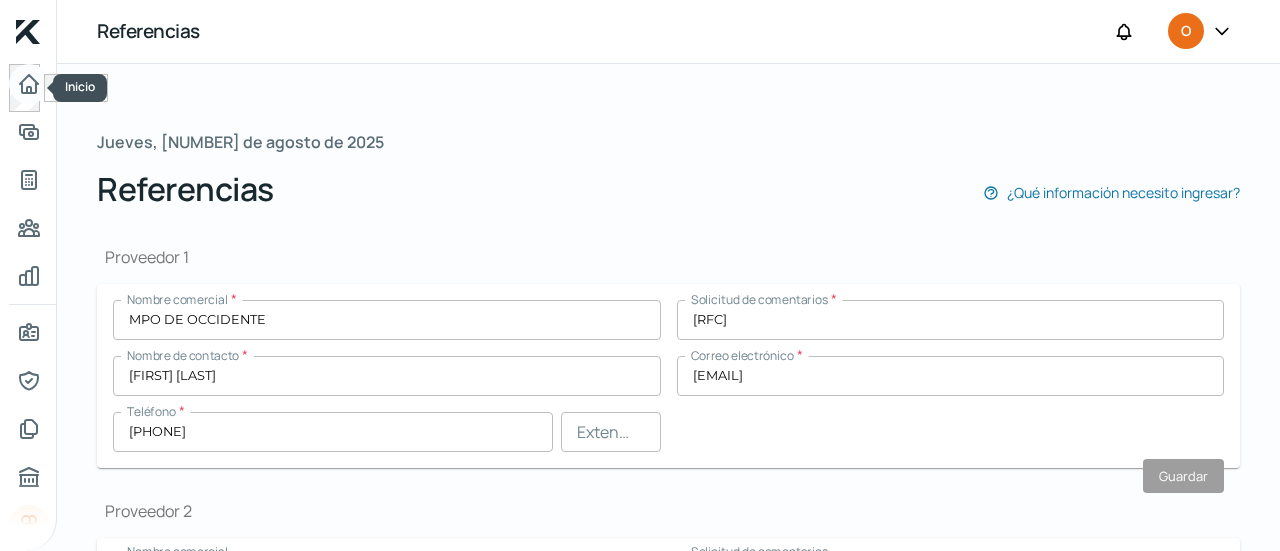 click 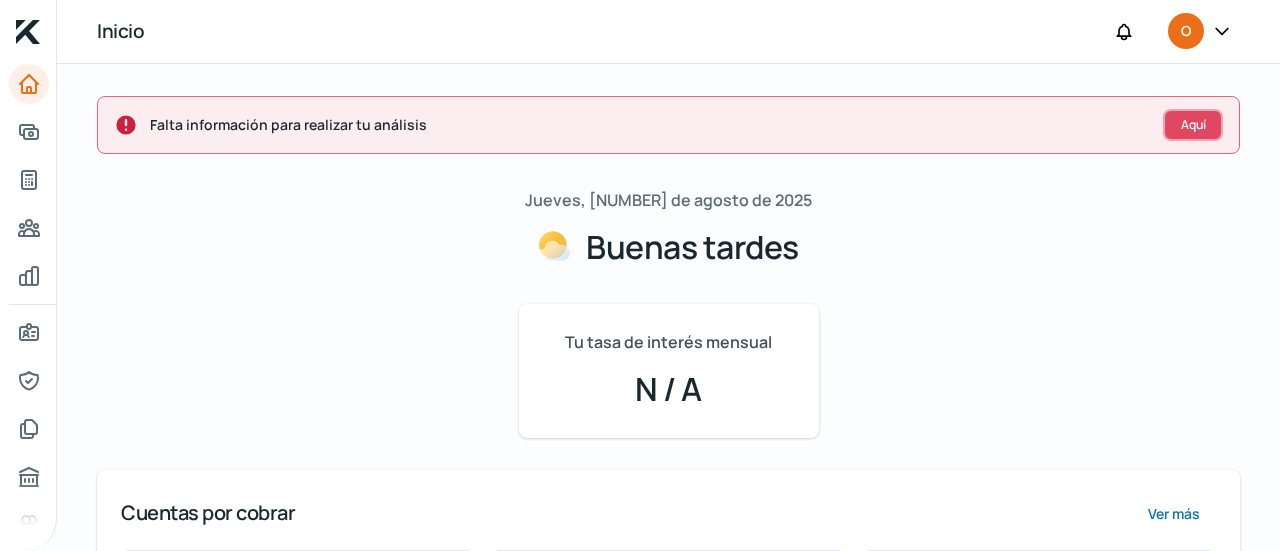 click on "Aquí" at bounding box center [1193, 124] 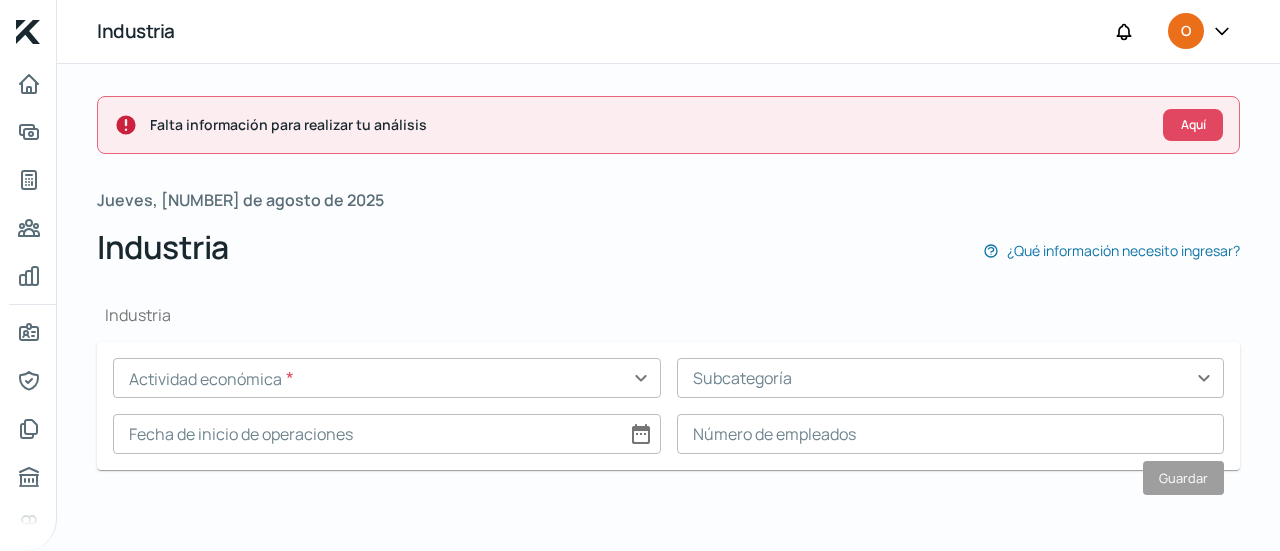 click at bounding box center [387, 378] 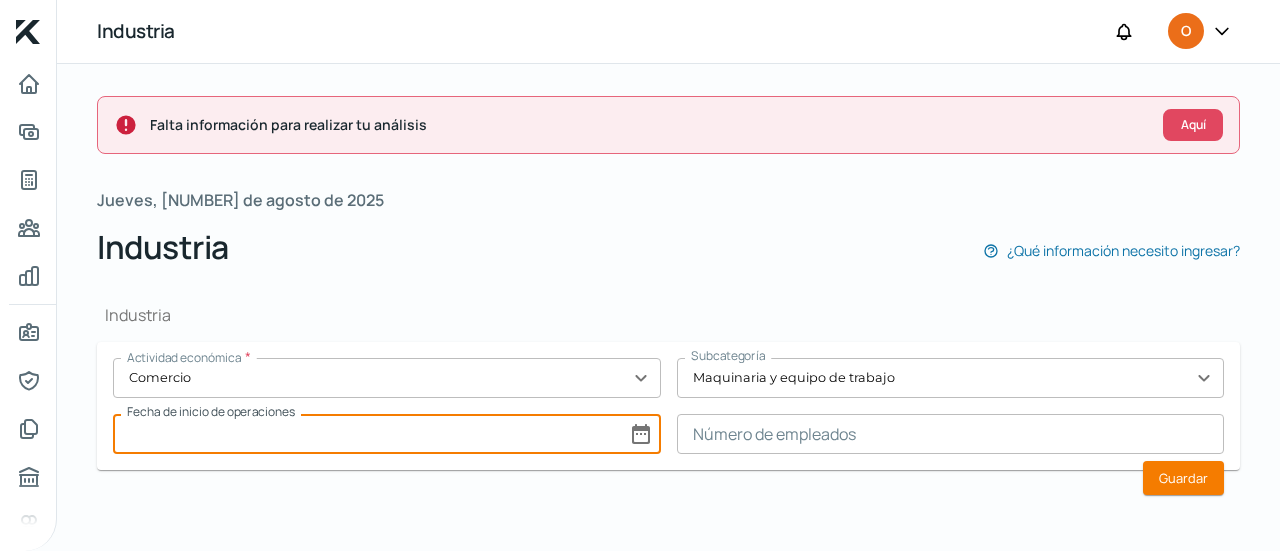 click at bounding box center (387, 434) 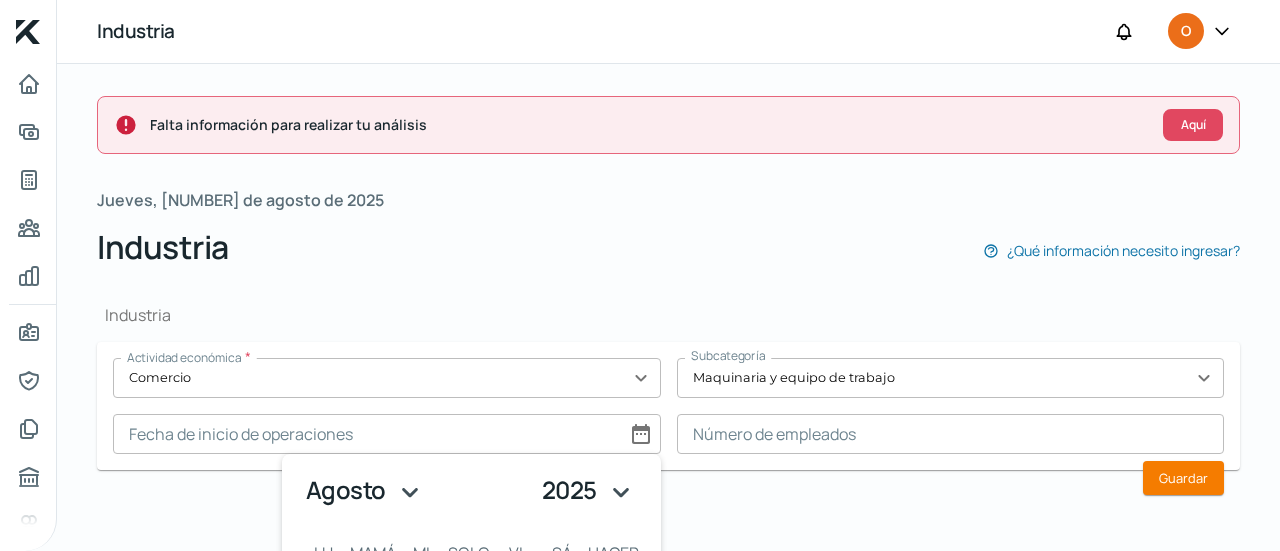 drag, startPoint x: 1279, startPoint y: 307, endPoint x: 1279, endPoint y: 427, distance: 120 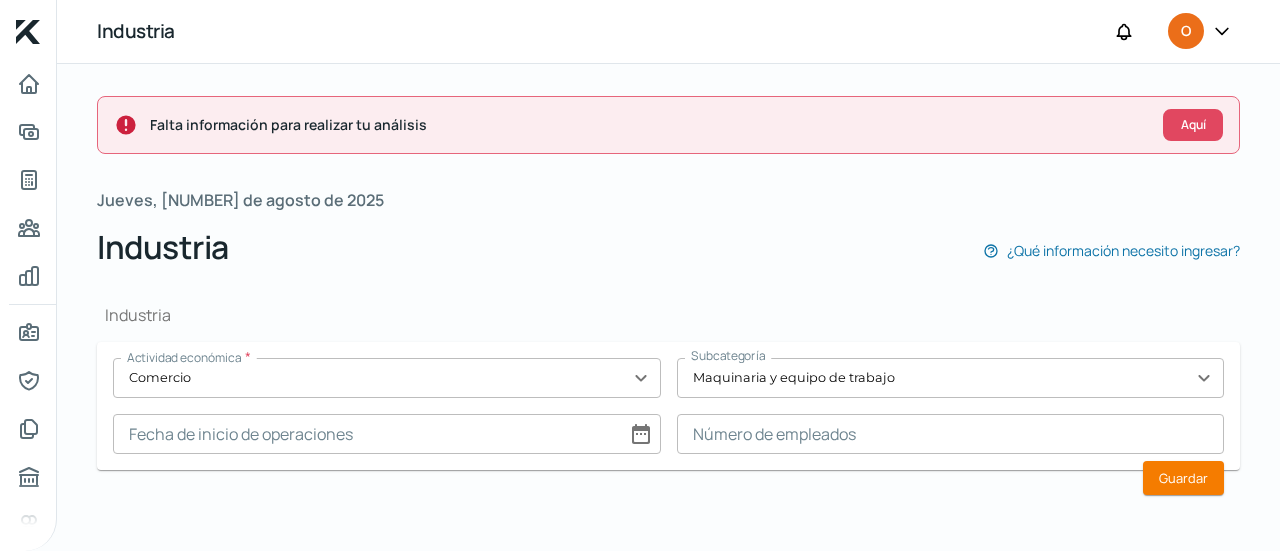 click at bounding box center [387, 434] 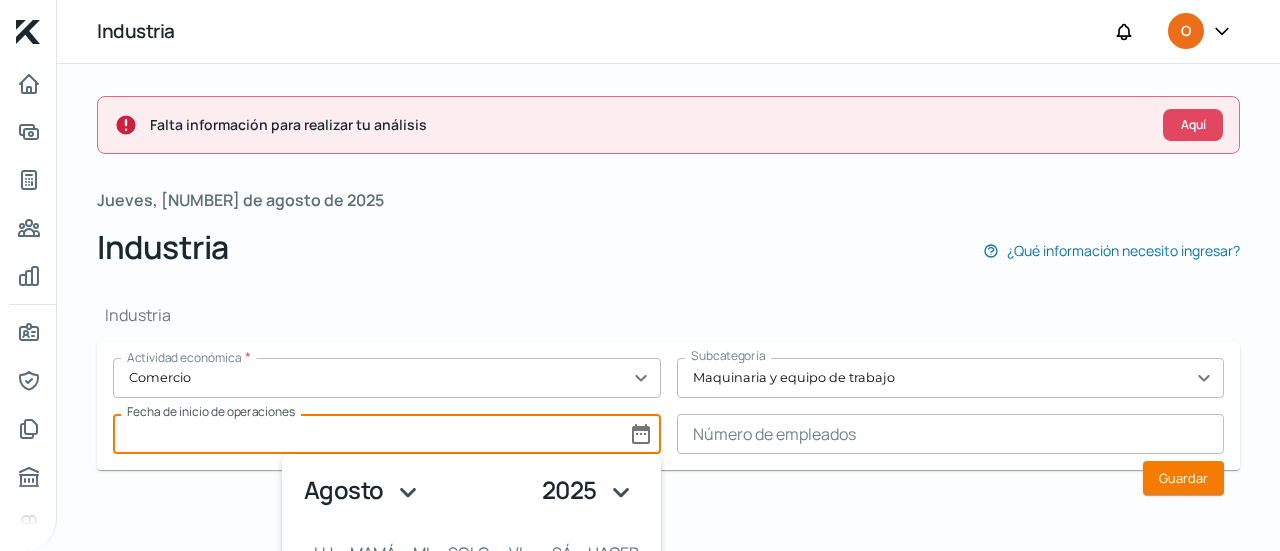 click on "enero febrero marzo abril mayonesa junio julio agosto septiembre octubre noviembre diciembre" at bounding box center [364, 490] 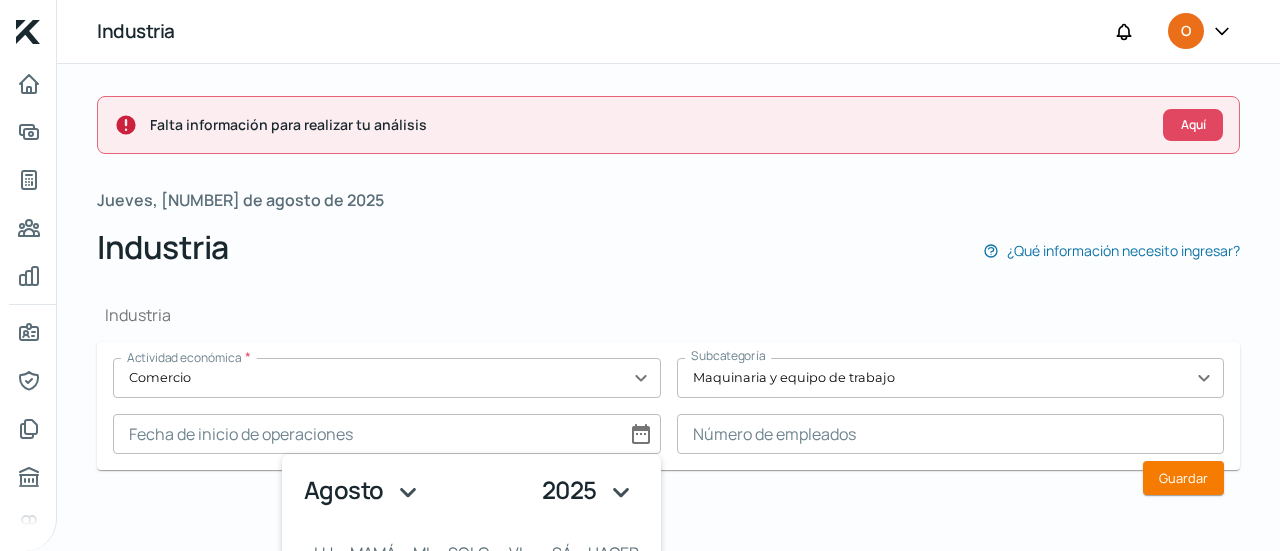 click on "enero febrero marzo abril mayonesa junio julio agosto septiembre octubre noviembre diciembre" at bounding box center [364, 490] 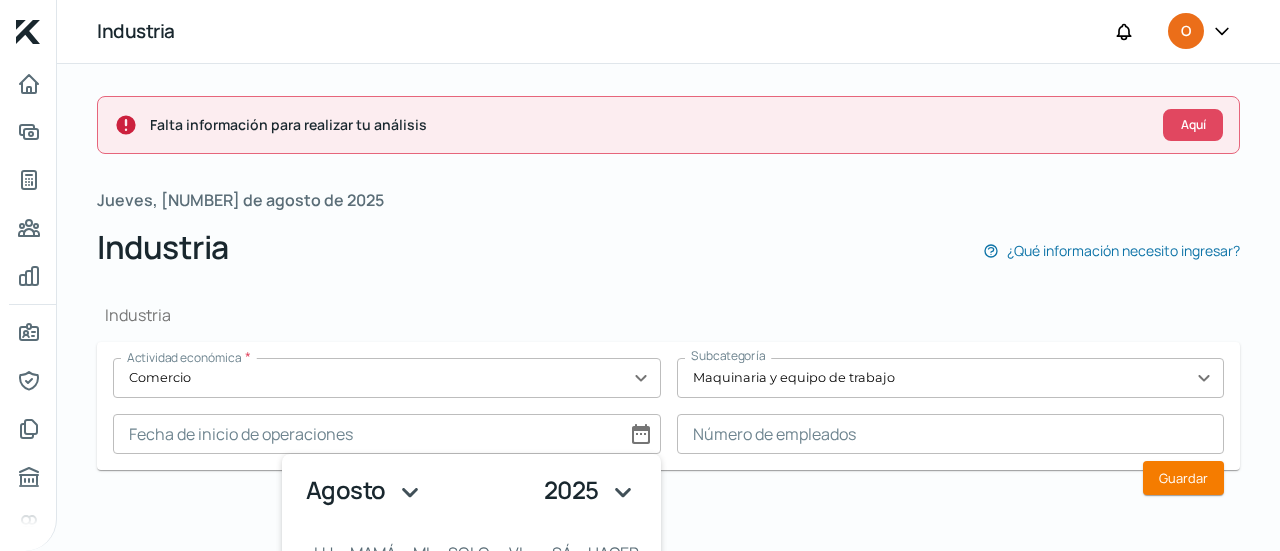 click on "1925 1926 1927 1928 1929 1930 1931 1932 1933 1934 1935 1936 1937 1938 1939 1940 1941 1942 1943 1944 1945 1946 1947 1948 1949 1950 1951 1952 1953 1954 1955 1956 1957 1958 1959 1960 1961 1962 1963 1964 1965 1966 1967 1968 1969 1970 1971 1972 1973 1974 1975 1976 1977 1978 1979 1980 1981 1982 1983 1984 1985 1986 1987 1988 1989 1990 1991 1992 1993 1994 1995 1996 1997 1998 1999 2000 2001 2002 2003 2004 2005 2006 2007 2008 2009 2010 2011 2012 2013 2014 2015 2016 2017 2018 2019 2020 2021 2022 2023 2024 2025" at bounding box center (591, 490) 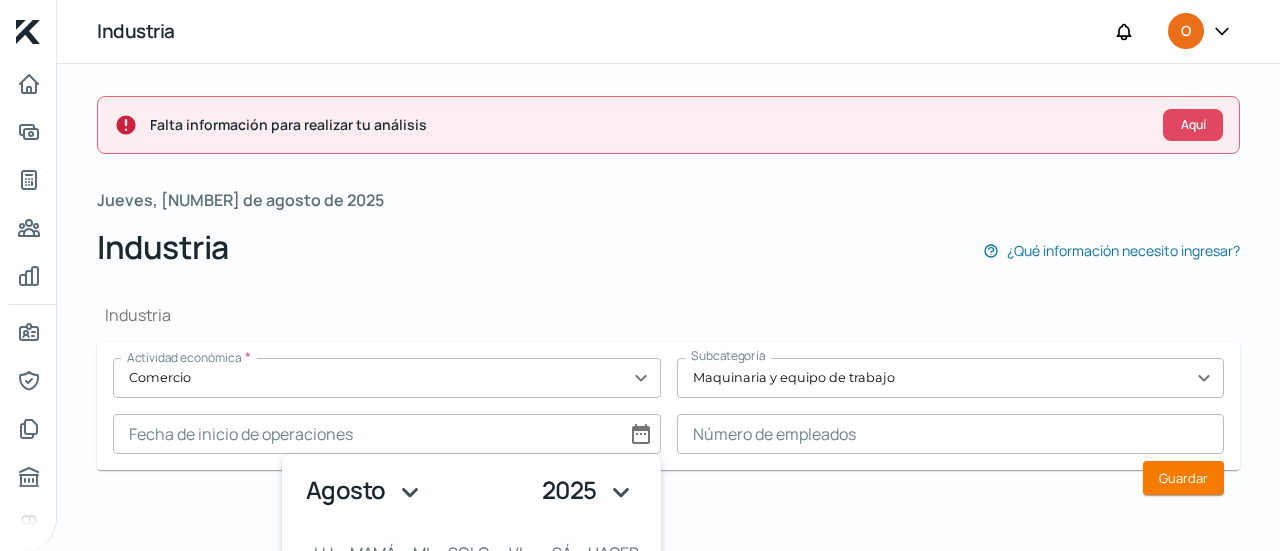 click on "mi" at bounding box center [421, 553] 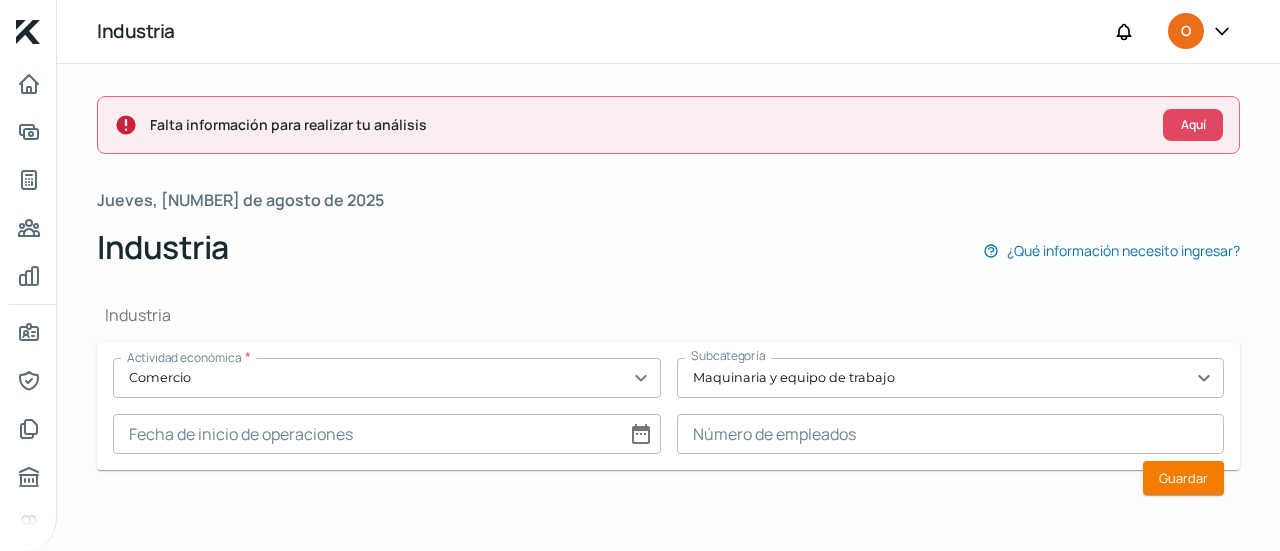 click on "Industria" at bounding box center [668, 315] 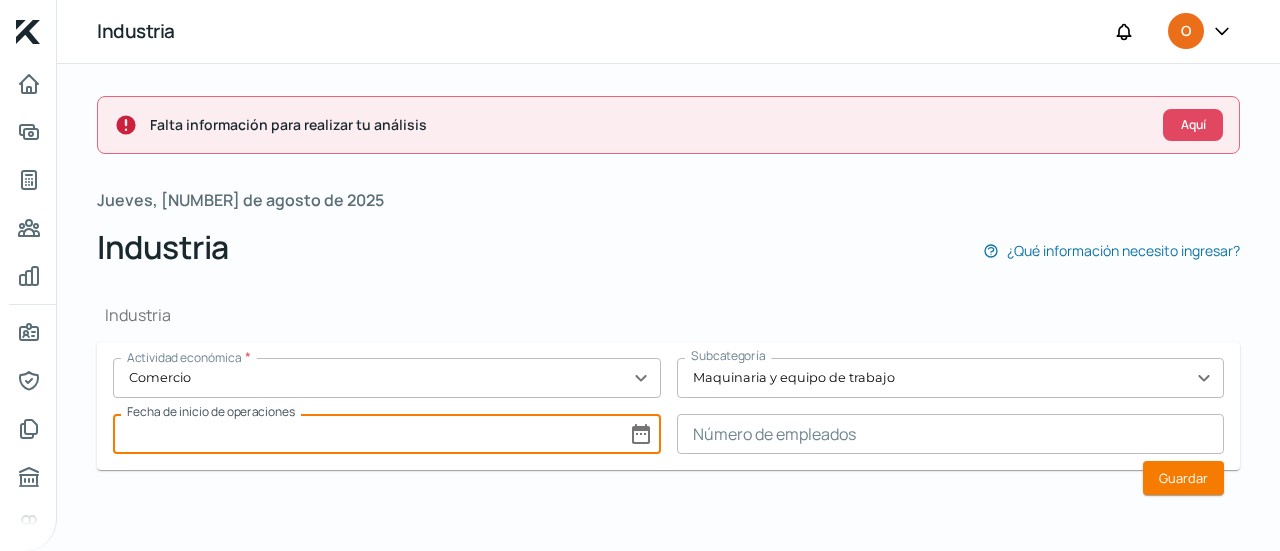 click at bounding box center [387, 434] 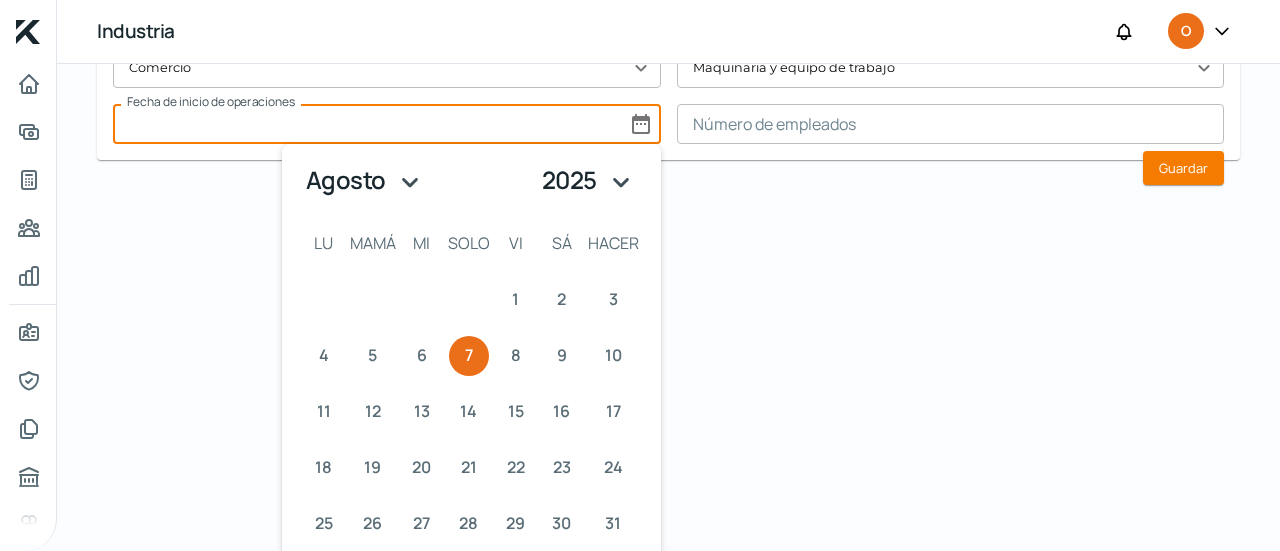 scroll, scrollTop: 334, scrollLeft: 0, axis: vertical 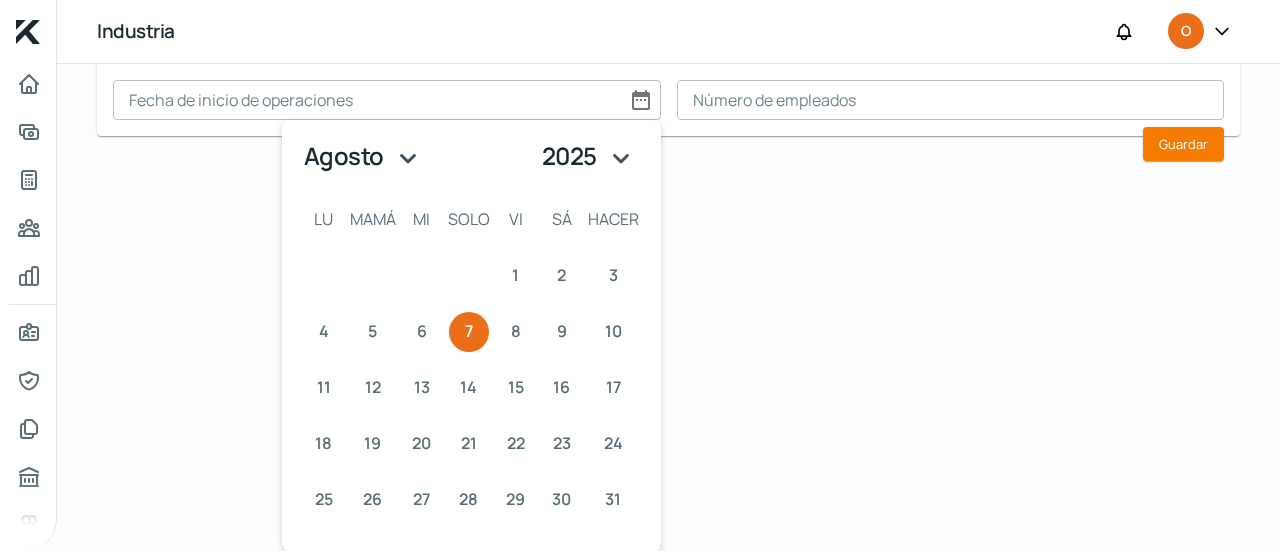 click on "enero febrero marzo abril mayonesa junio julio agosto septiembre octubre noviembre diciembre" at bounding box center (364, 156) 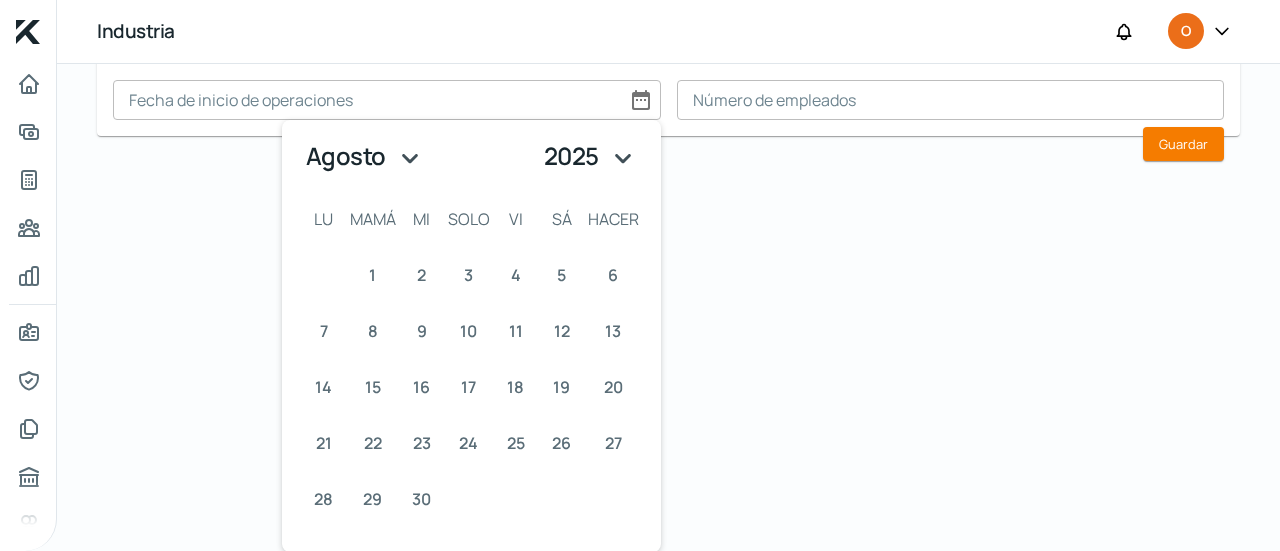 click on "1925 1926 1927 1928 1929 1930 1931 1932 1933 1934 1935 1936 1937 1938 1939 1940 1941 1942 1943 1944 1945 1946 1947 1948 1949 1950 1951 1952 1953 1954 1955 1956 1957 1958 1959 1960 1961 1962 1963 1964 1965 1966 1967 1968 1969 1970 1971 1972 1973 1974 1975 1976 1977 1978 1979 1980 1981 1982 1983 1984 1985 1986 1987 1988 1989 1990 1991 1992 1993 1994 1995 1996 1997 1998 1999 2000 2001 2002 2003 2004 2005 2006 2007 2008 2009 2010 2011 2012 2013 2014 2015 2016 2017 2018 2019 2020 2021 2022 2023 2024 2025" at bounding box center (591, 156) 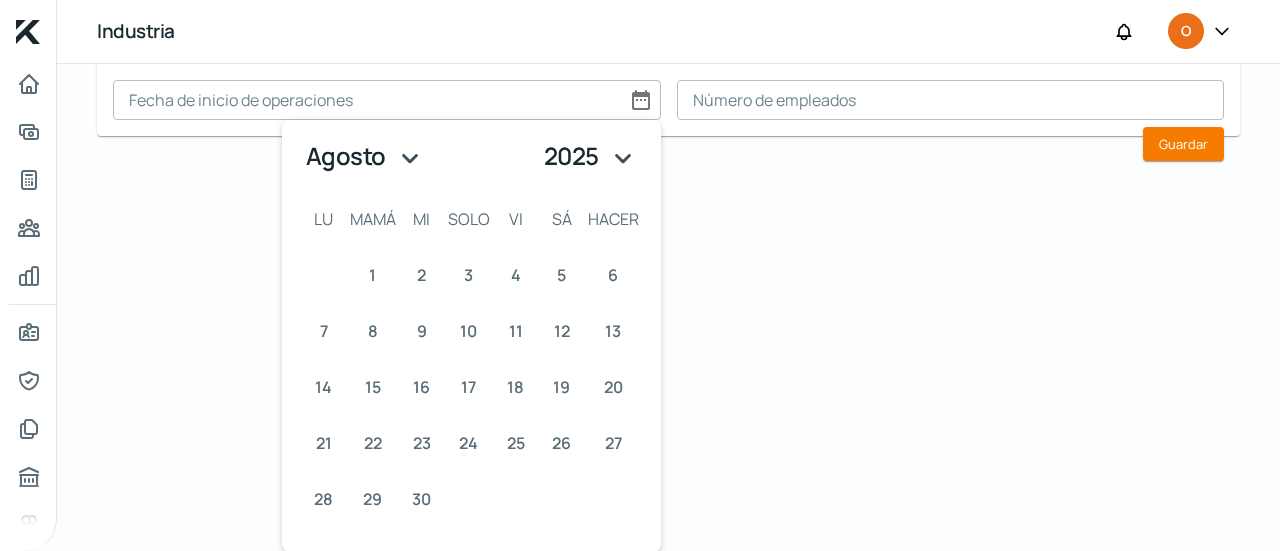 click on "1925 1926 1927 1928 1929 1930 1931 1932 1933 1934 1935 1936 1937 1938 1939 1940 1941 1942 1943 1944 1945 1946 1947 1948 1949 1950 1951 1952 1953 1954 1955 1956 1957 1958 1959 1960 1961 1962 1963 1964 1965 1966 1967 1968 1969 1970 1971 1972 1973 1974 1975 1976 1977 1978 1979 1980 1981 1982 1983 1984 1985 1986 1987 1988 1989 1990 1991 1992 1993 1994 1995 1996 1997 1998 1999 2000 2001 2002 2003 2004 2005 2006 2007 2008 2009 2010 2011 2012 2013 2014 2015 2016 2017 2018 2019 2020 2021 2022 2023 2024 2025" at bounding box center (591, 156) 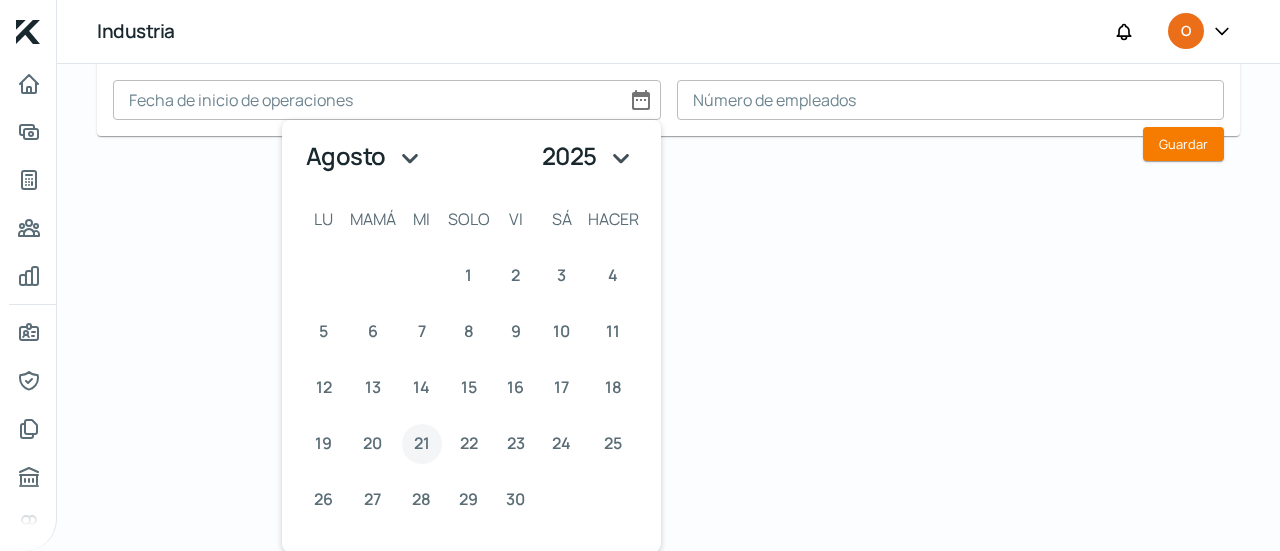 click on "21" at bounding box center [422, 443] 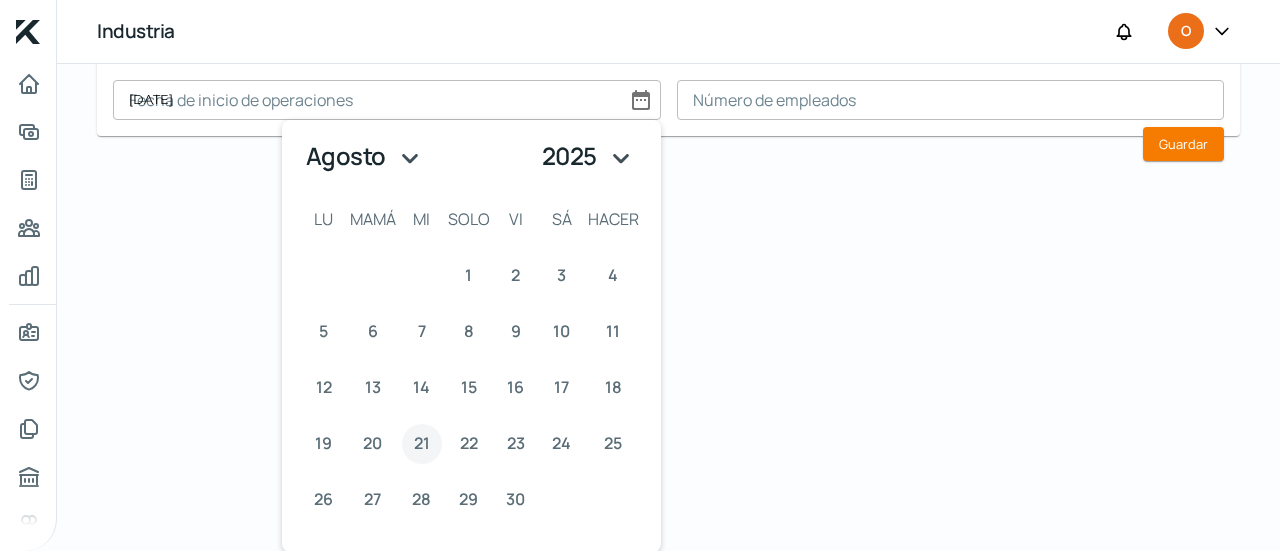 scroll, scrollTop: 0, scrollLeft: 0, axis: both 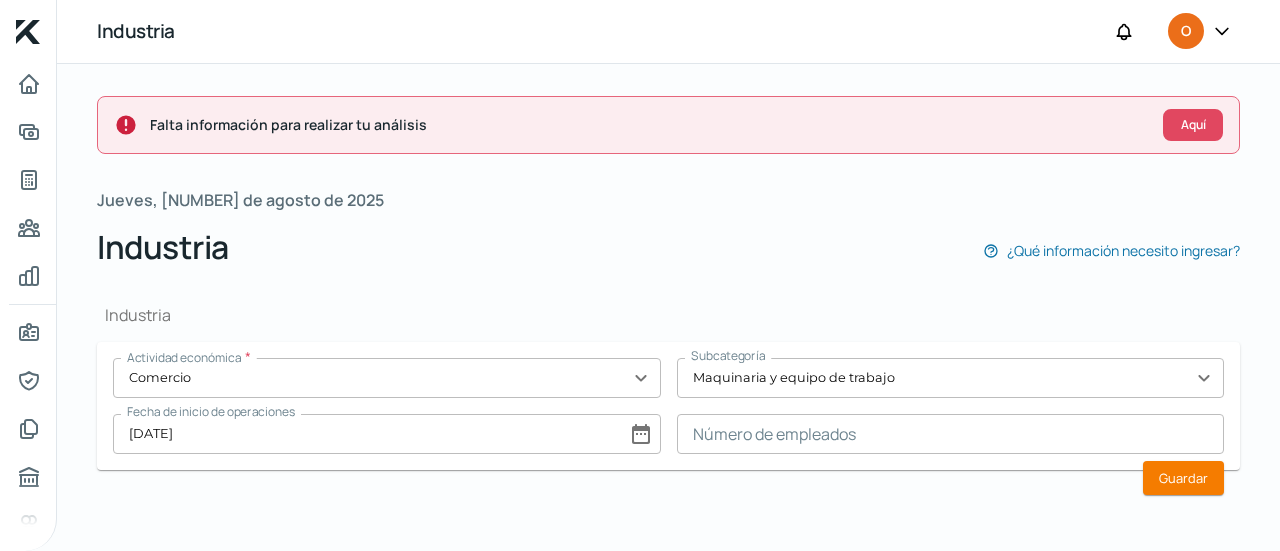 click at bounding box center [951, 434] 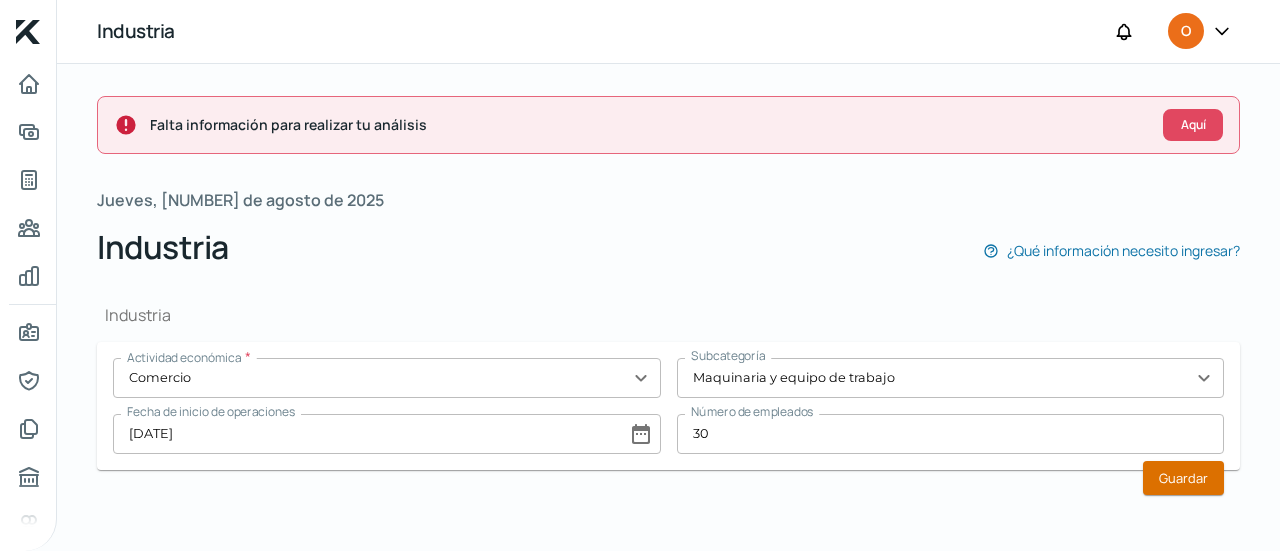 click on "Guardar" at bounding box center (1183, 478) 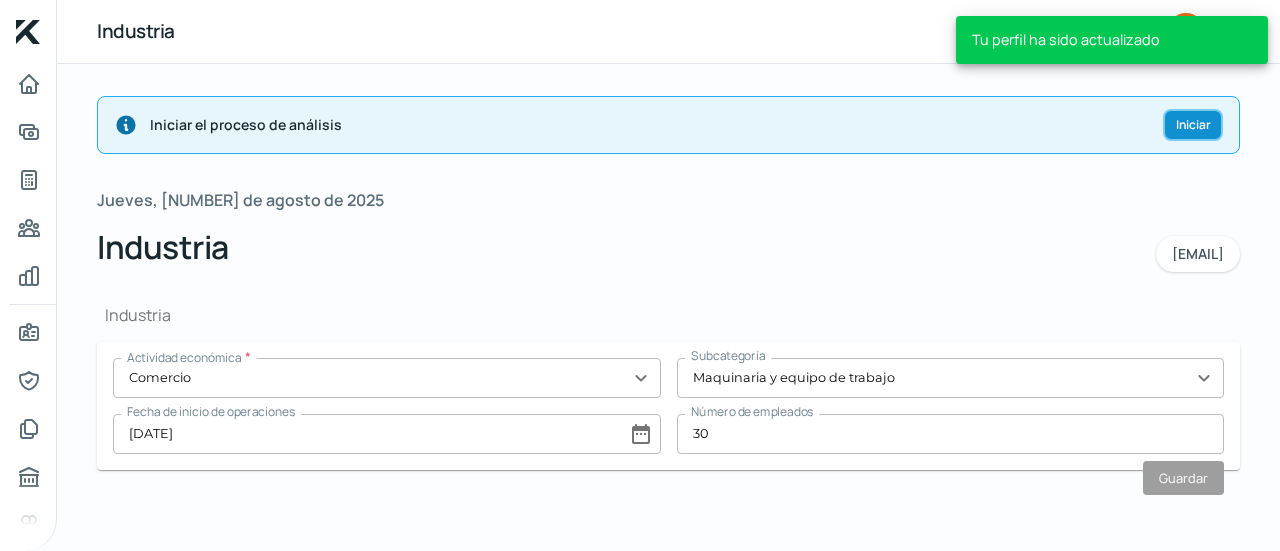 click on "Iniciar" at bounding box center [1193, 124] 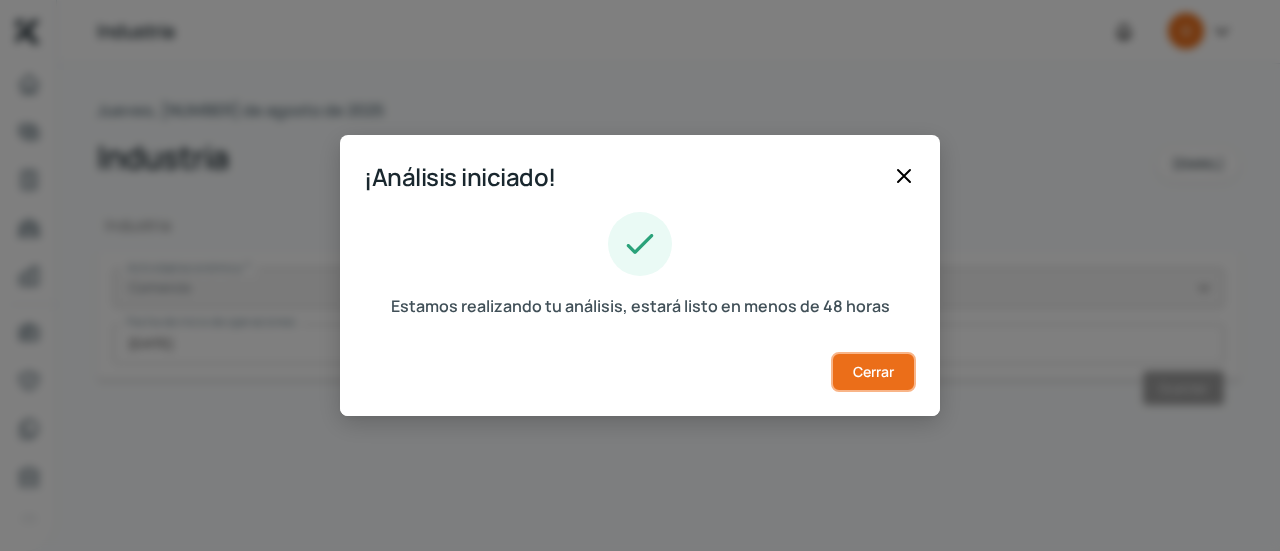 click on "Cerrar" at bounding box center (873, 372) 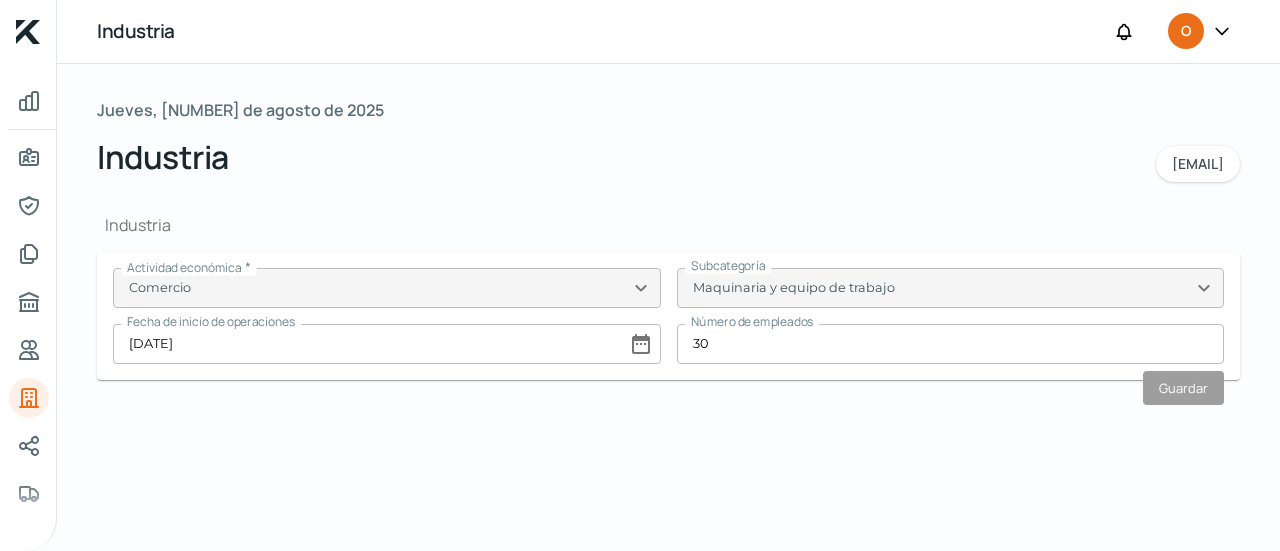 scroll, scrollTop: 209, scrollLeft: 0, axis: vertical 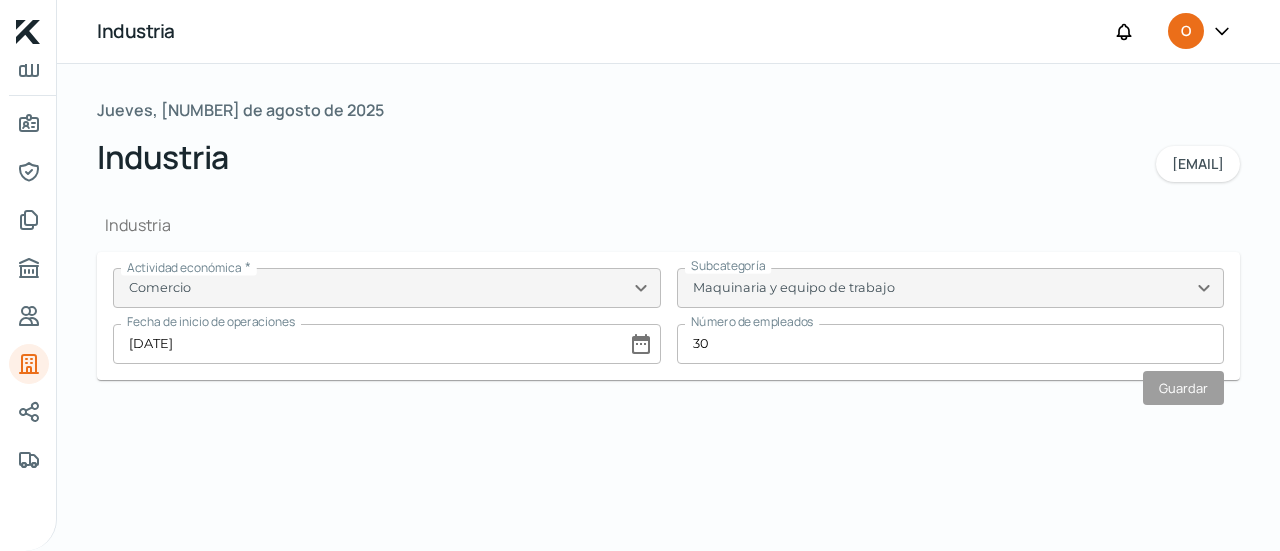 click 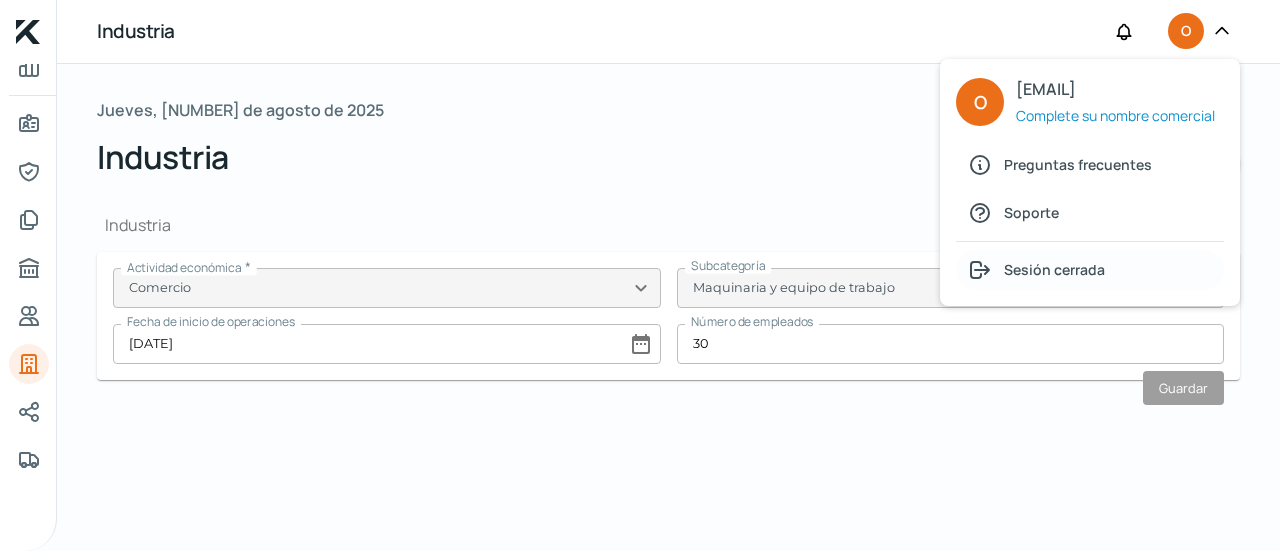 click on "Sesión cerrada" at bounding box center (1054, 269) 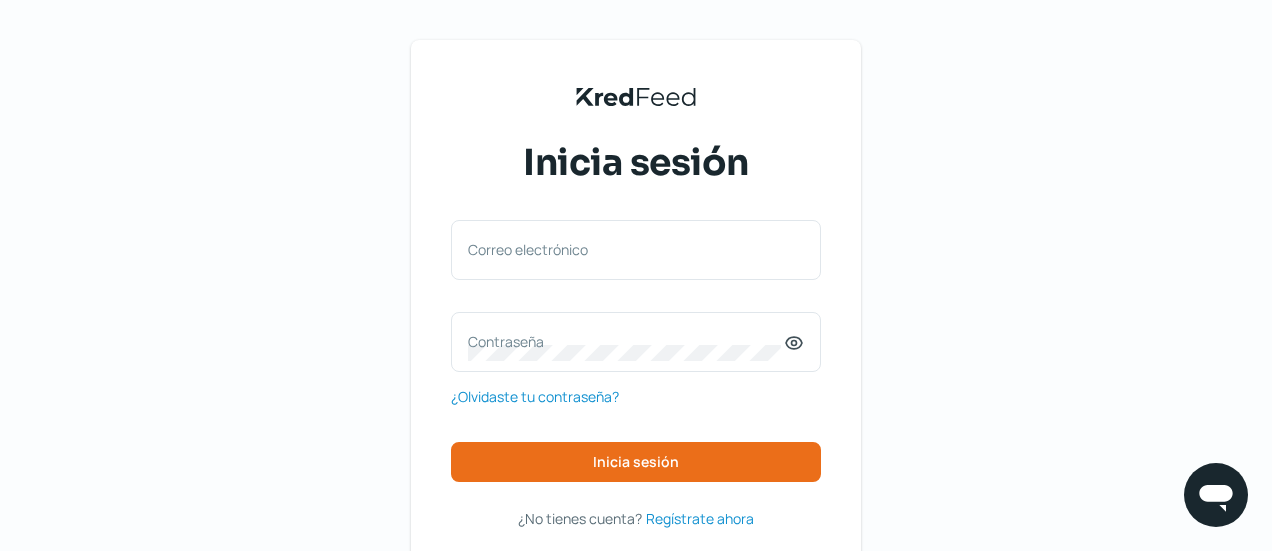 scroll, scrollTop: 0, scrollLeft: 0, axis: both 